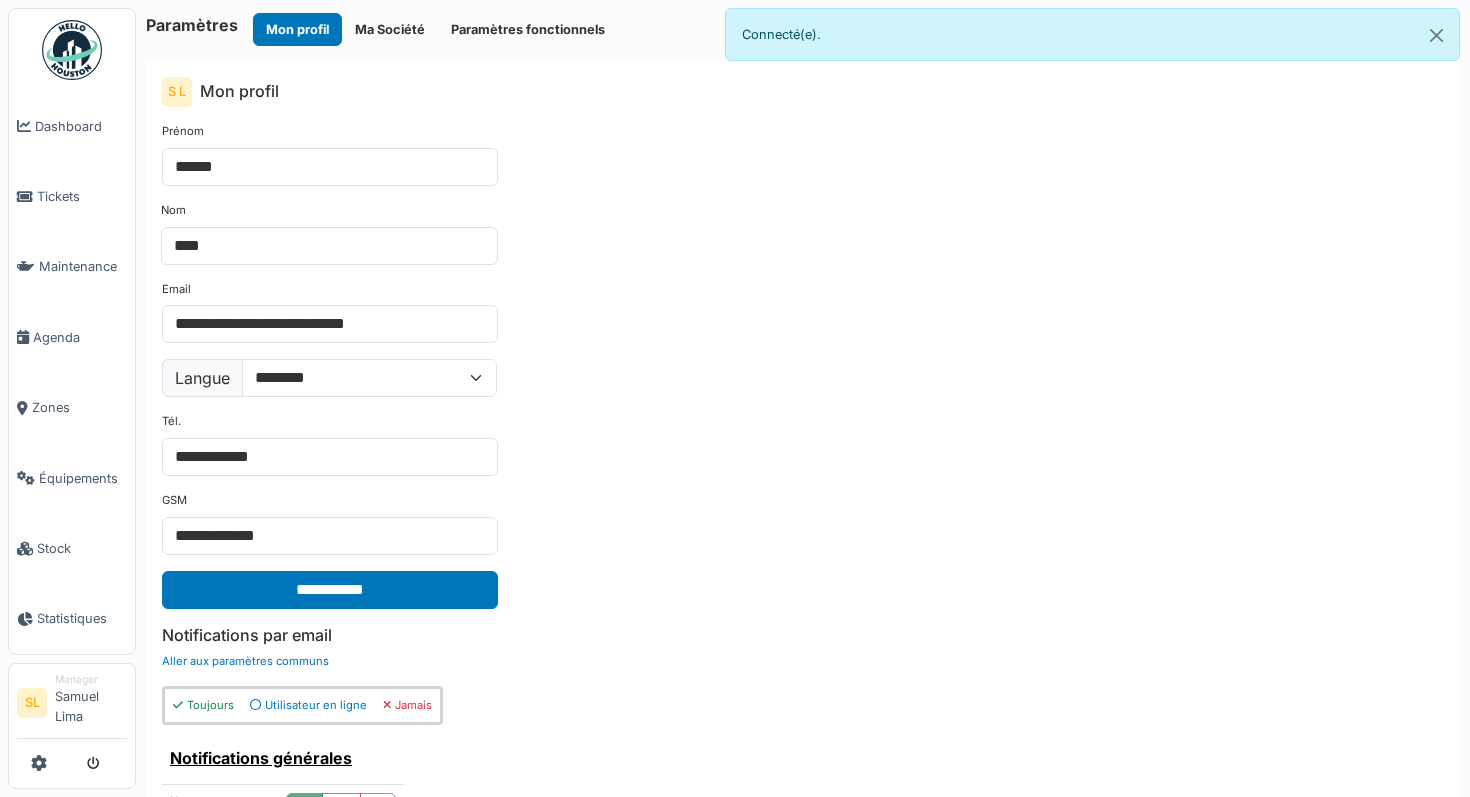 scroll, scrollTop: 0, scrollLeft: 0, axis: both 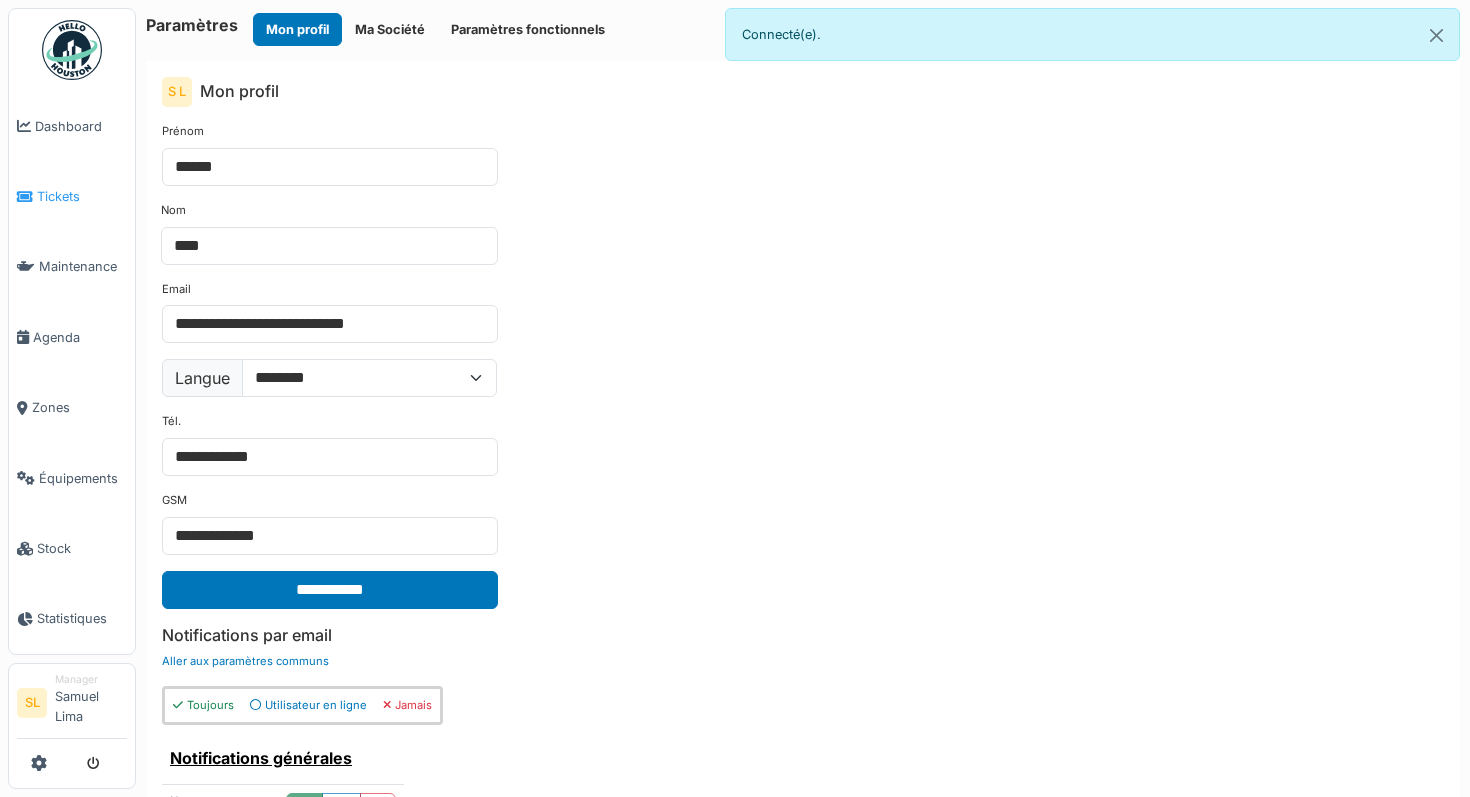 click on "Tickets" at bounding box center (82, 196) 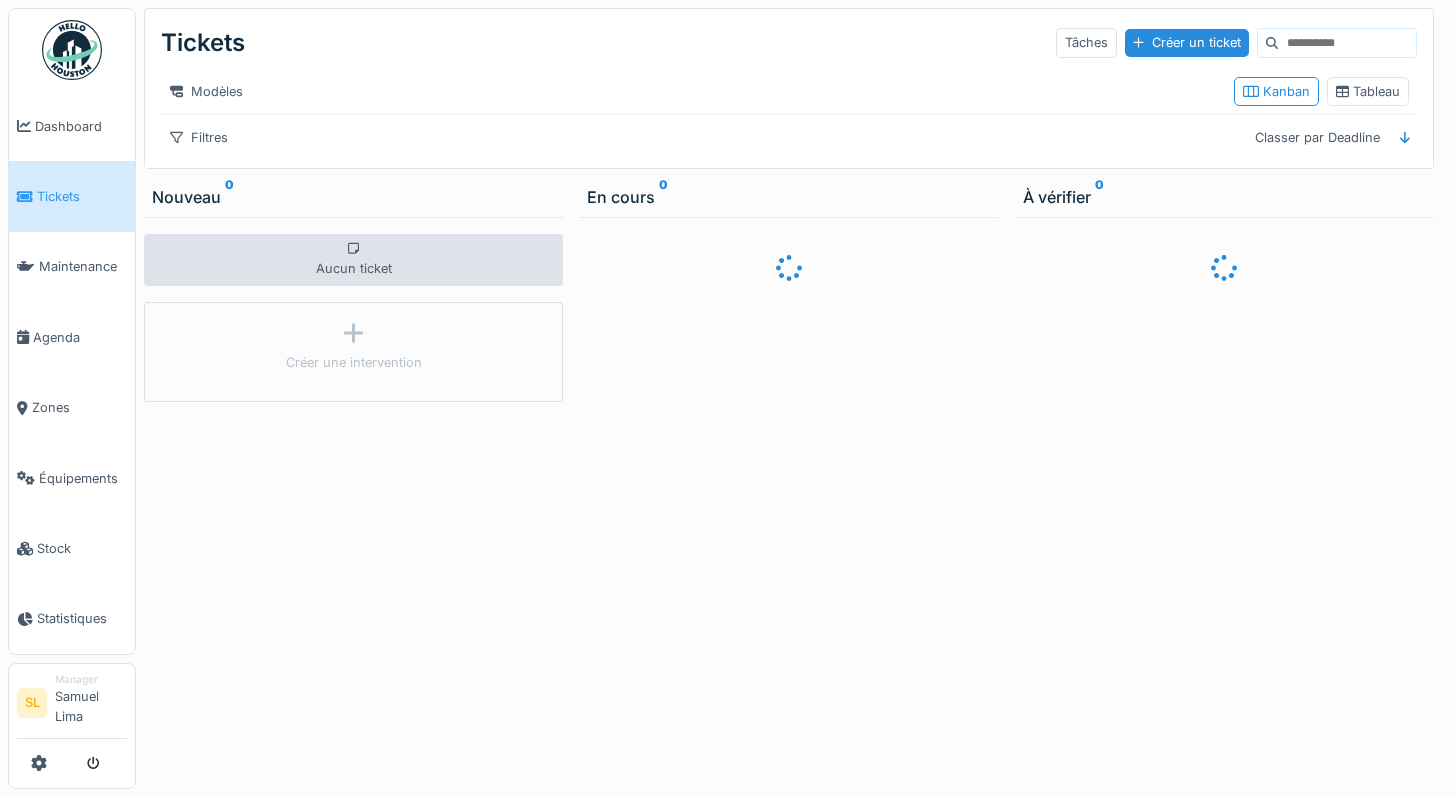 scroll, scrollTop: 0, scrollLeft: 0, axis: both 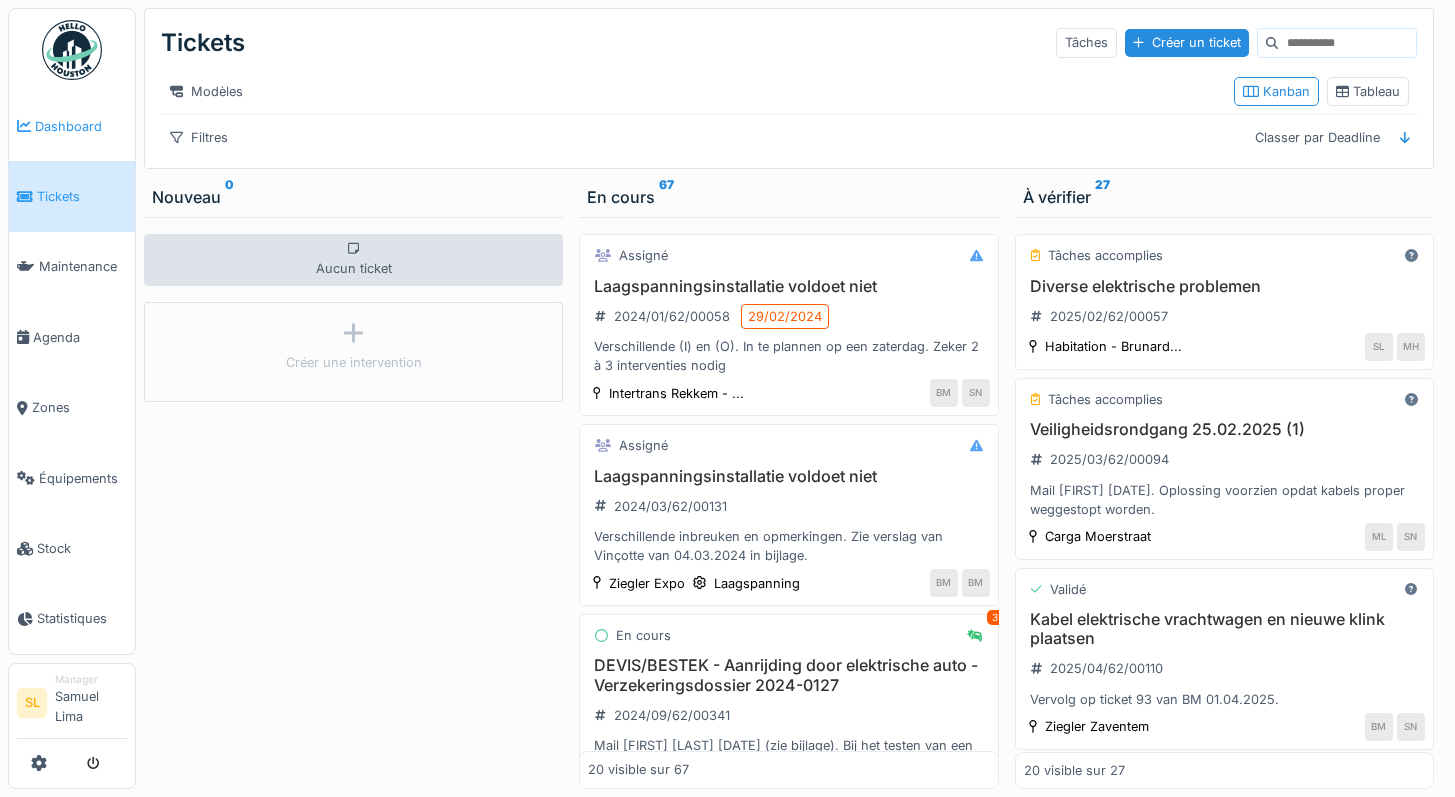 click on "Dashboard" at bounding box center (72, 126) 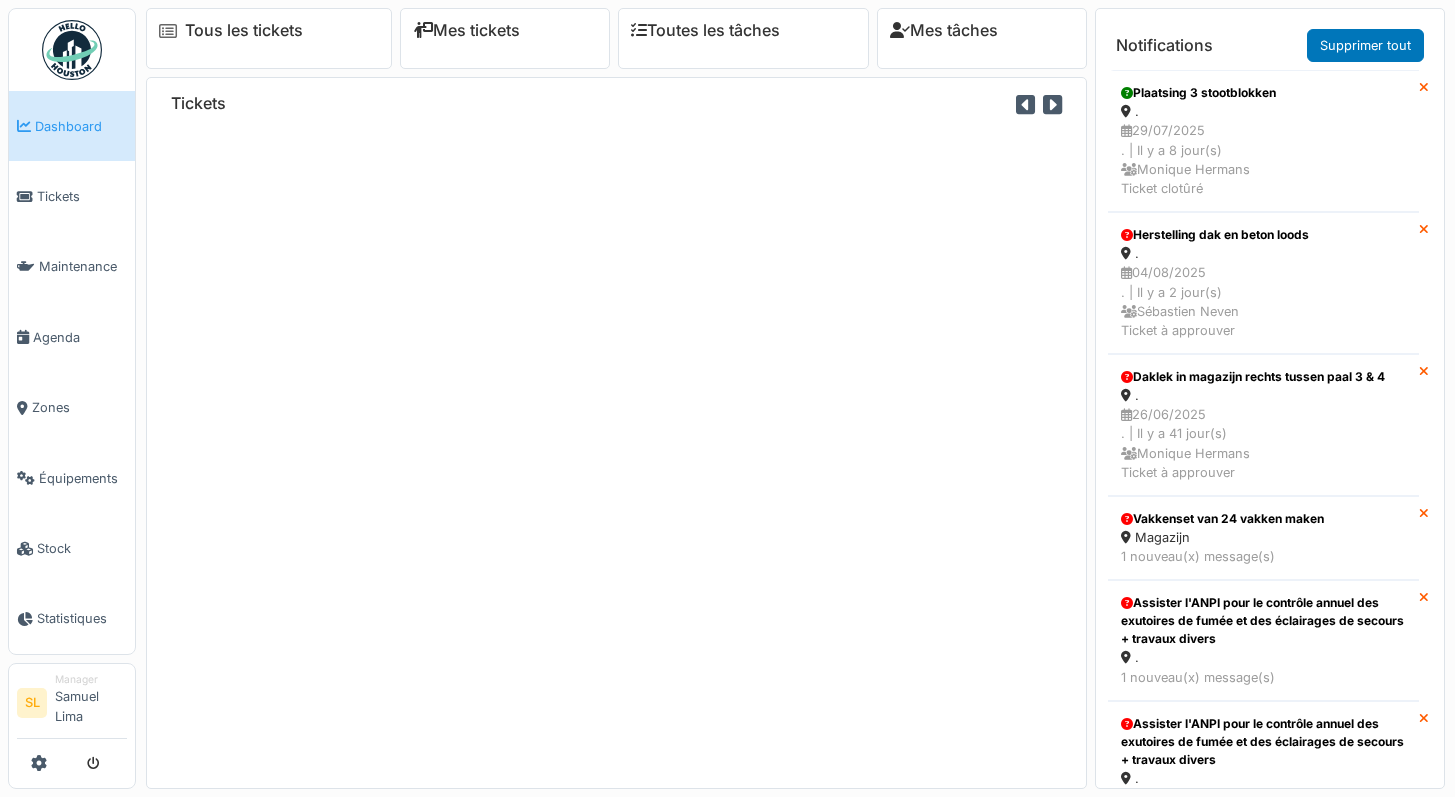 scroll, scrollTop: 0, scrollLeft: 0, axis: both 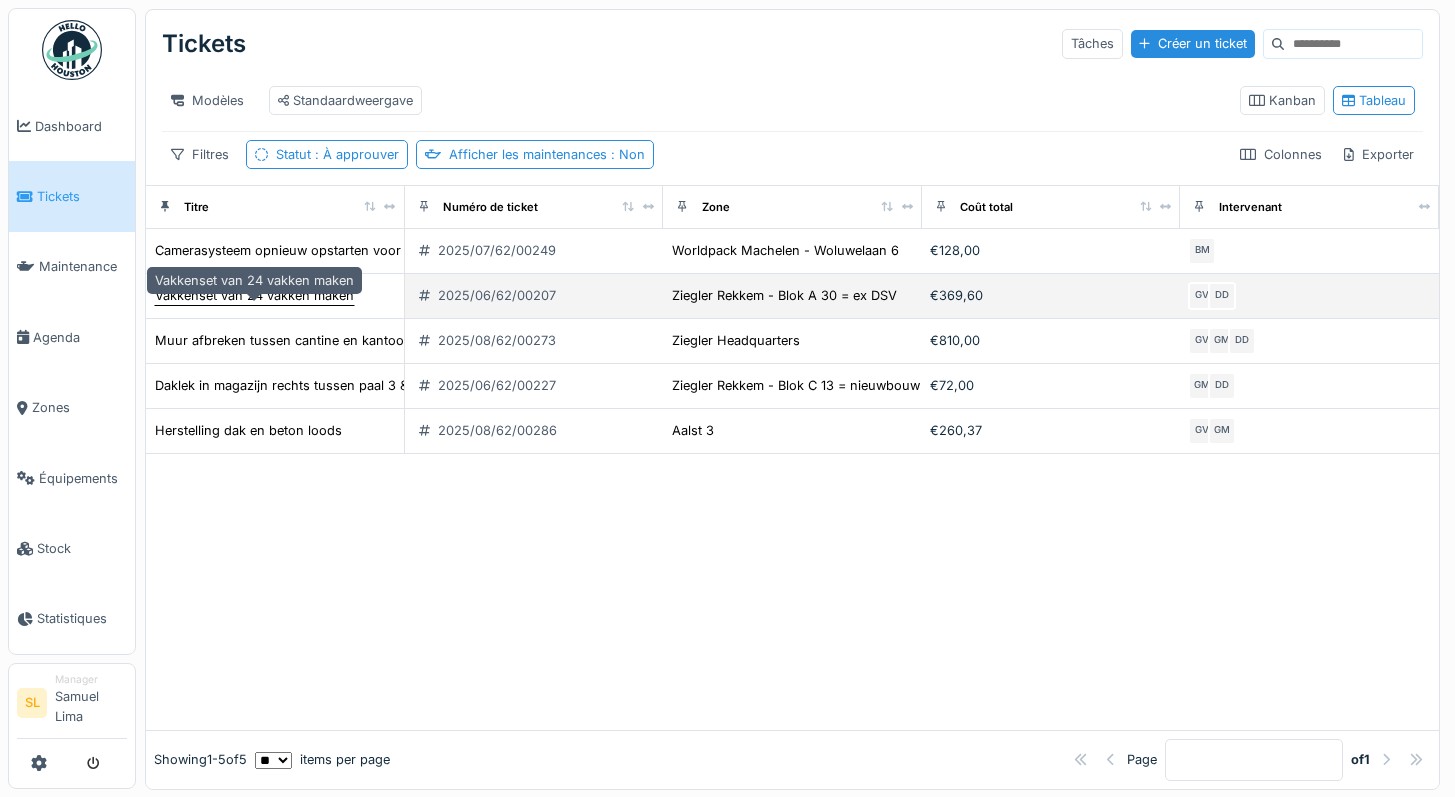 click on "Vakkenset van 24 vakken maken" at bounding box center (254, 295) 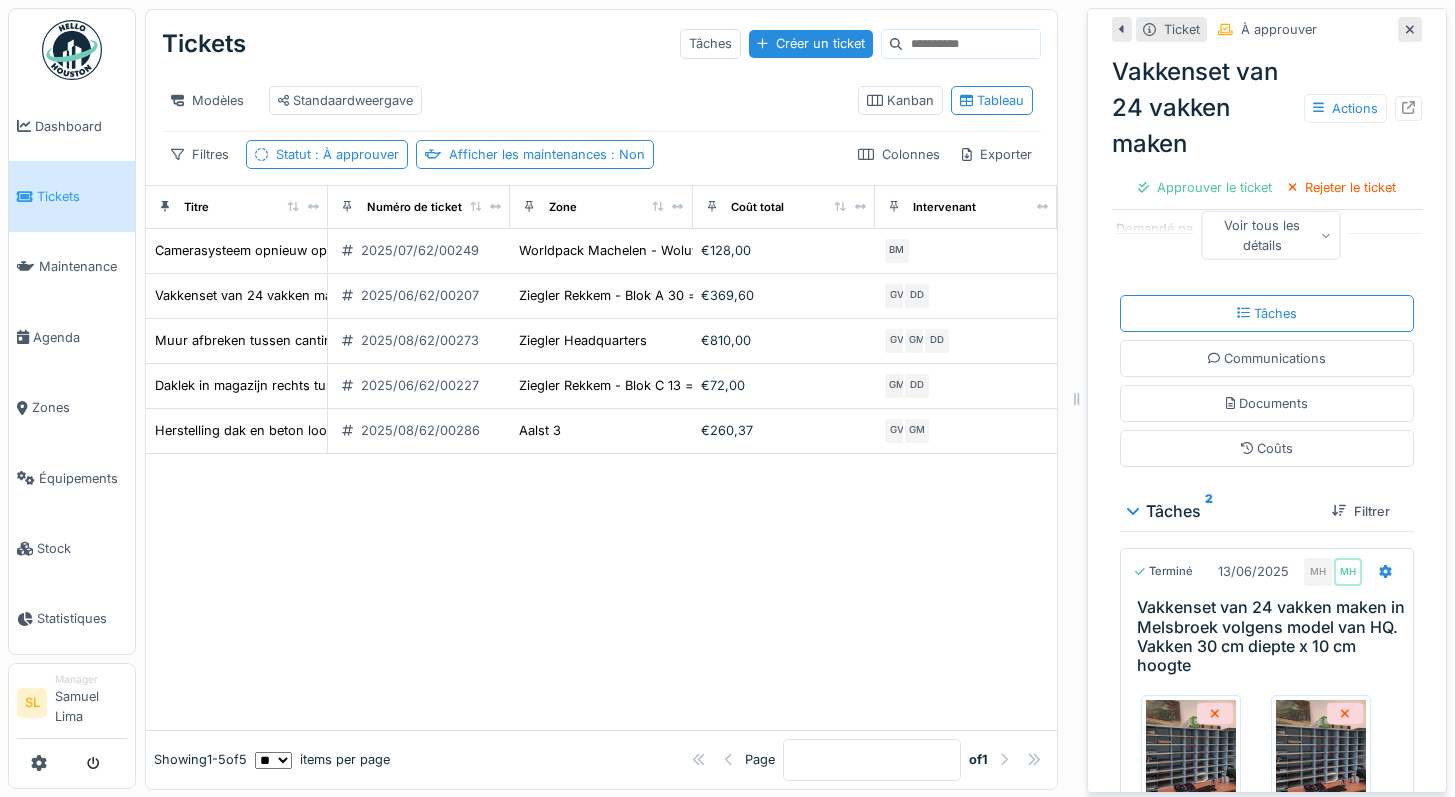 scroll, scrollTop: 449, scrollLeft: 0, axis: vertical 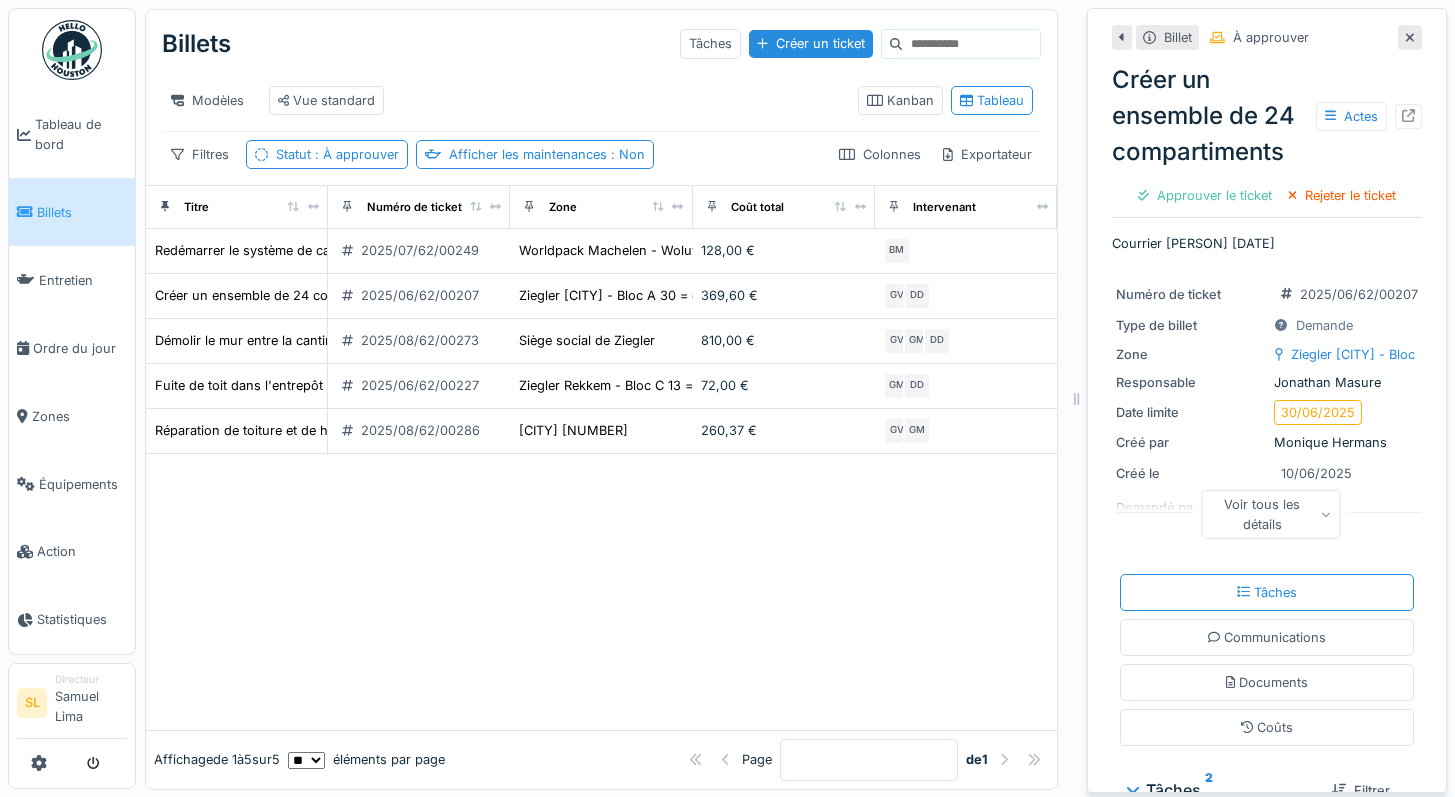 click on "Voir tous les détails" at bounding box center [1271, 514] 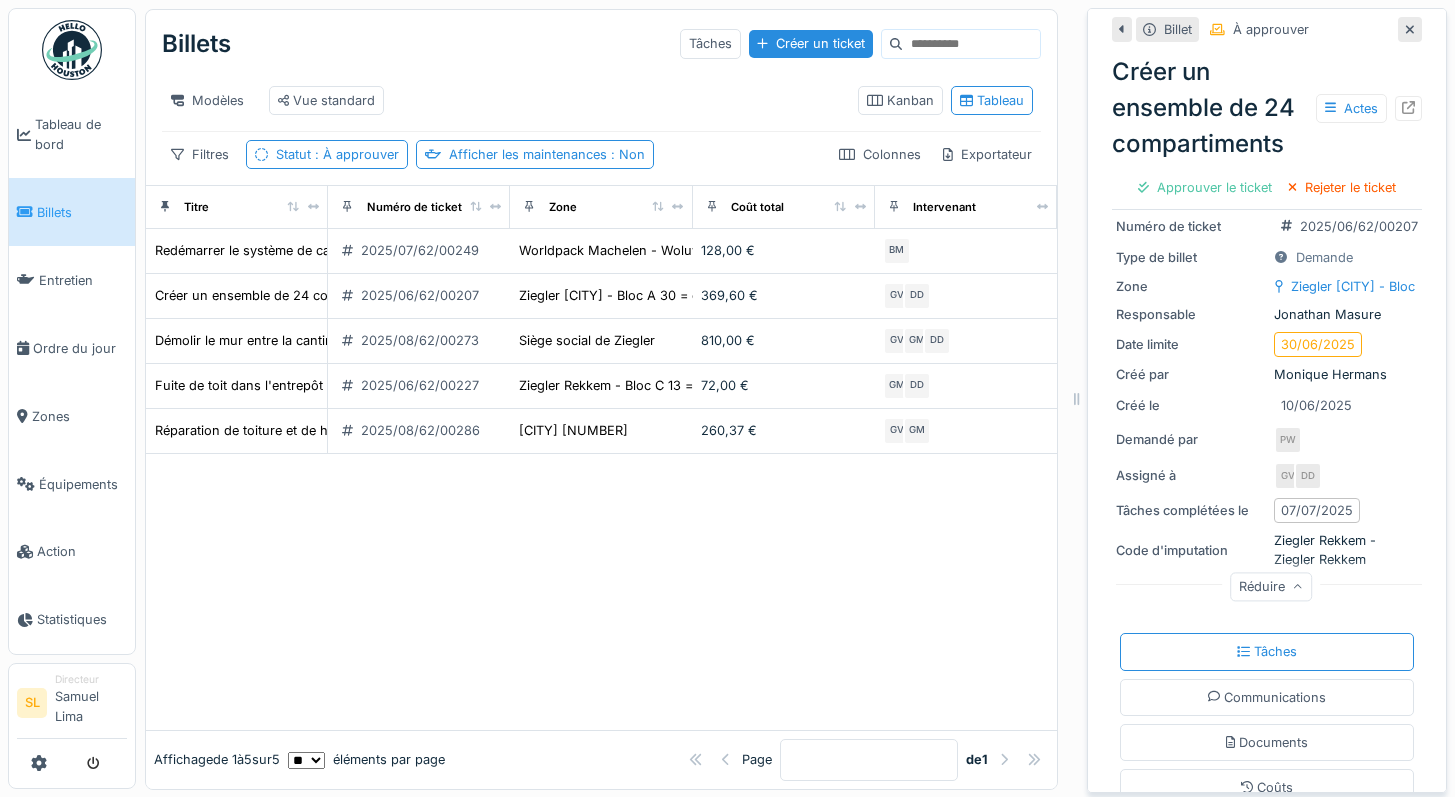 scroll, scrollTop: 262, scrollLeft: 0, axis: vertical 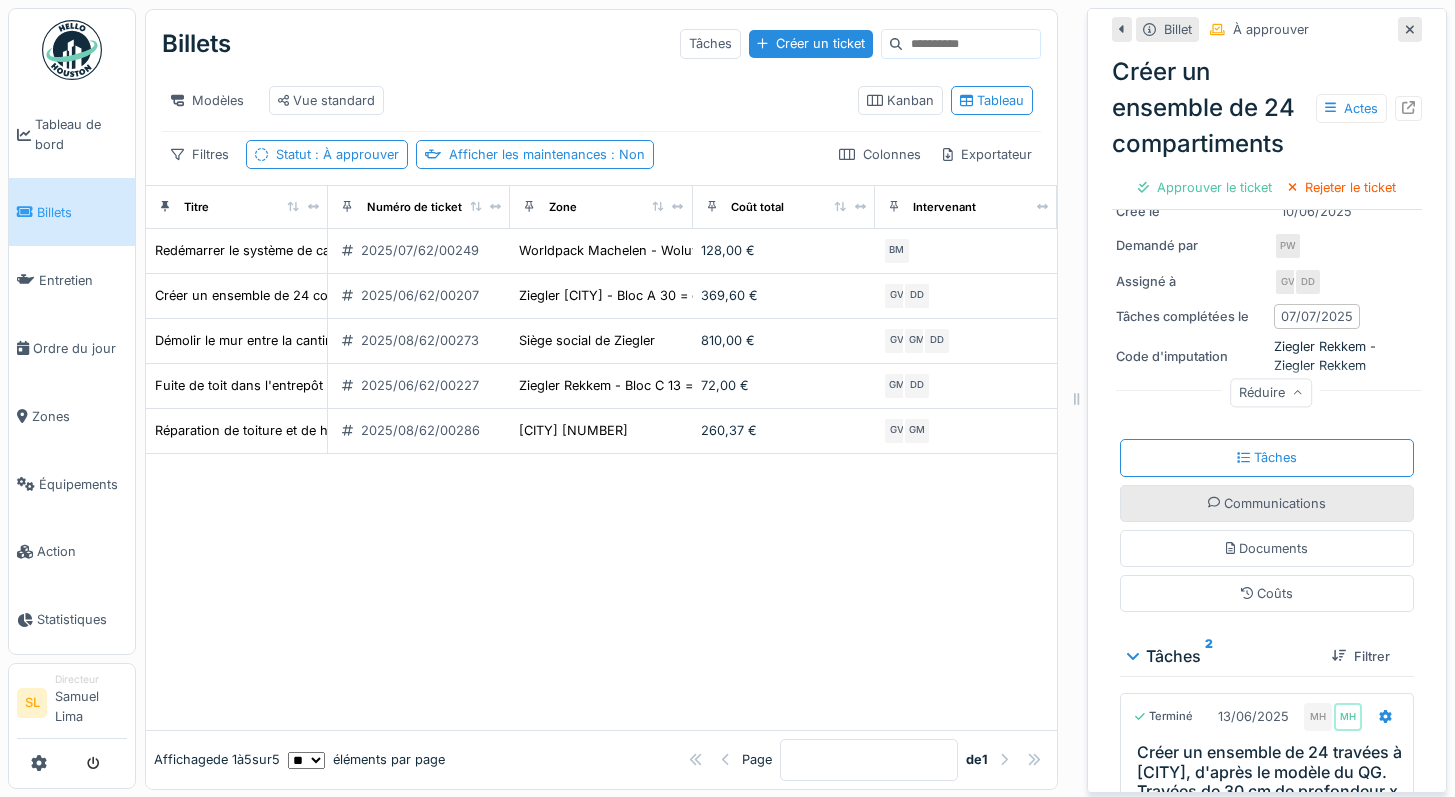 click on "Communications" at bounding box center (1267, 503) 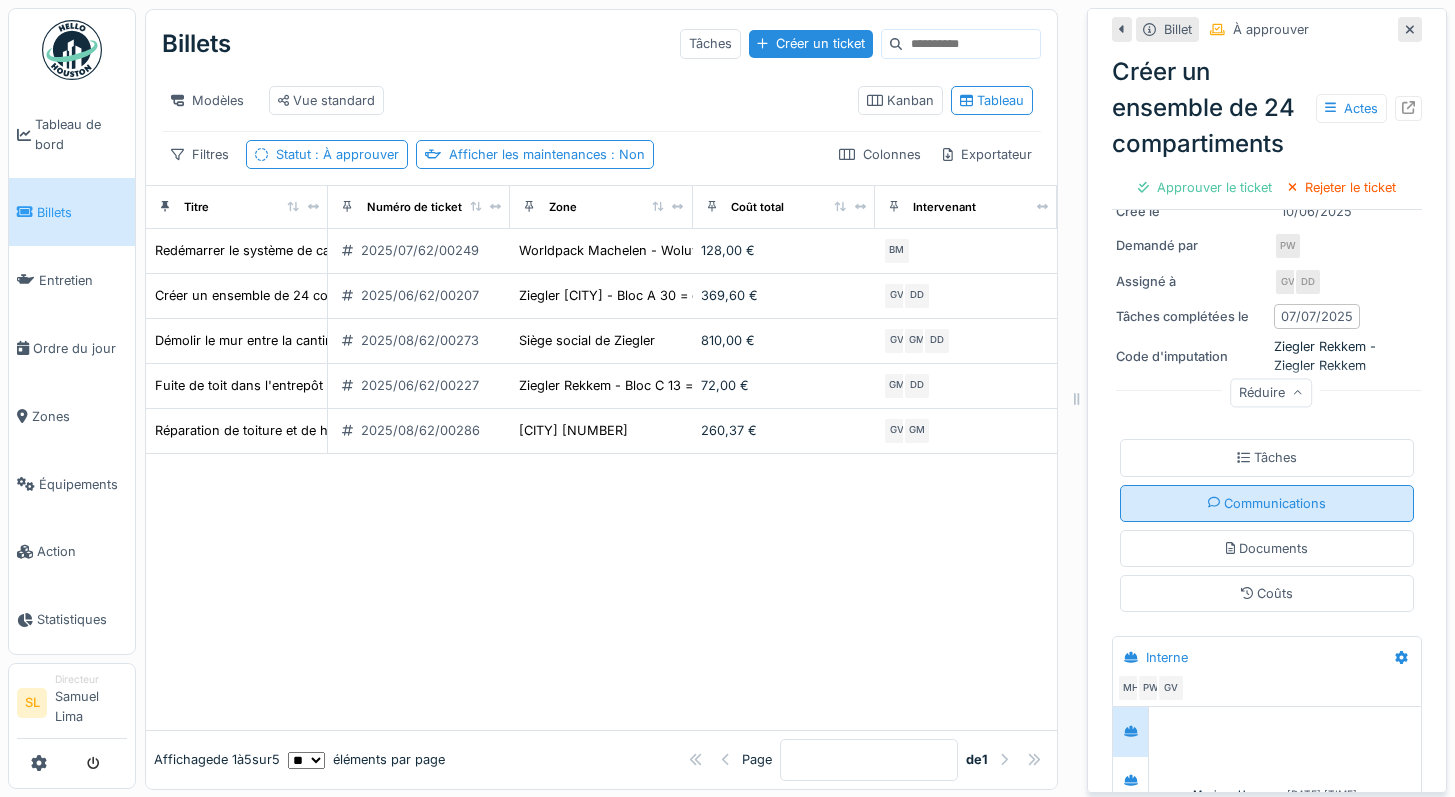 scroll, scrollTop: 9, scrollLeft: 0, axis: vertical 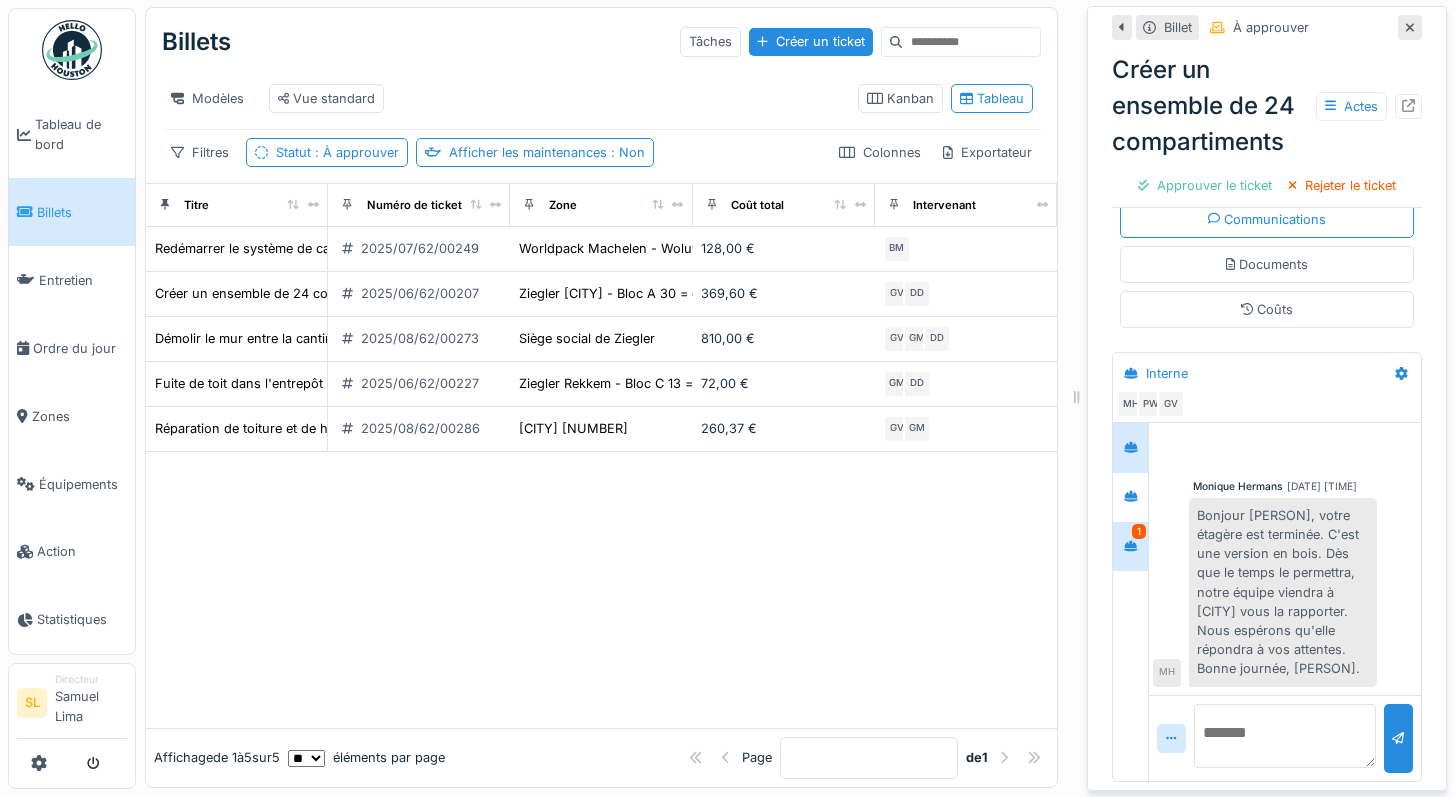 click on "1" at bounding box center (1139, 531) 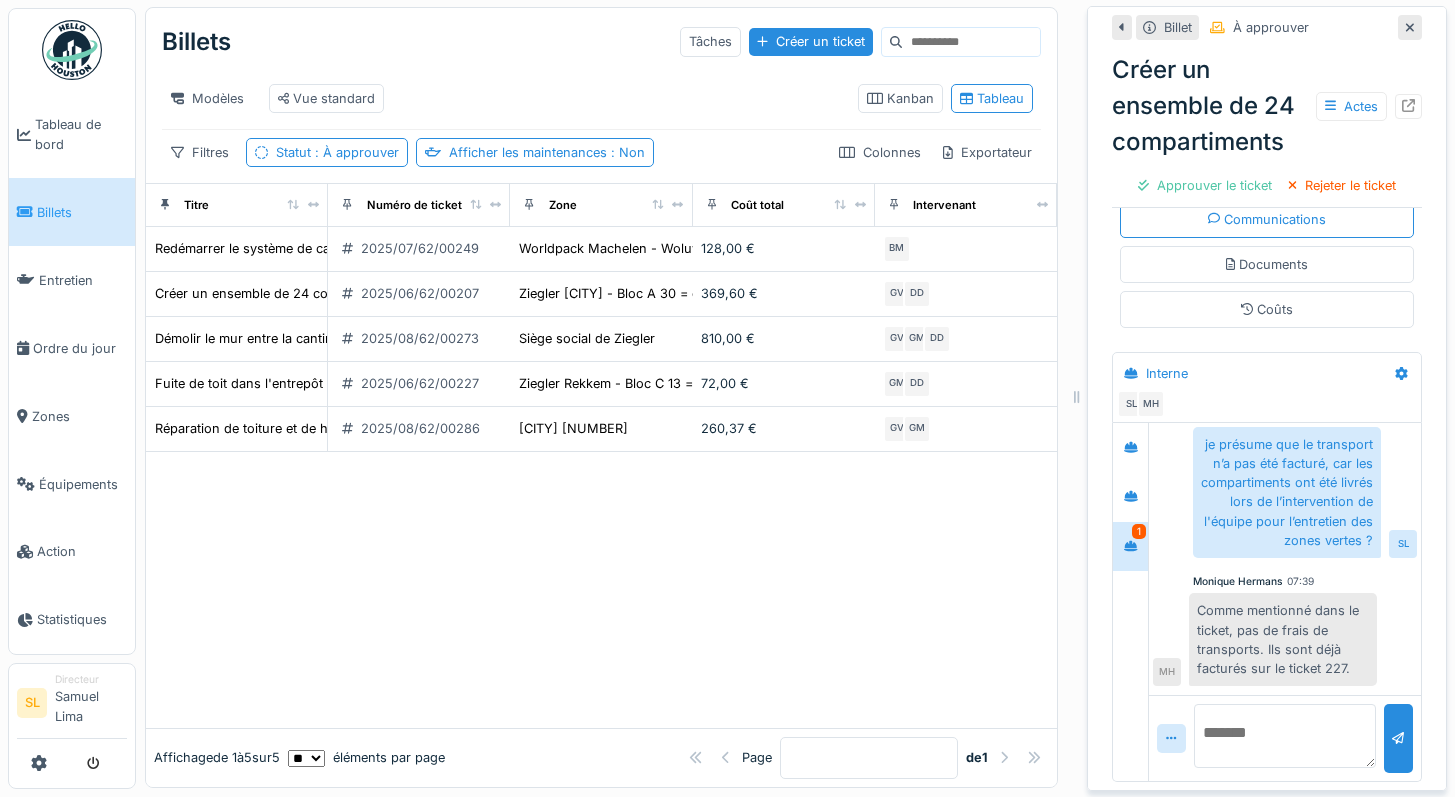 scroll, scrollTop: 132, scrollLeft: 0, axis: vertical 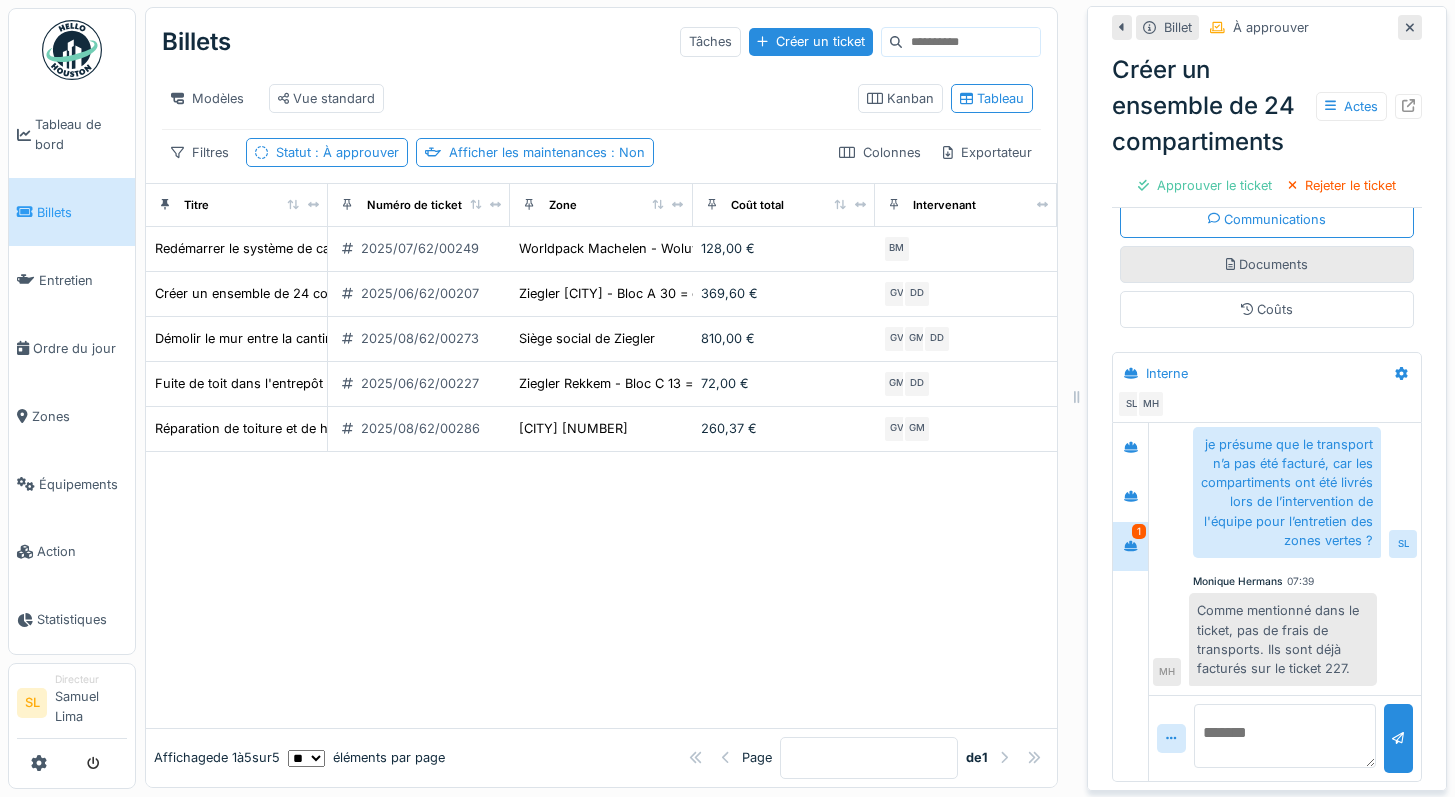 click on "Documents" at bounding box center [1267, 264] 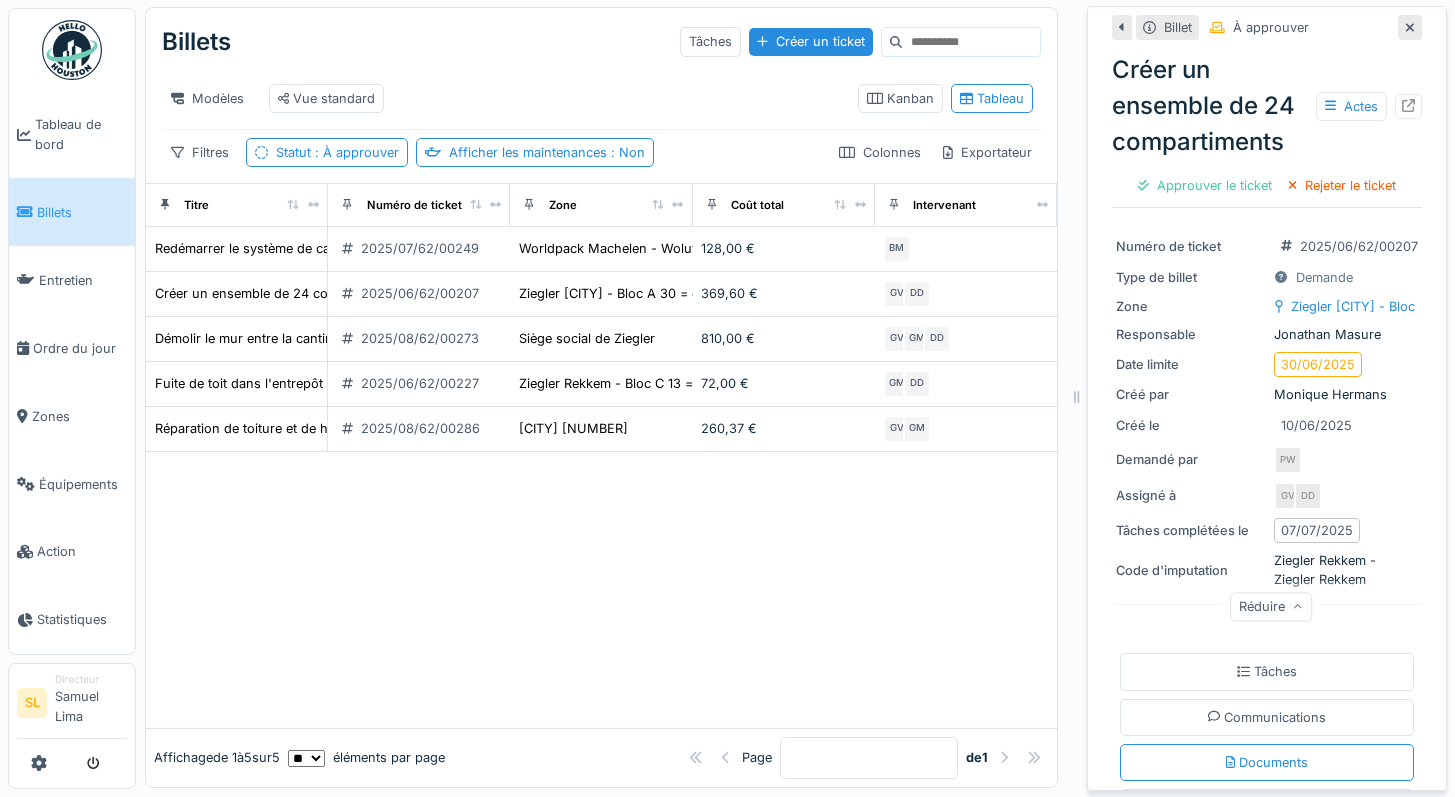 scroll, scrollTop: 0, scrollLeft: 0, axis: both 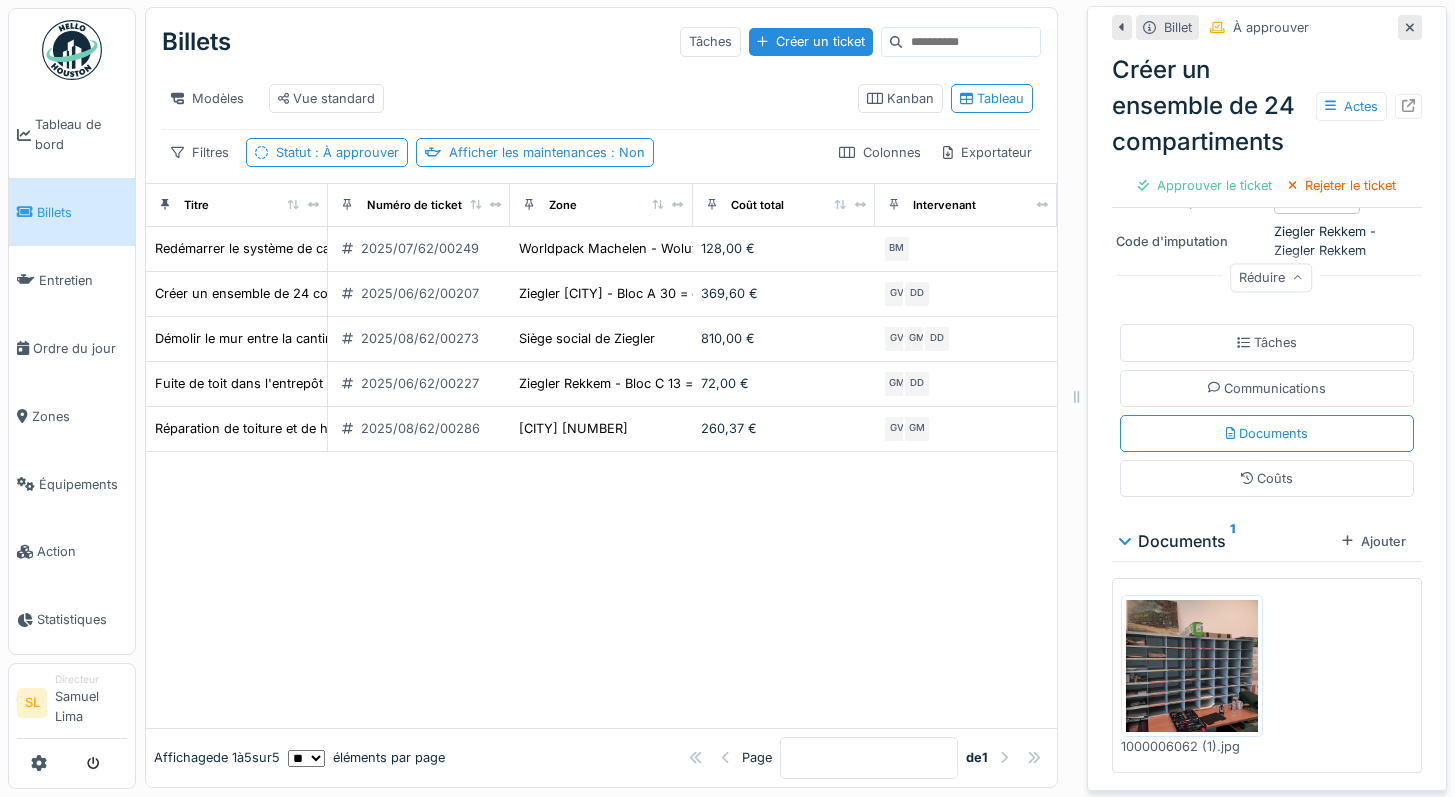 click on "Documents" at bounding box center (1182, 541) 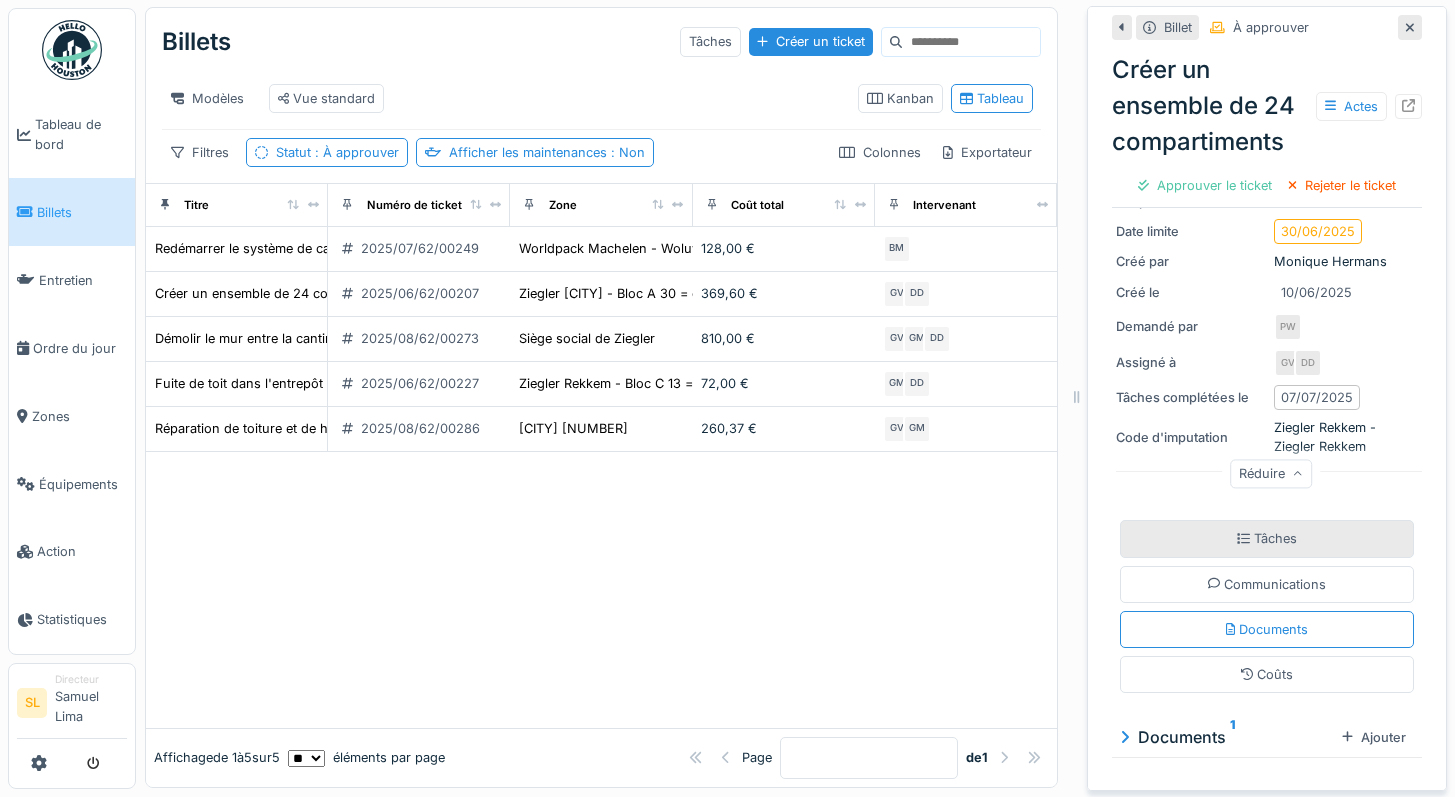 scroll, scrollTop: 179, scrollLeft: 0, axis: vertical 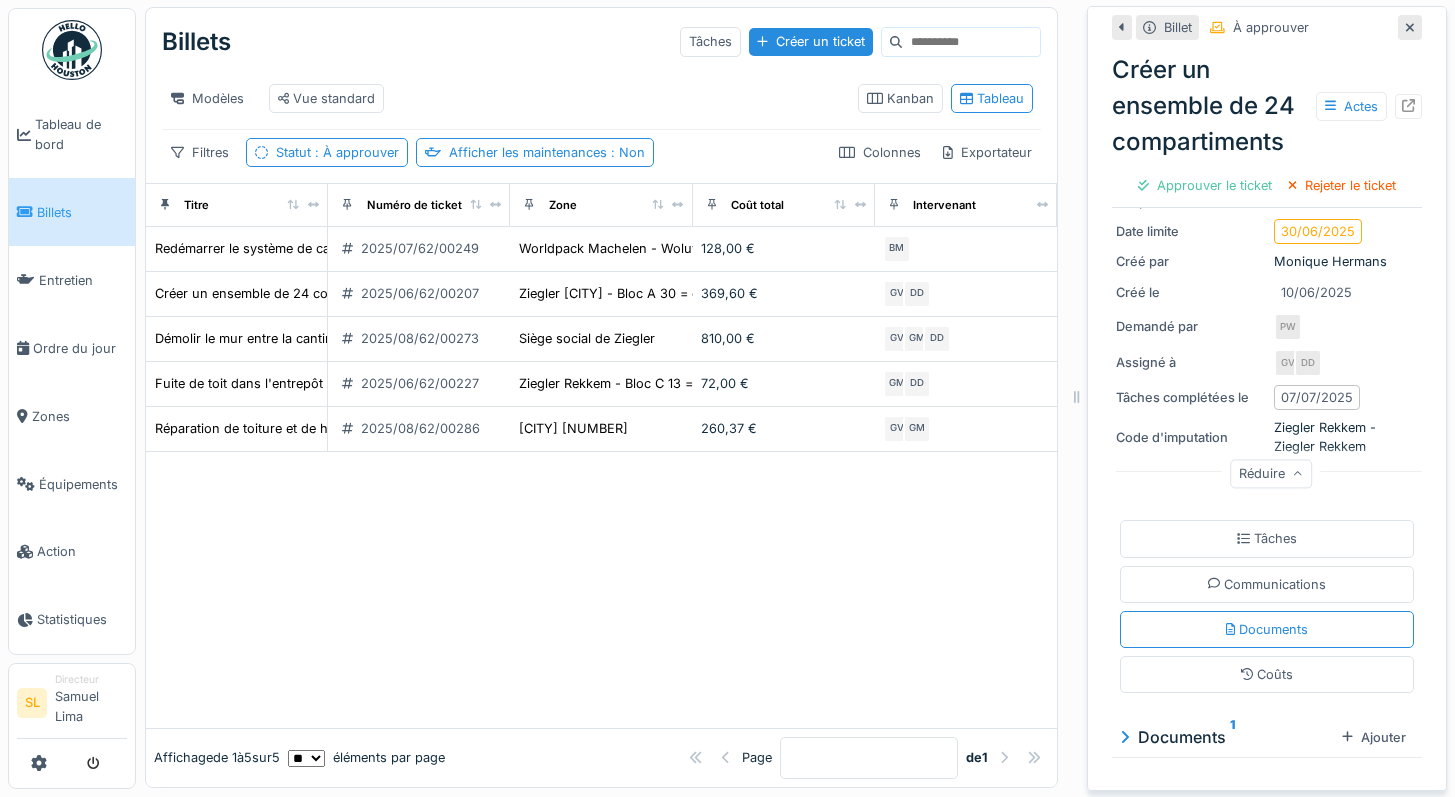 click on "Documents" at bounding box center [1182, 737] 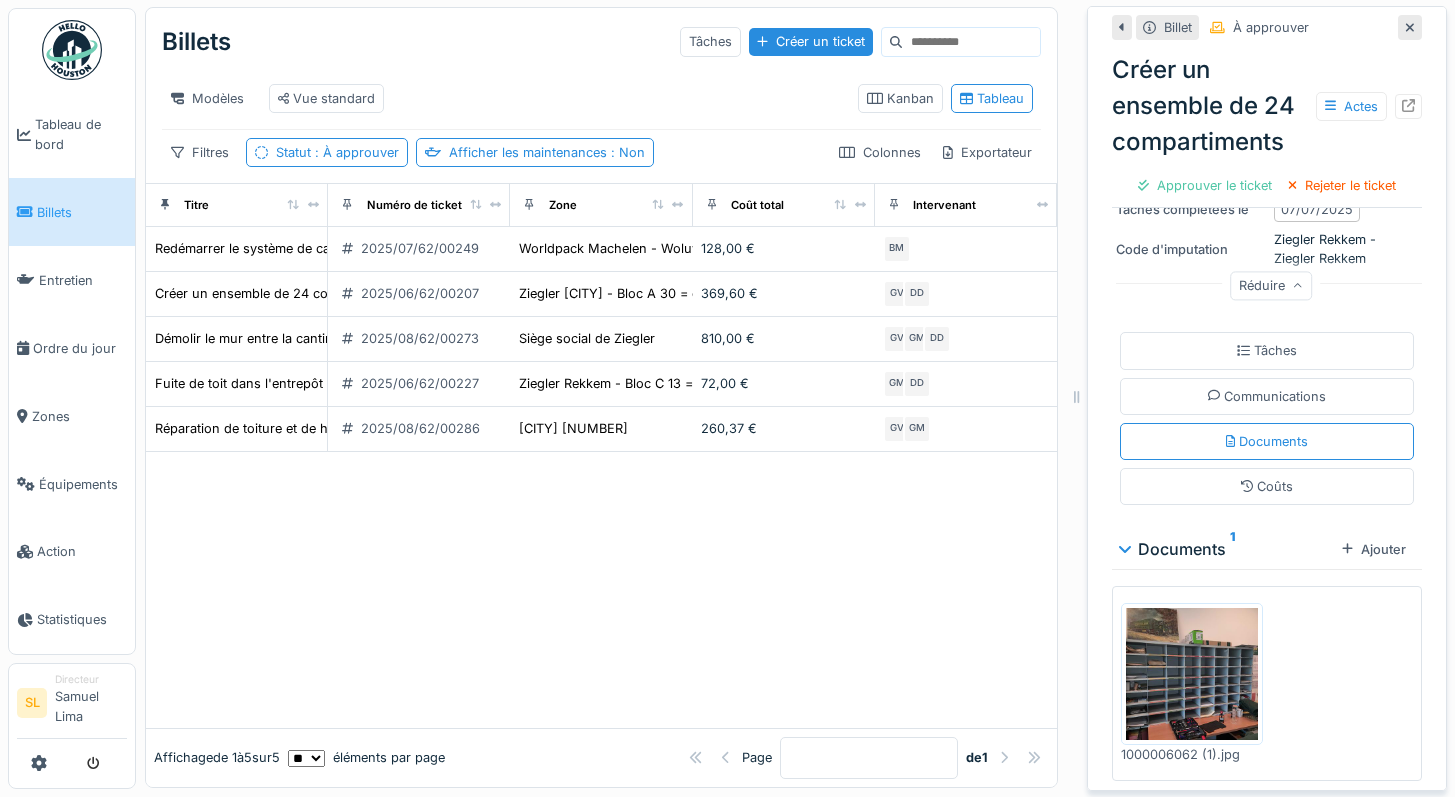 scroll, scrollTop: 0, scrollLeft: 0, axis: both 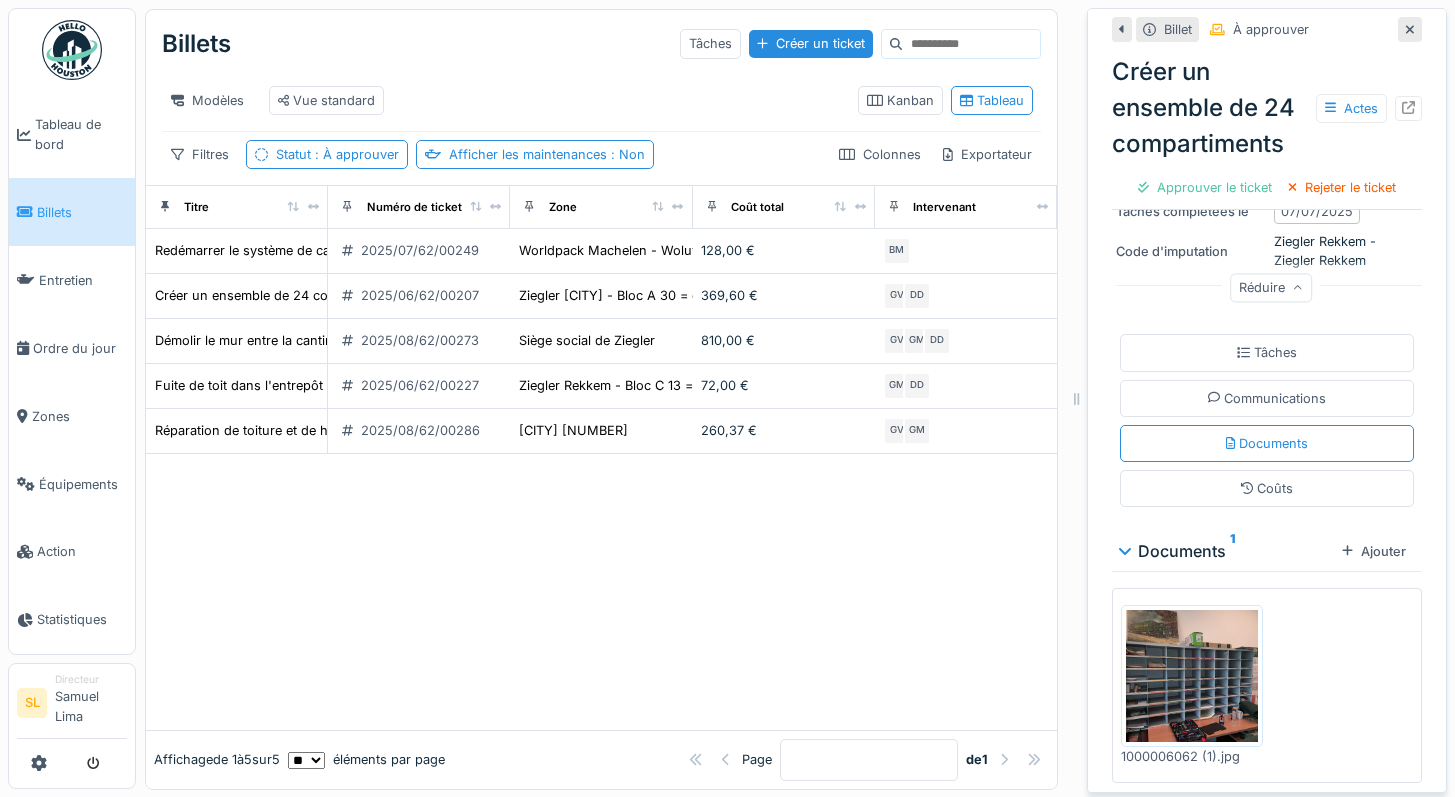 click on "Réduire" at bounding box center (1271, 287) 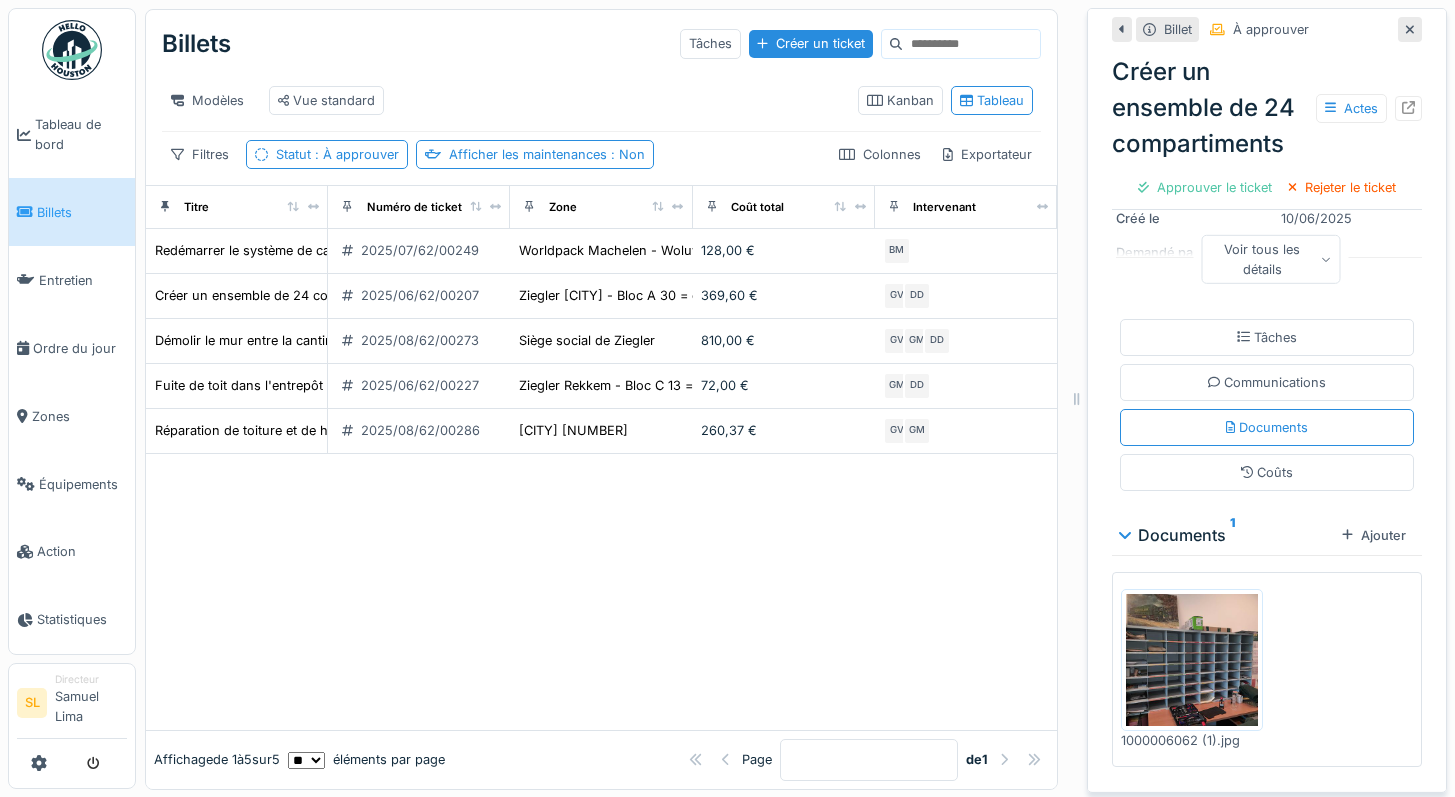 scroll, scrollTop: 242, scrollLeft: 0, axis: vertical 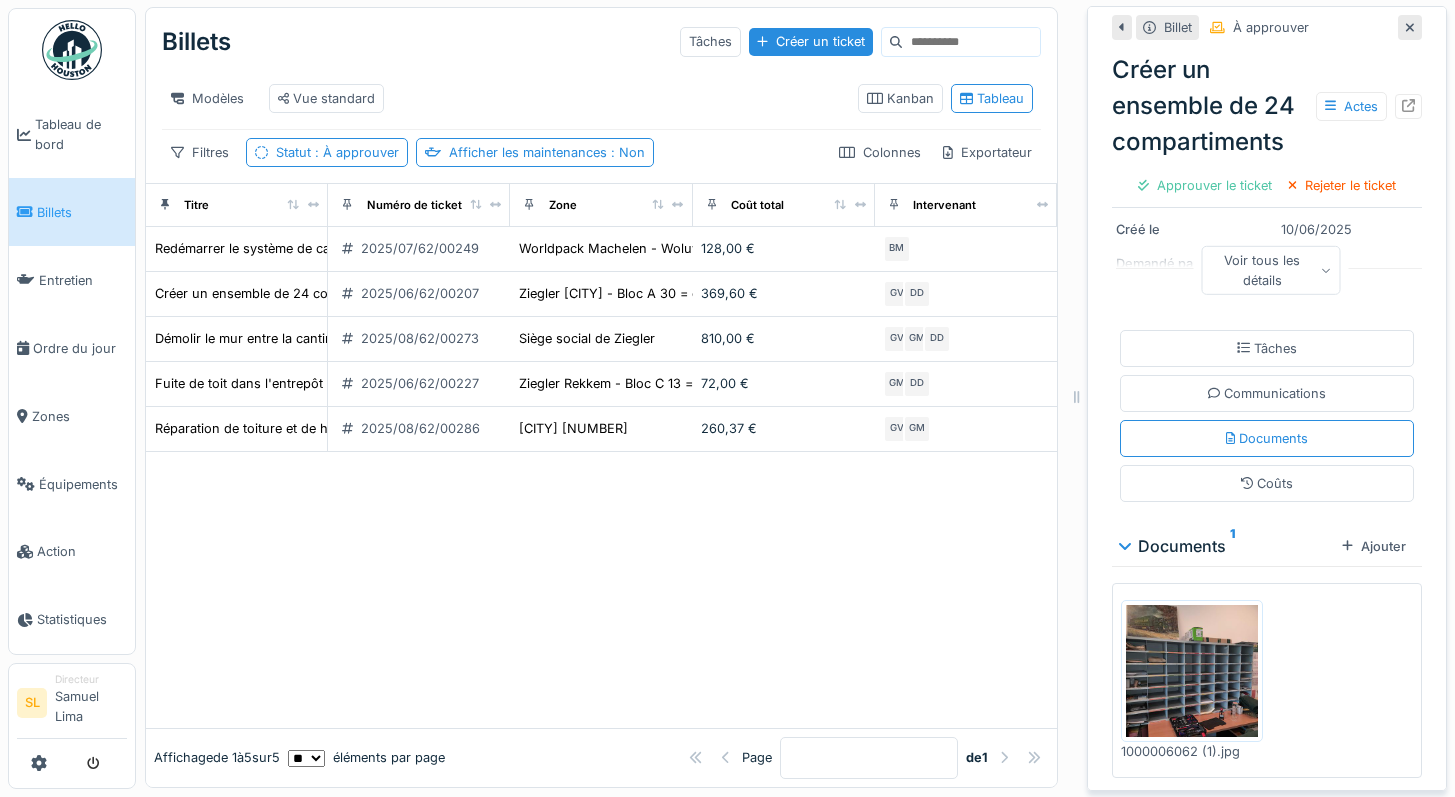click on "Documents" at bounding box center [1182, 546] 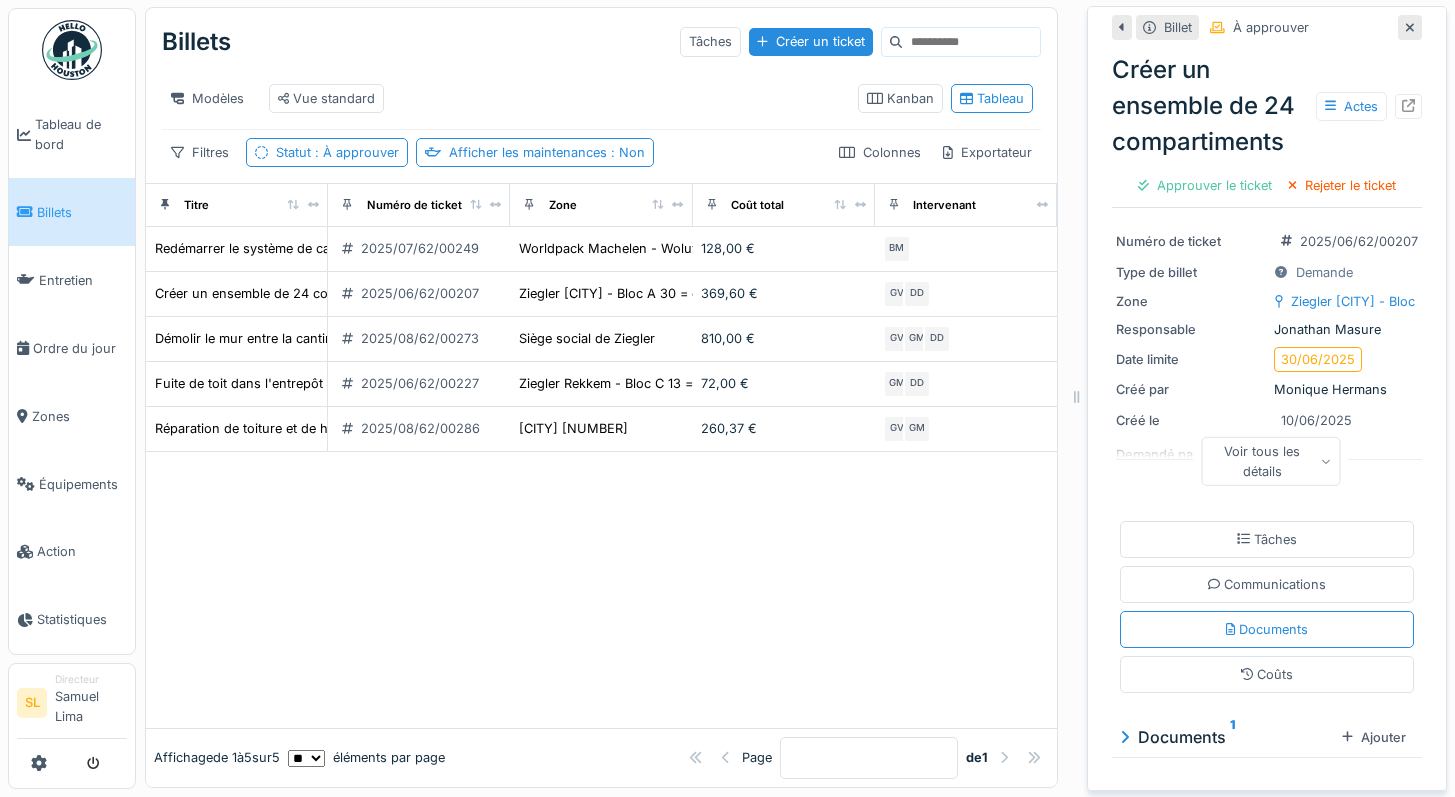 scroll, scrollTop: 54, scrollLeft: 0, axis: vertical 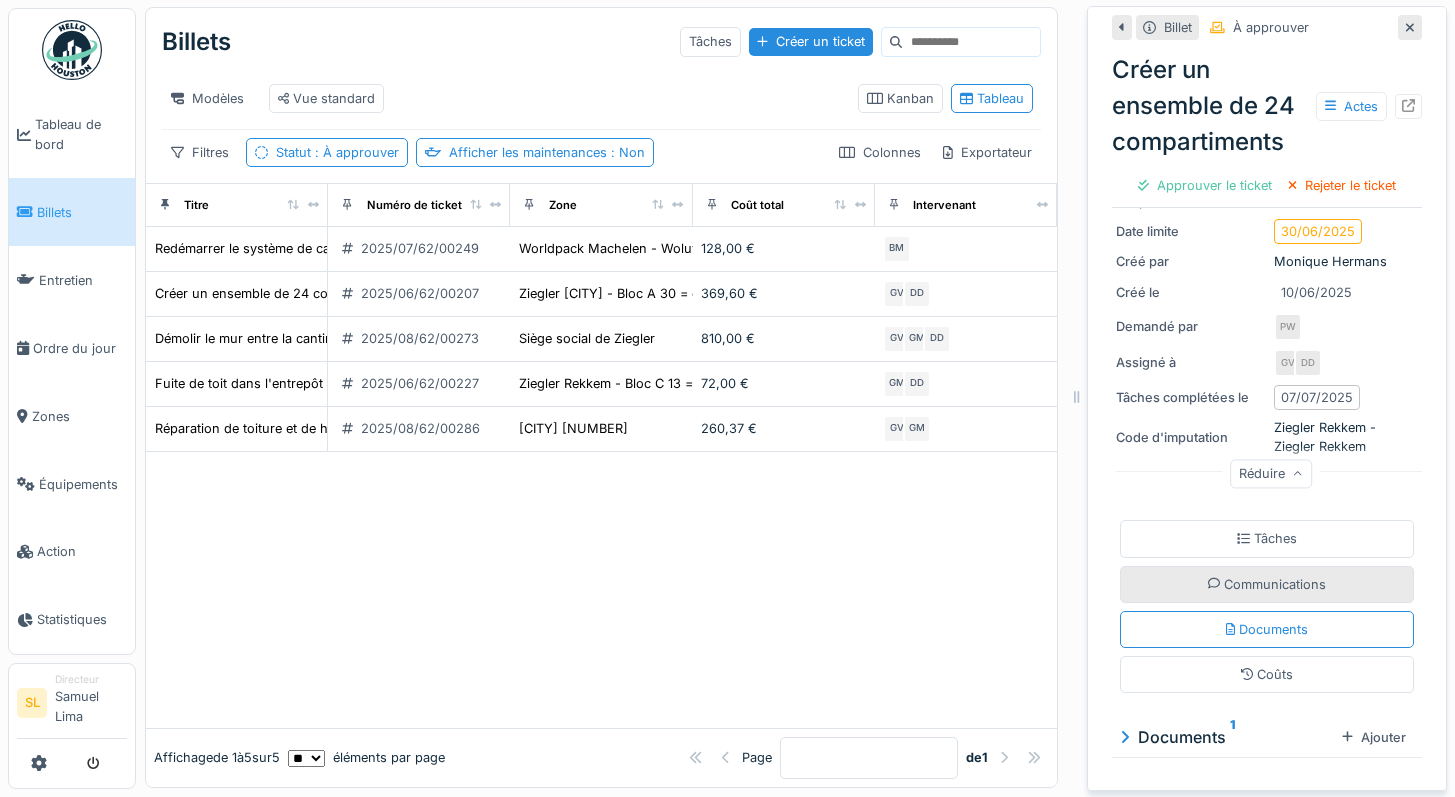 click on "Communications" at bounding box center [1275, 584] 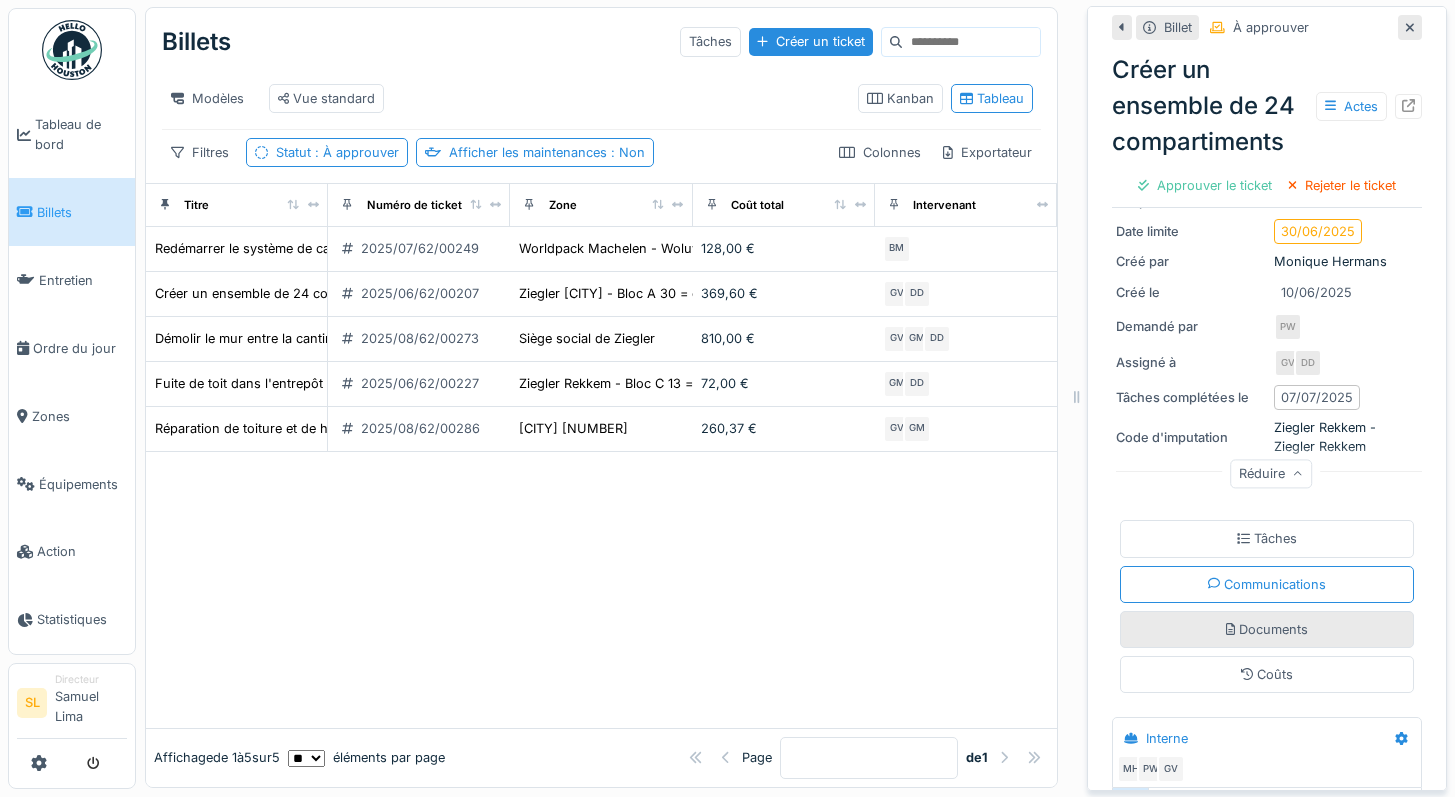 scroll, scrollTop: 58, scrollLeft: 0, axis: vertical 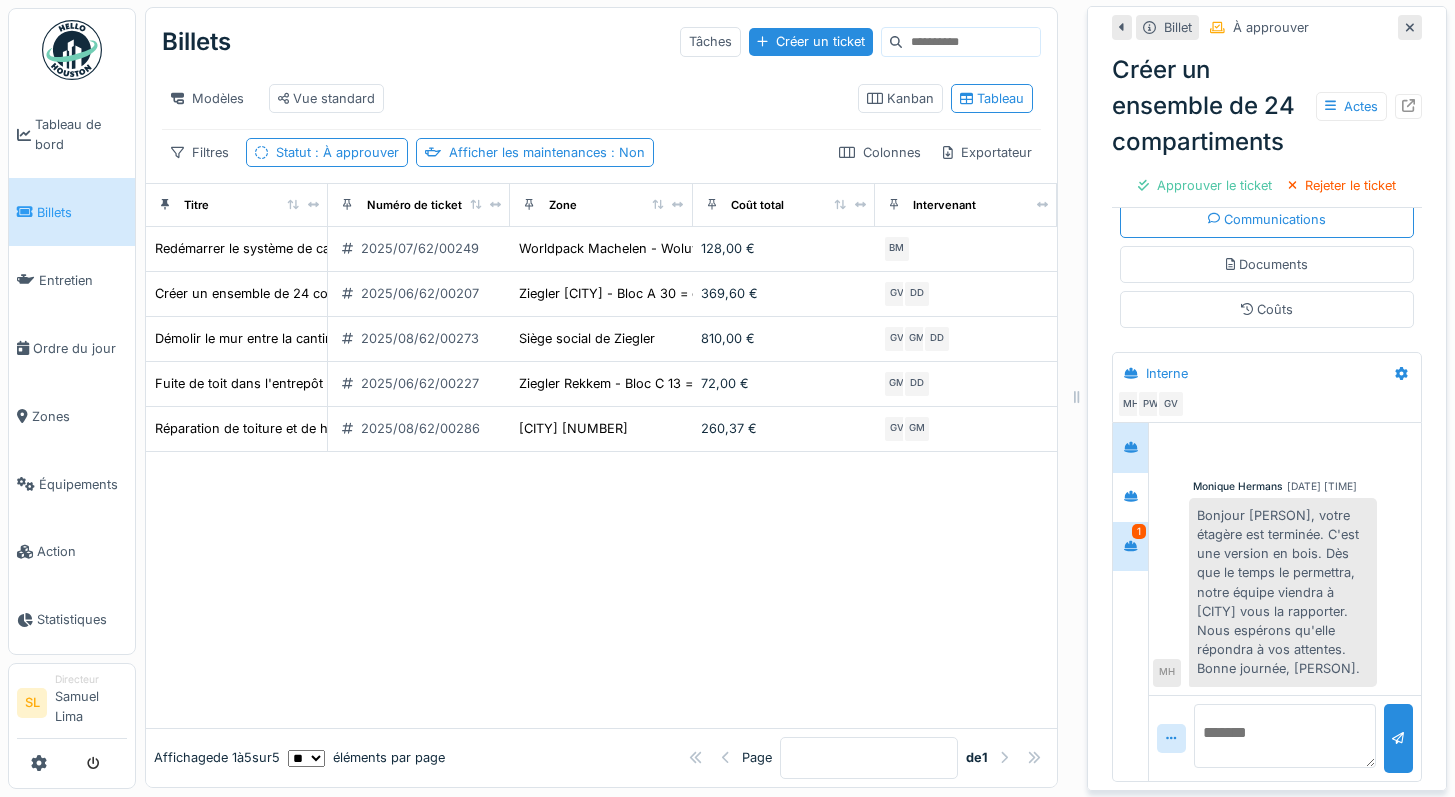 click on "1" at bounding box center (1130, 546) 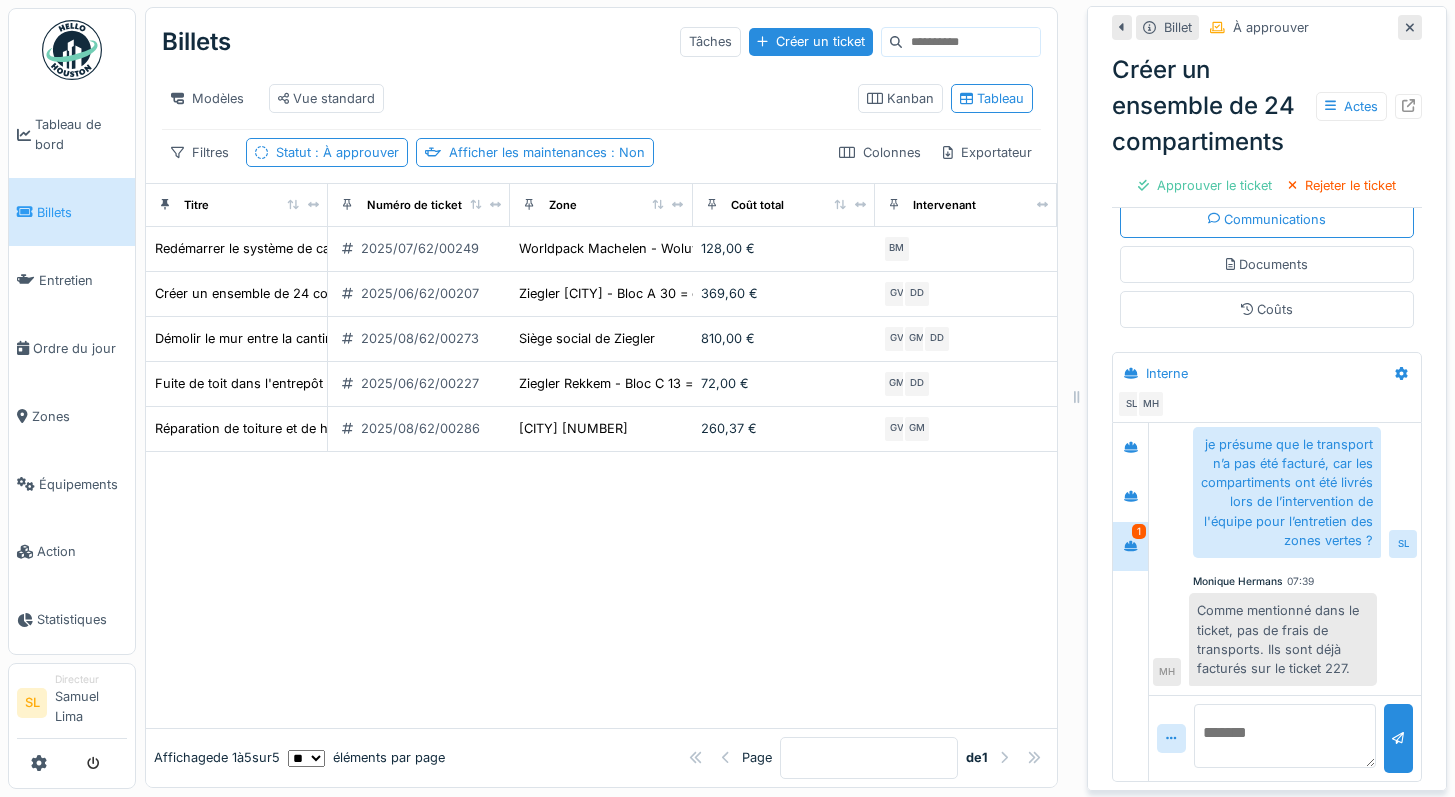 click at bounding box center (1285, 738) 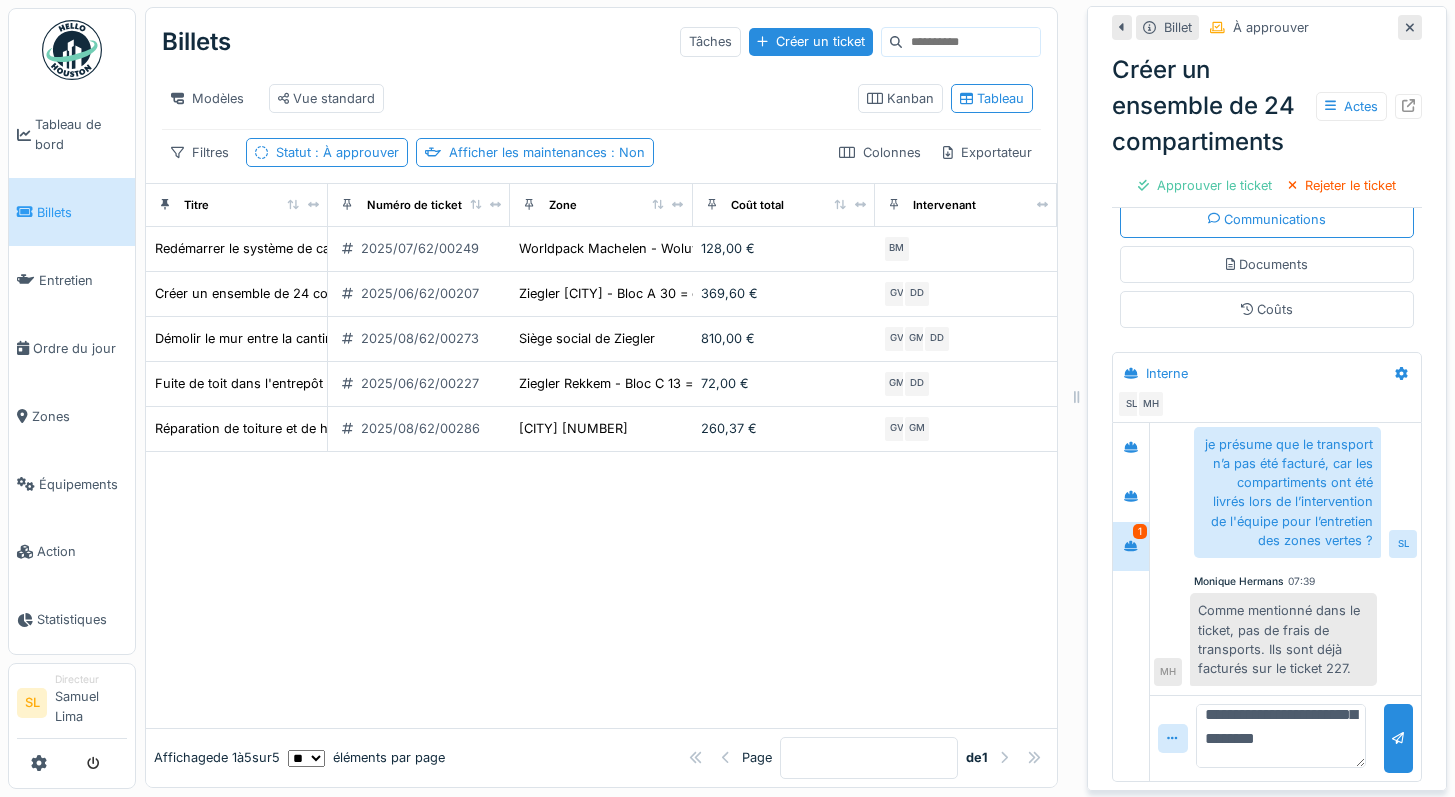 scroll, scrollTop: 90, scrollLeft: 0, axis: vertical 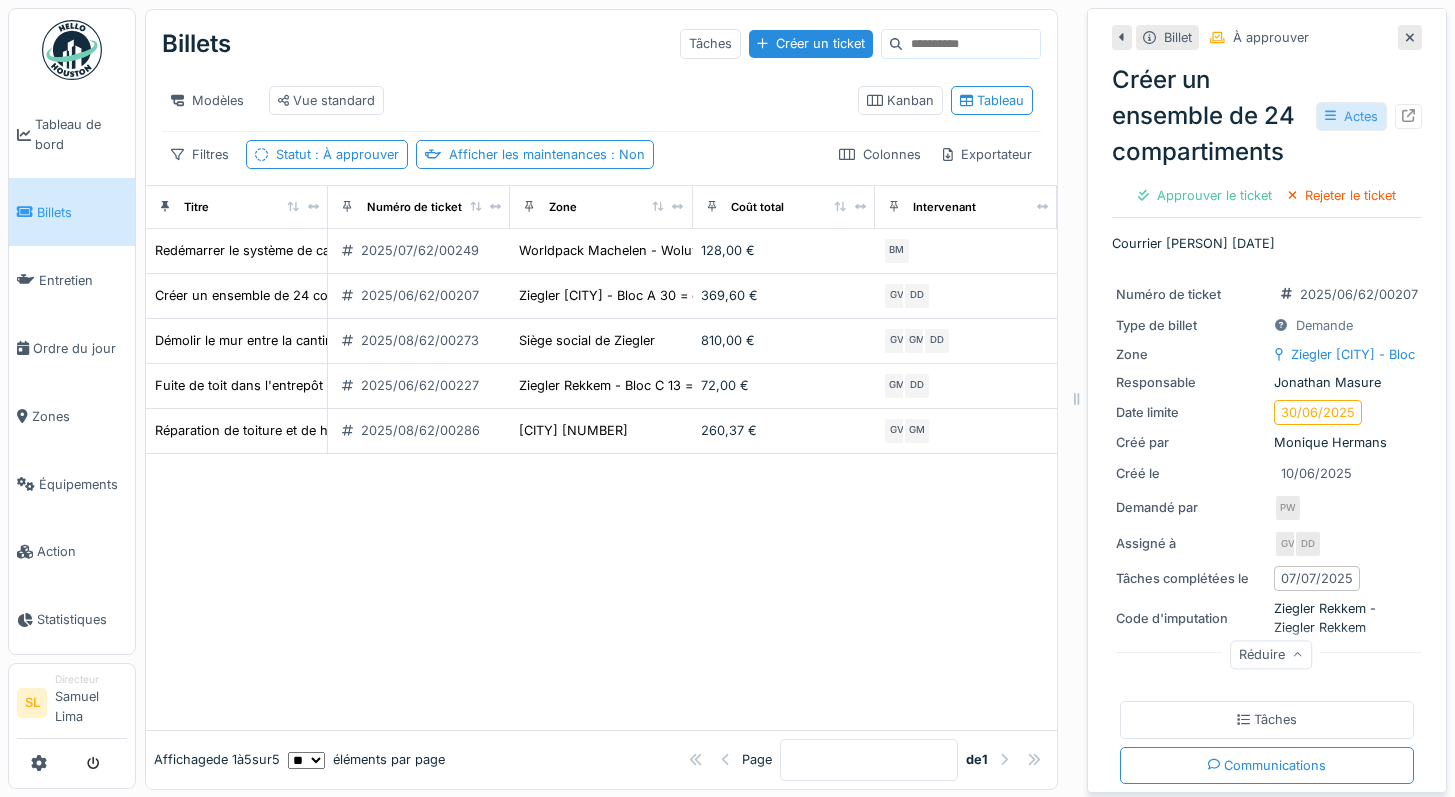 type on "**********" 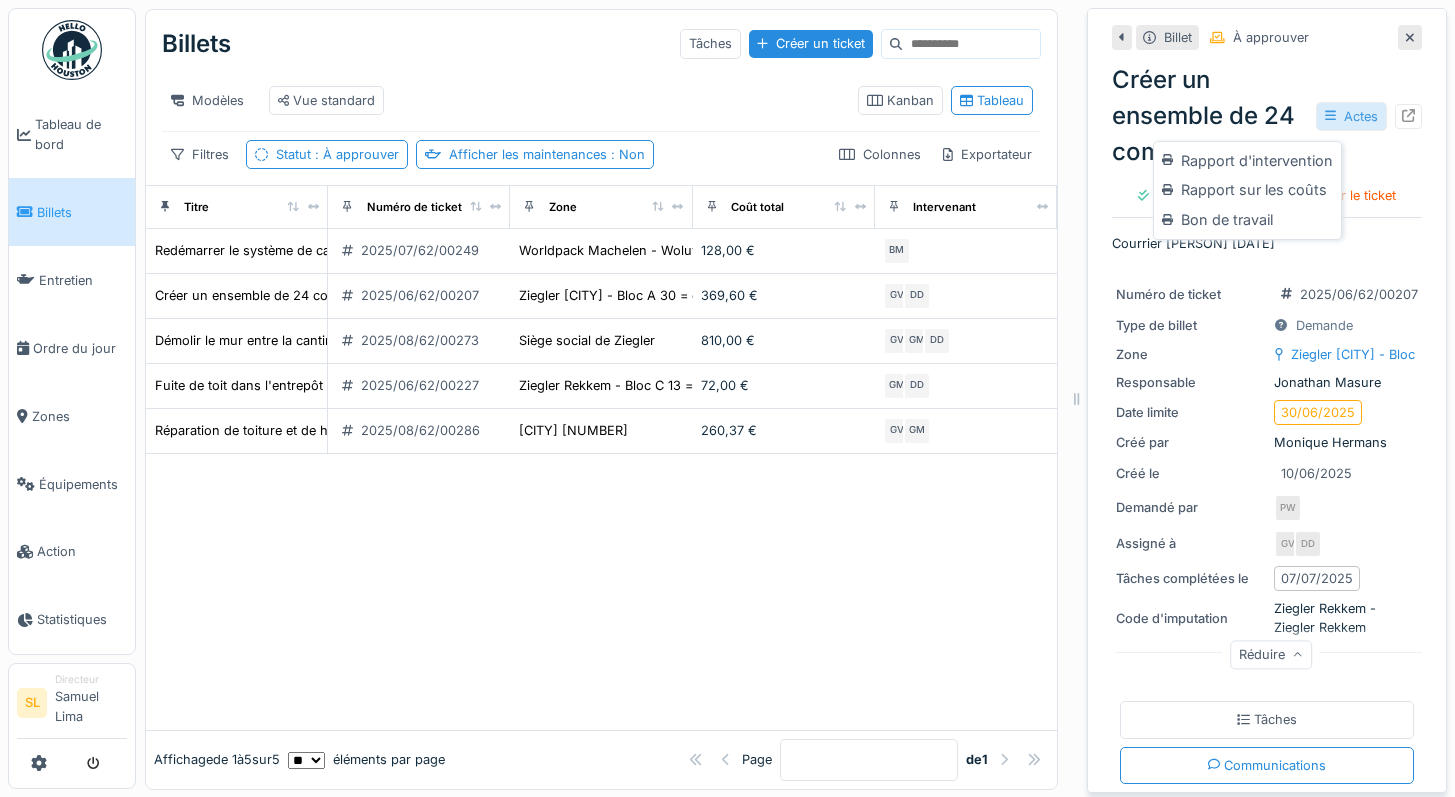 click on "Actes" at bounding box center [1361, 116] 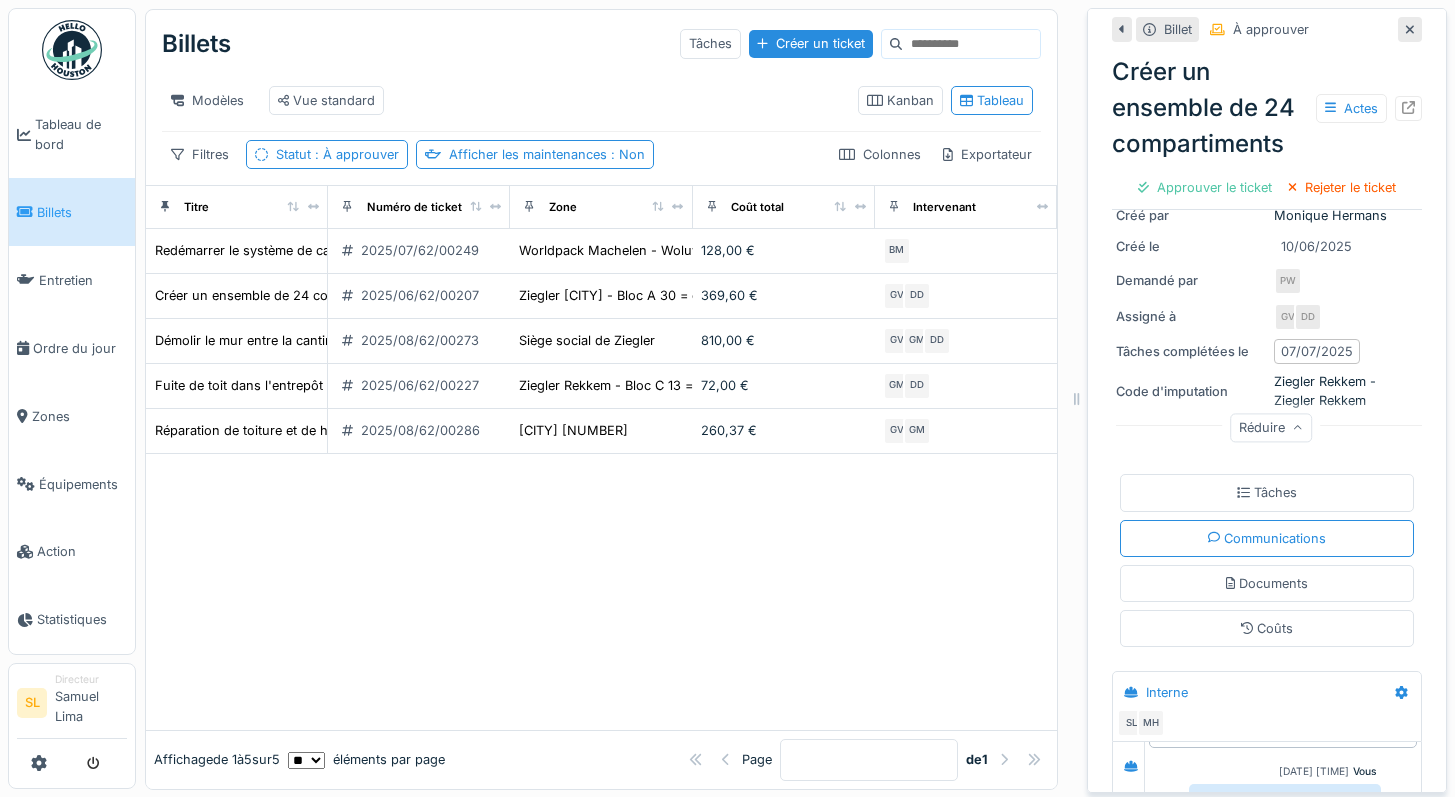 scroll, scrollTop: 372, scrollLeft: 0, axis: vertical 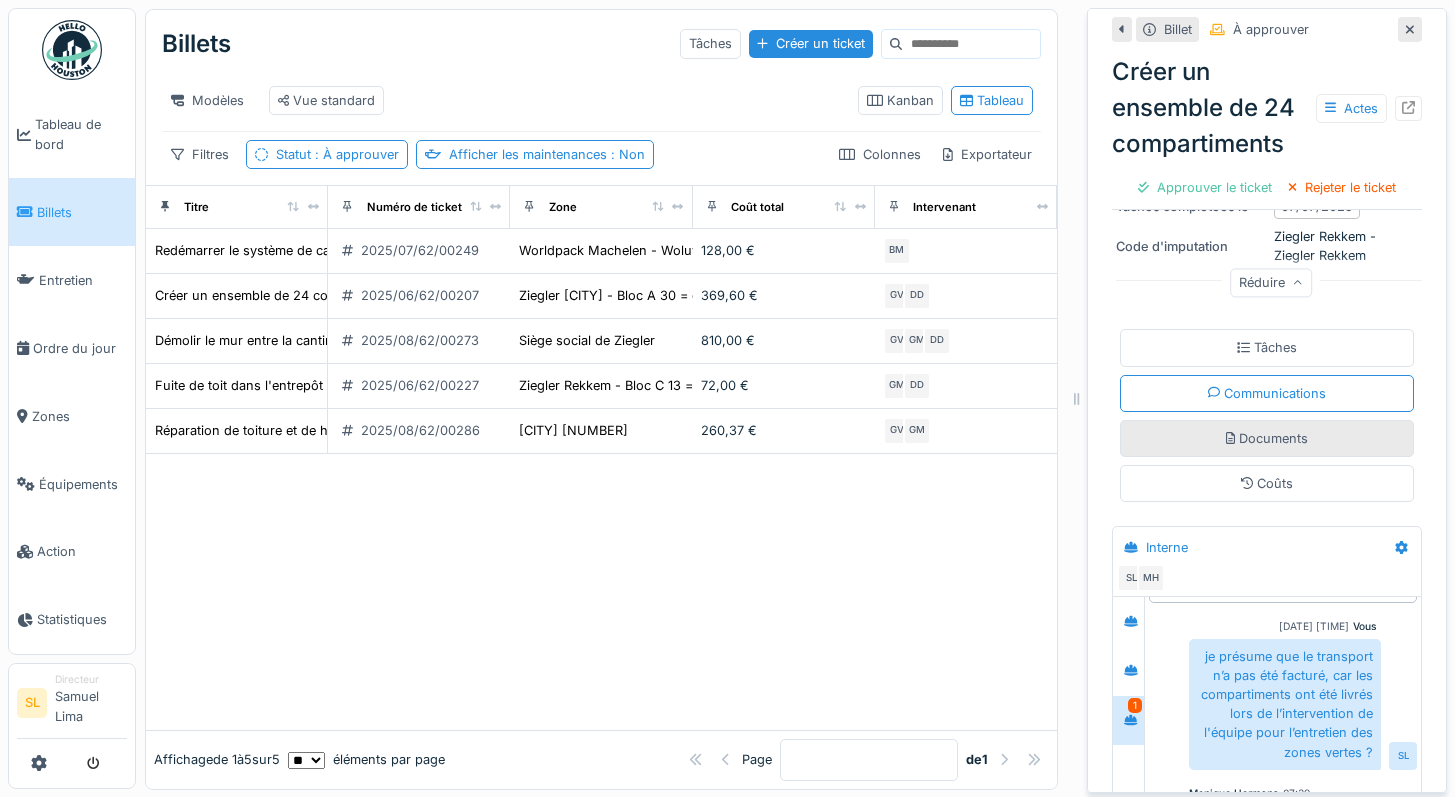 click 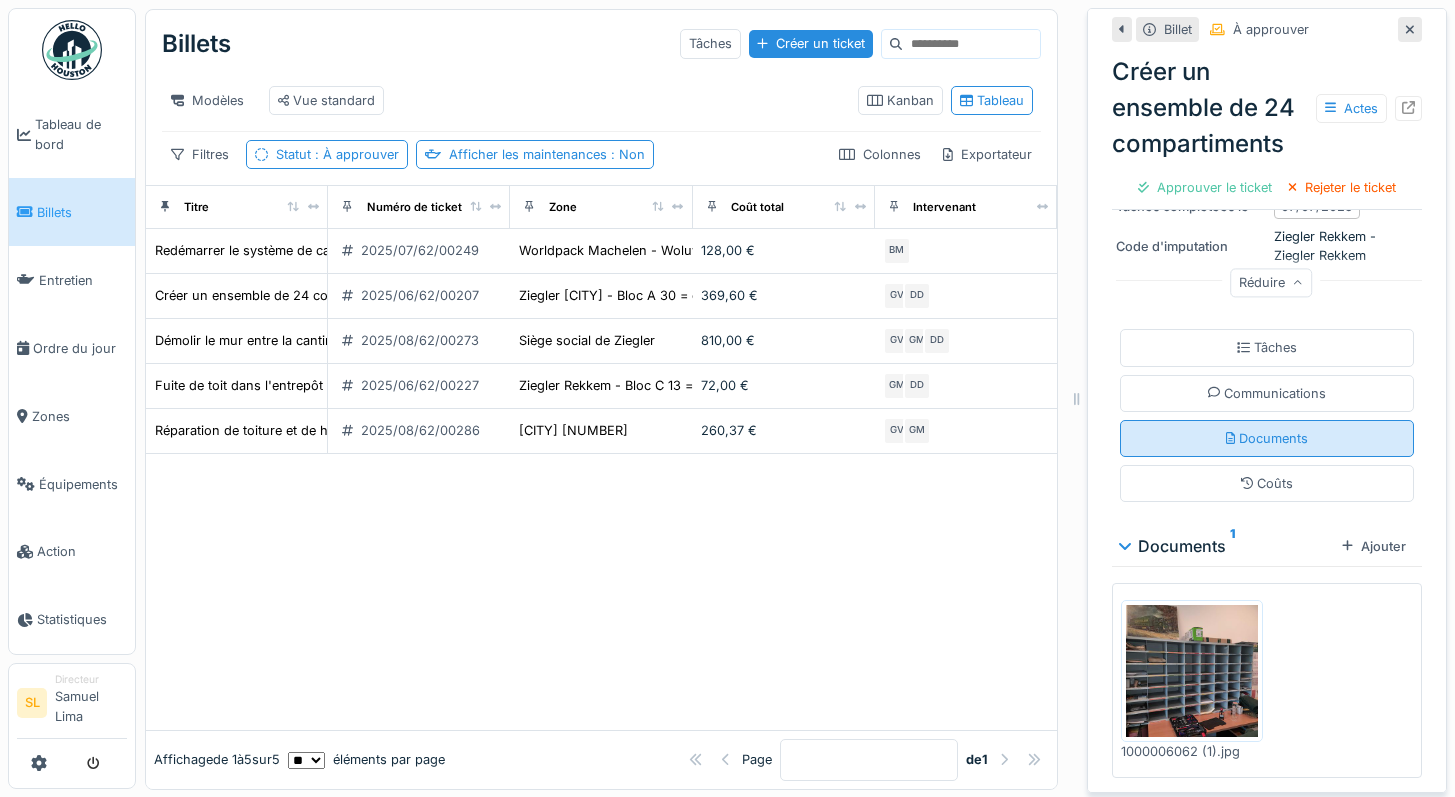 scroll, scrollTop: 17, scrollLeft: 0, axis: vertical 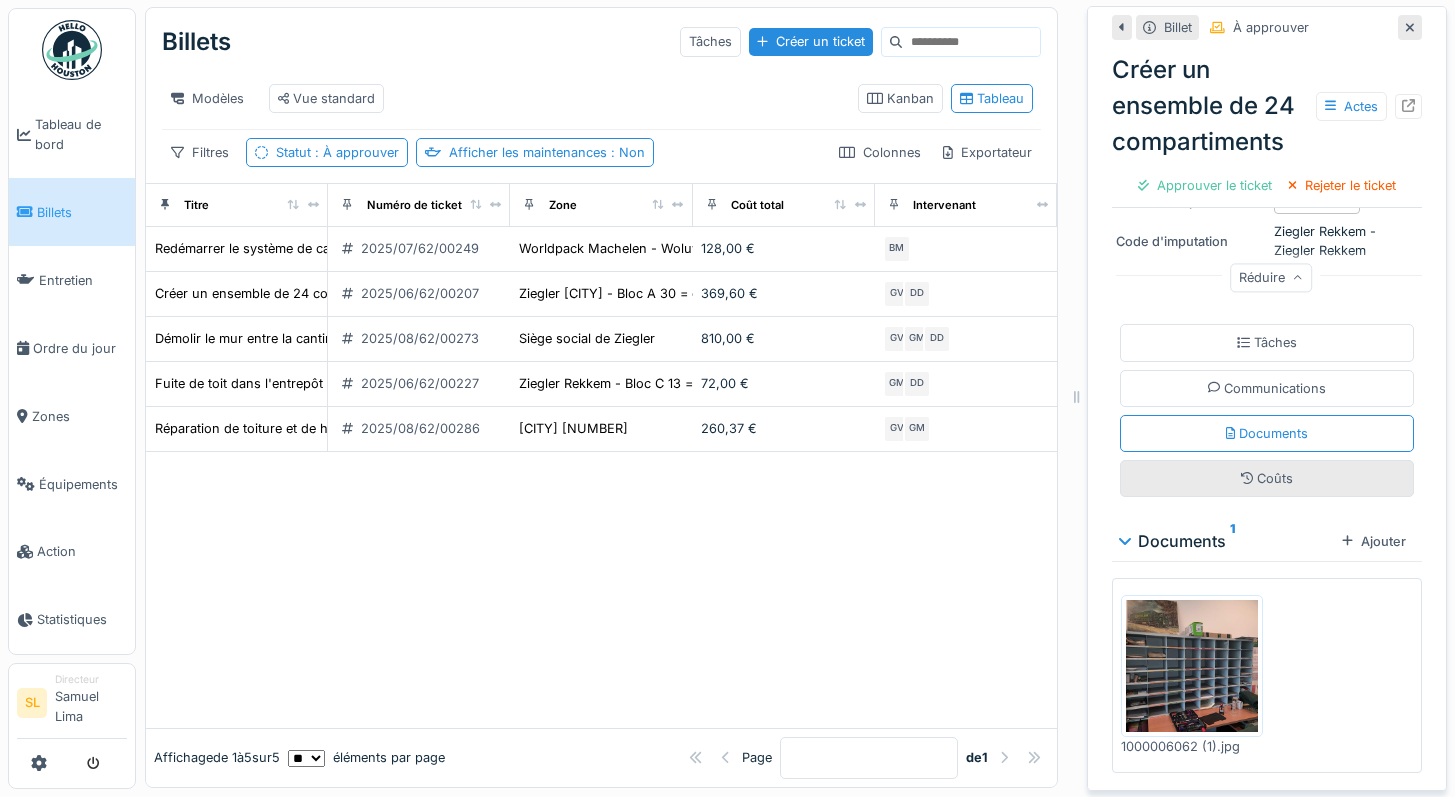 click on "Coûts" at bounding box center [1267, 478] 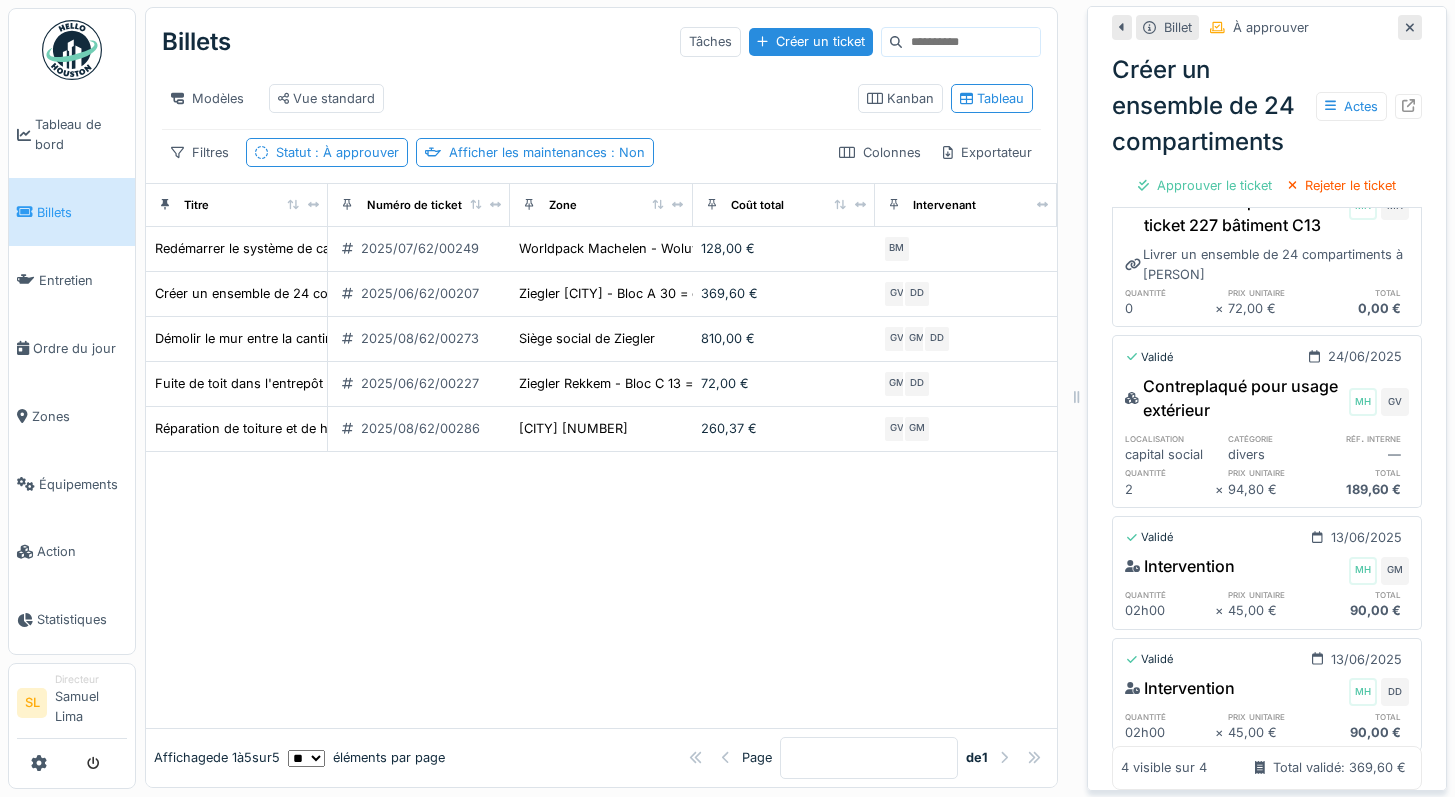 scroll, scrollTop: 874, scrollLeft: 0, axis: vertical 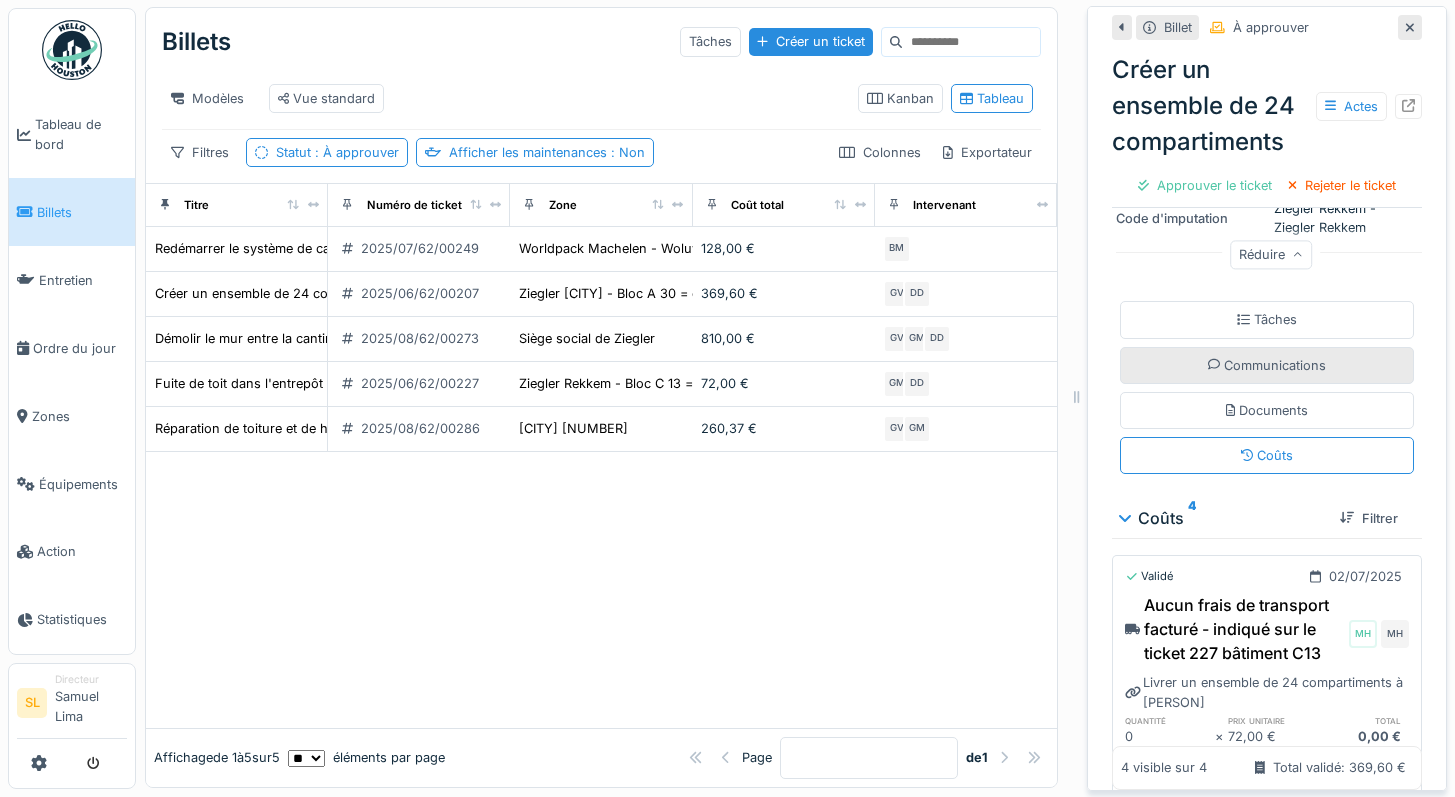 click on "Communications" at bounding box center (1275, 365) 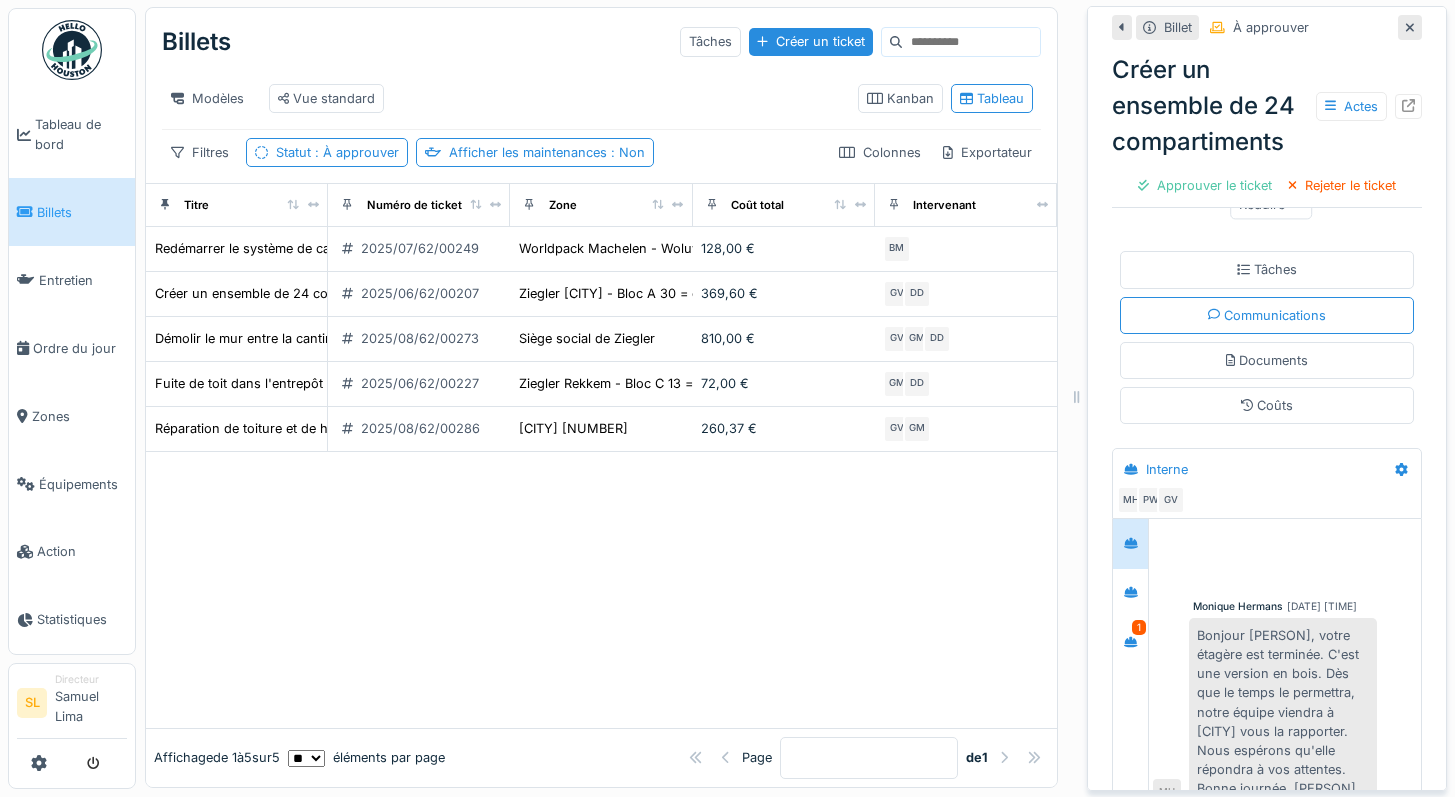 scroll, scrollTop: 544, scrollLeft: 0, axis: vertical 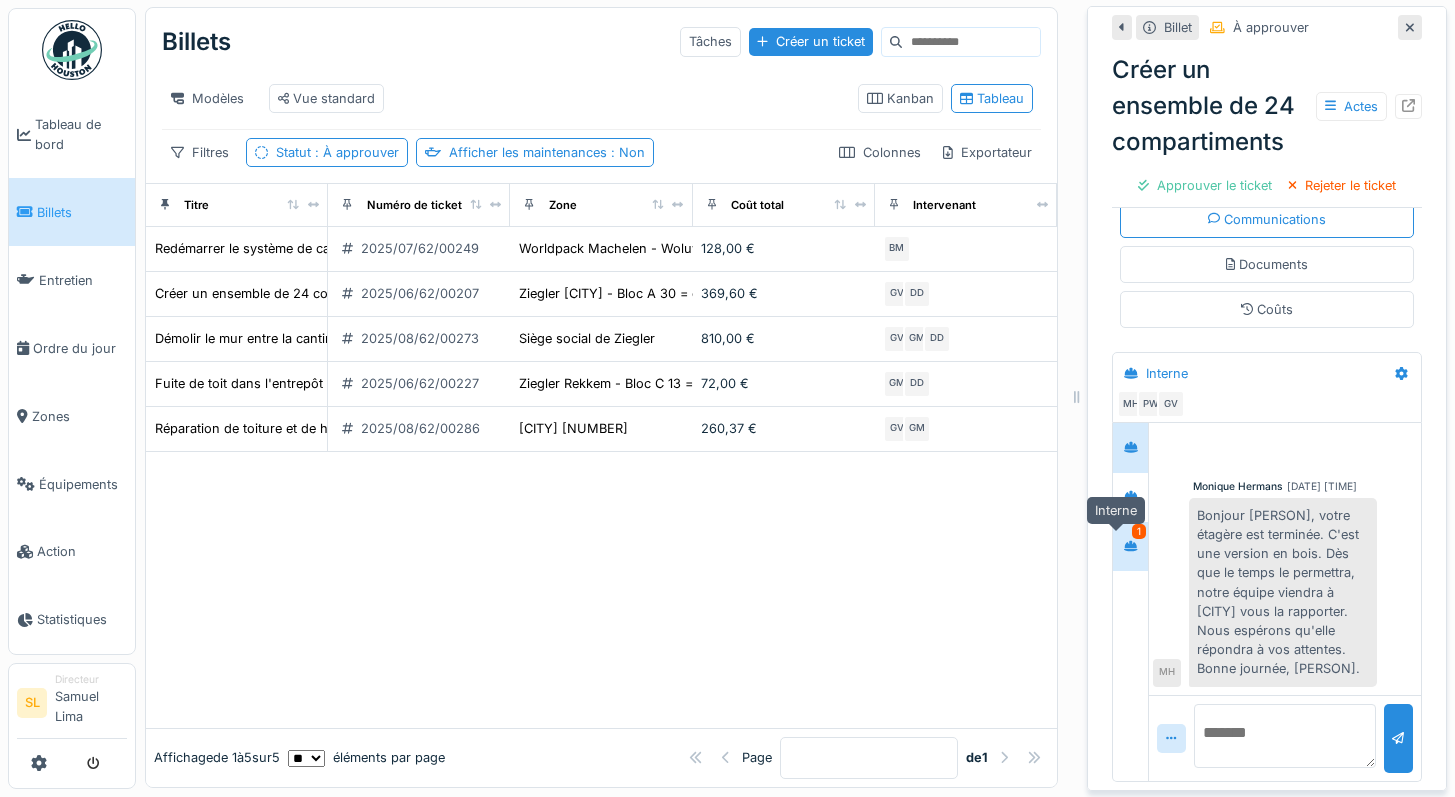 click 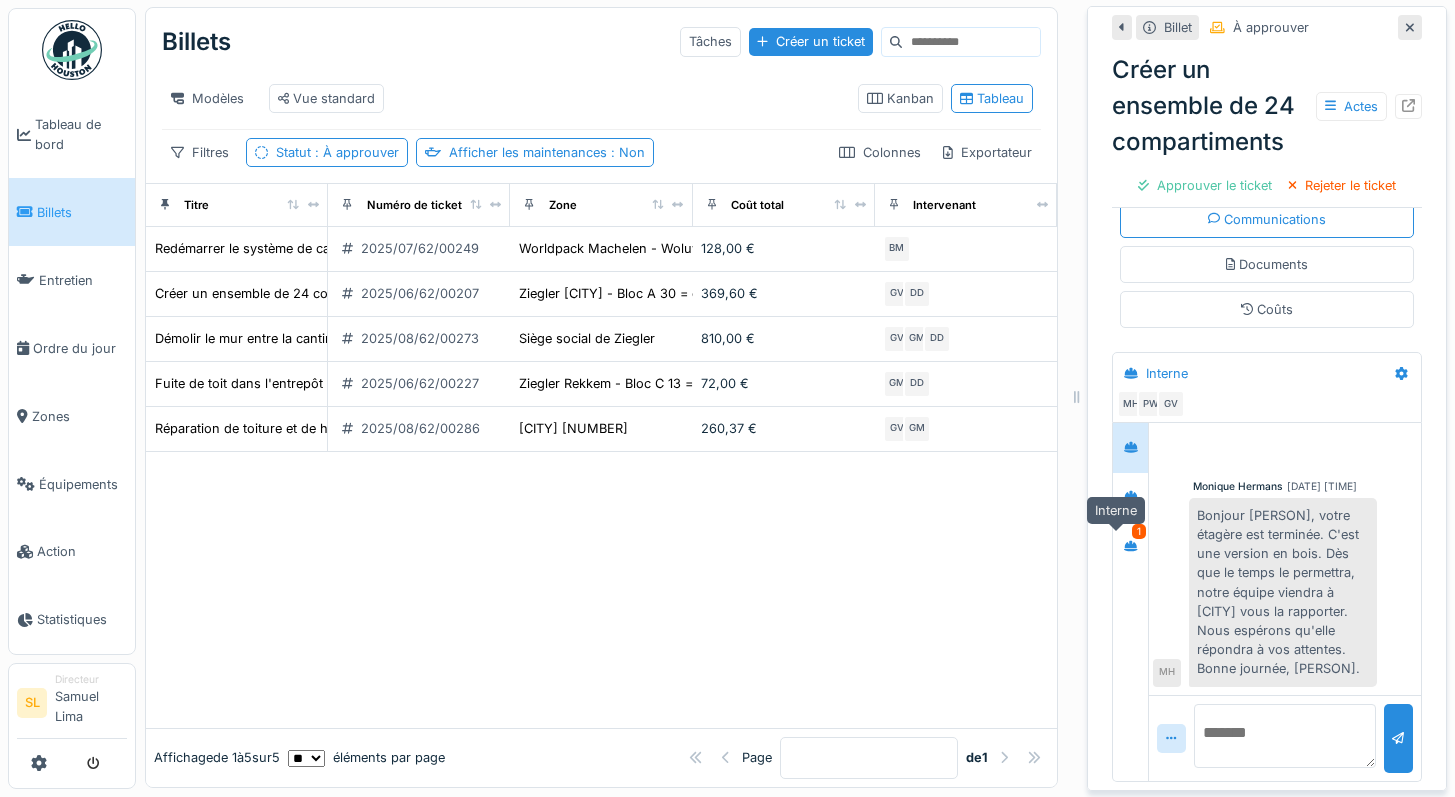 scroll, scrollTop: 133, scrollLeft: 0, axis: vertical 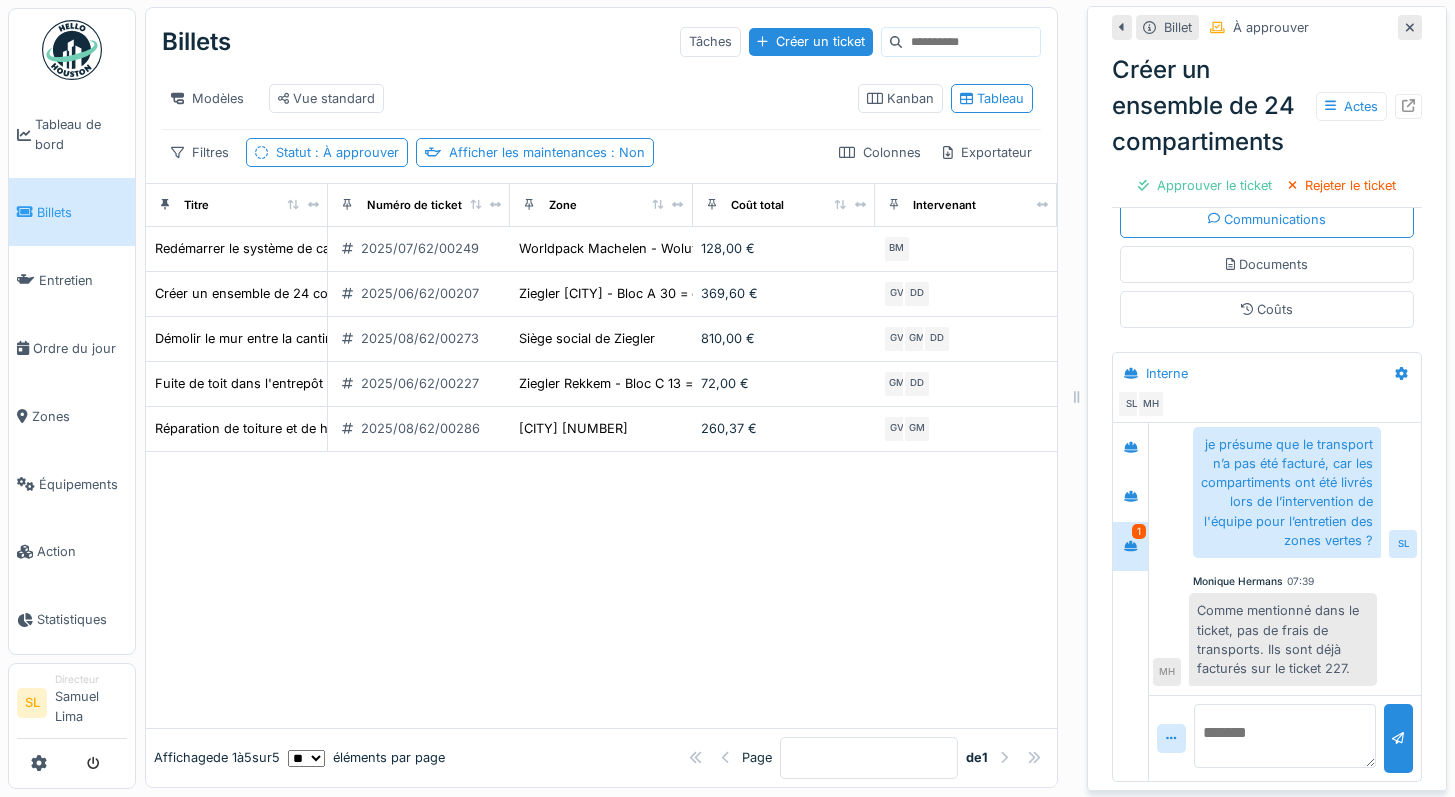 click at bounding box center [1285, 736] 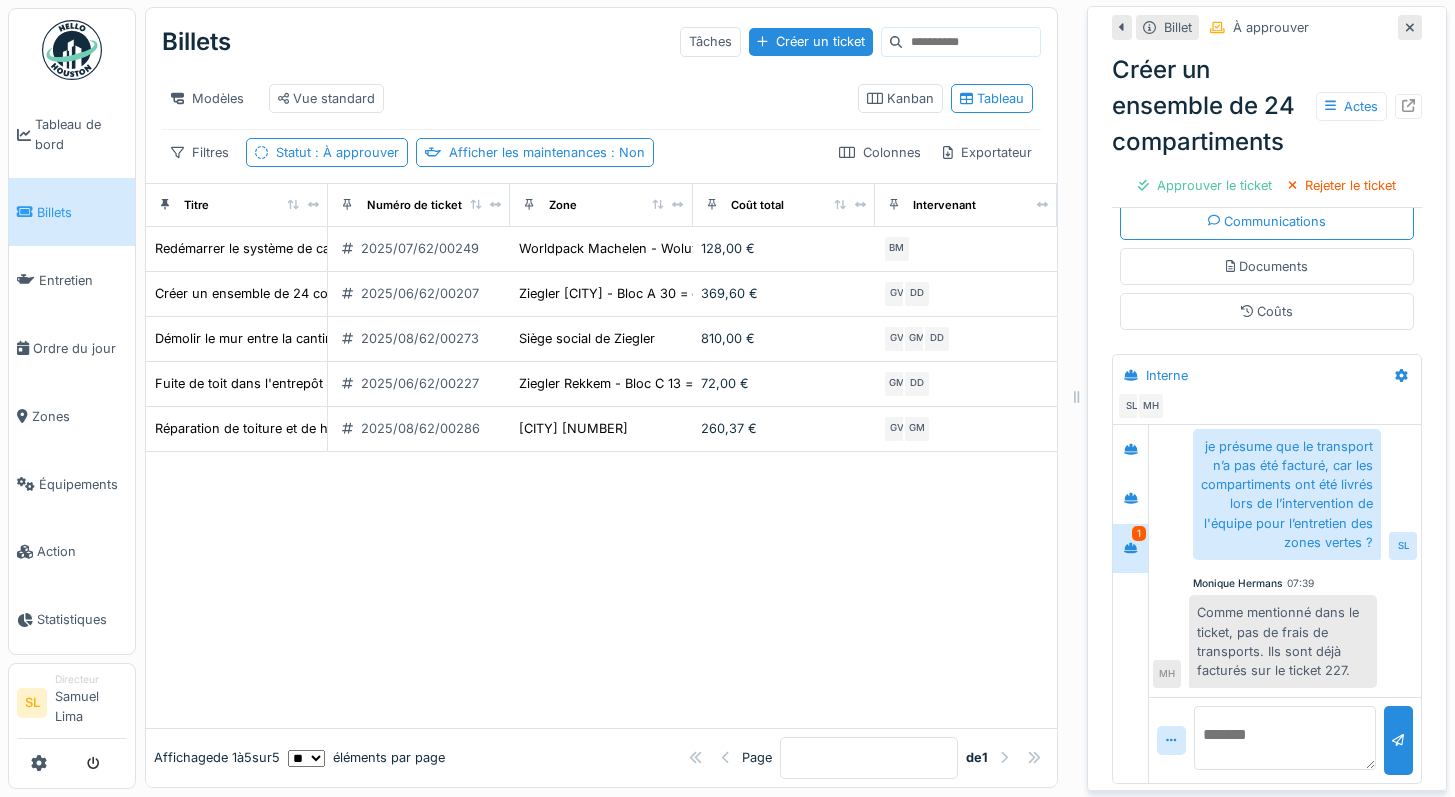 scroll, scrollTop: 544, scrollLeft: 0, axis: vertical 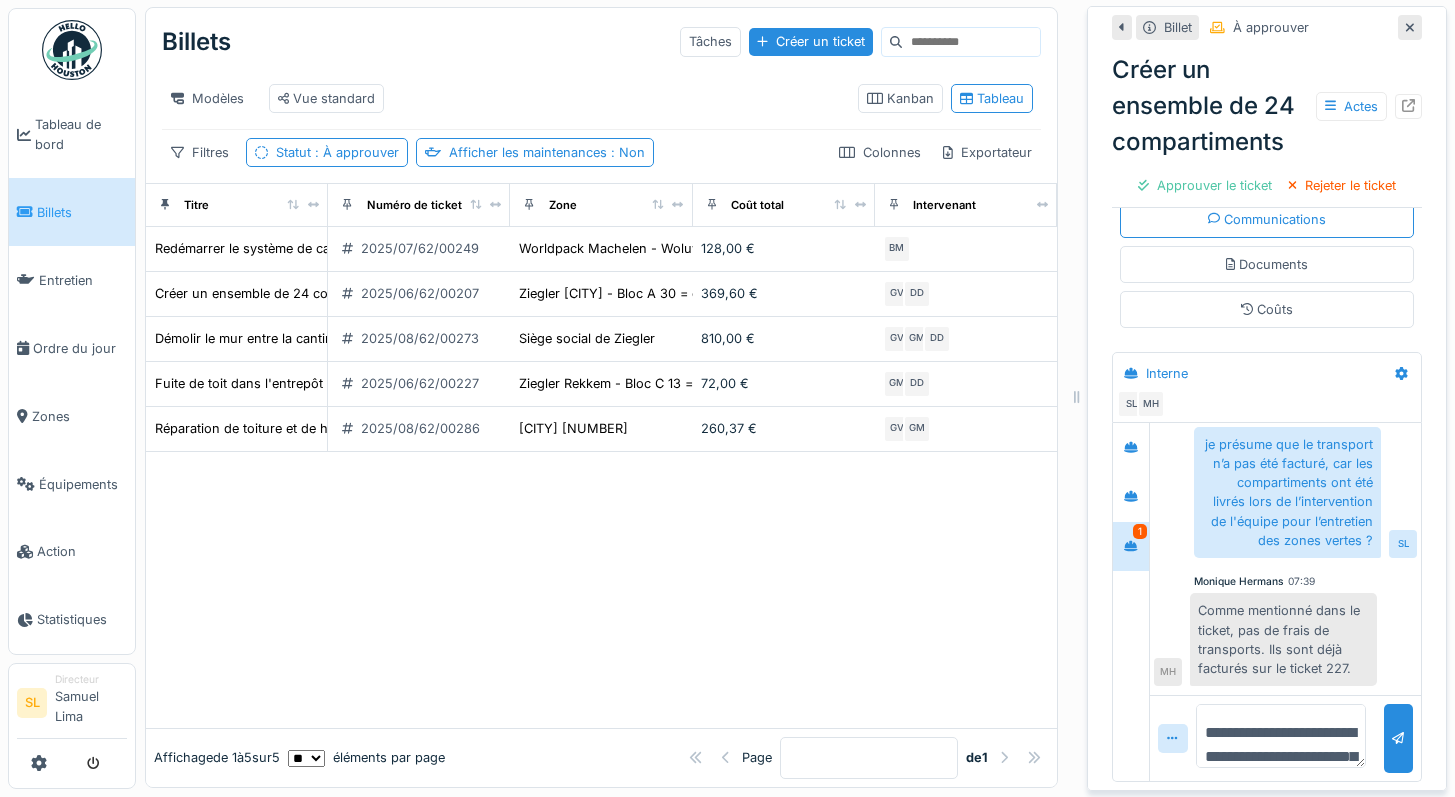 drag, startPoint x: 1300, startPoint y: 742, endPoint x: 1168, endPoint y: 626, distance: 175.72707 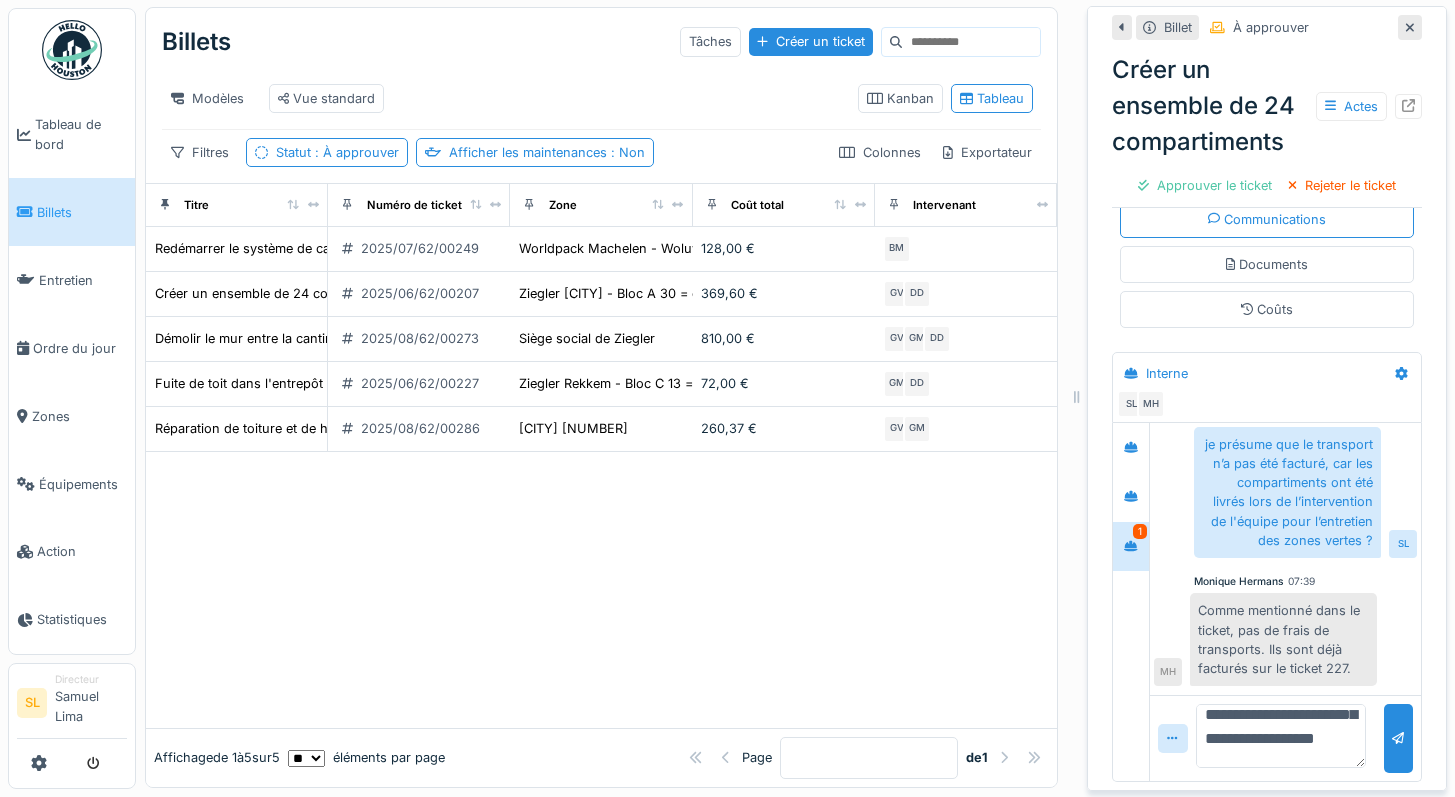 scroll, scrollTop: 132, scrollLeft: 0, axis: vertical 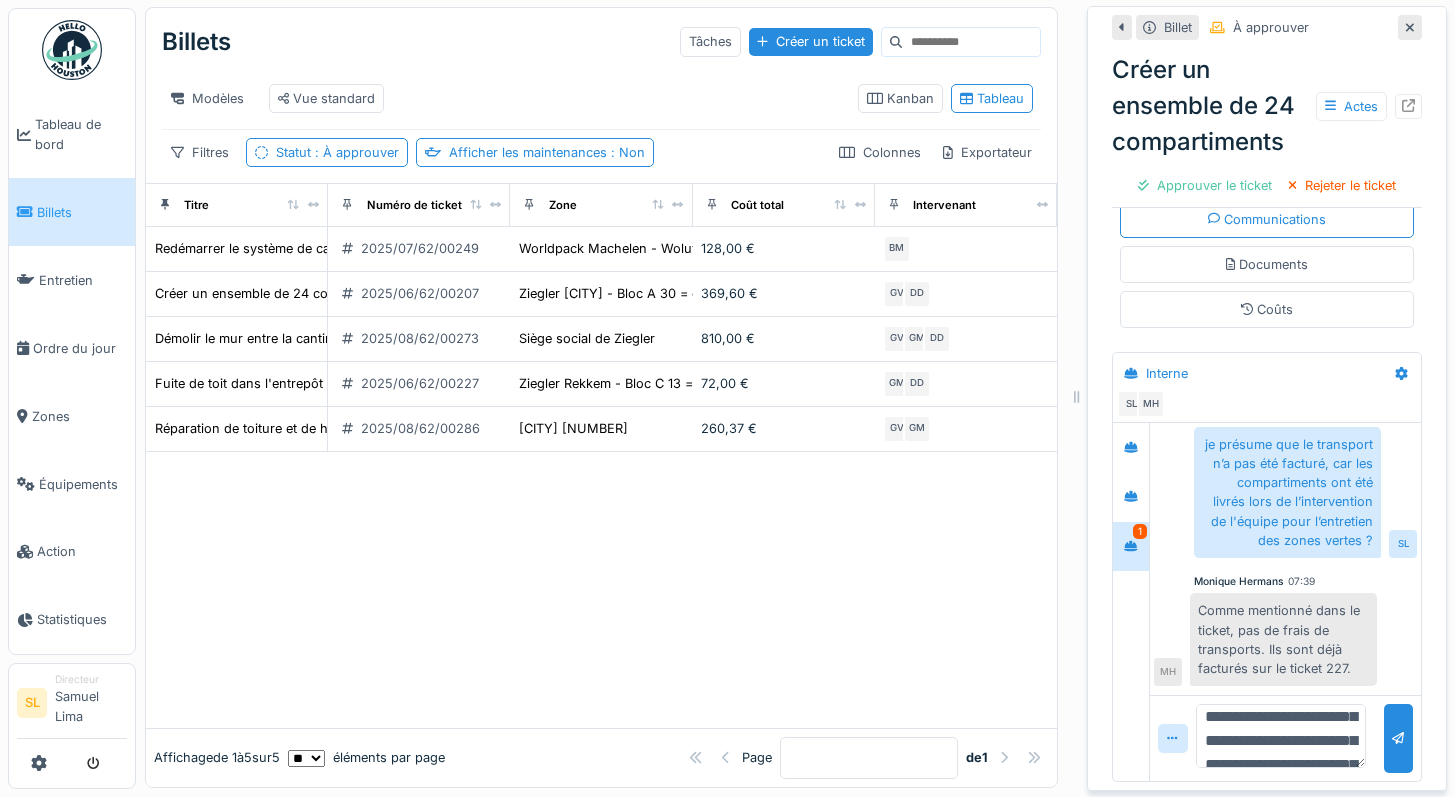 click on "**********" at bounding box center [1281, 736] 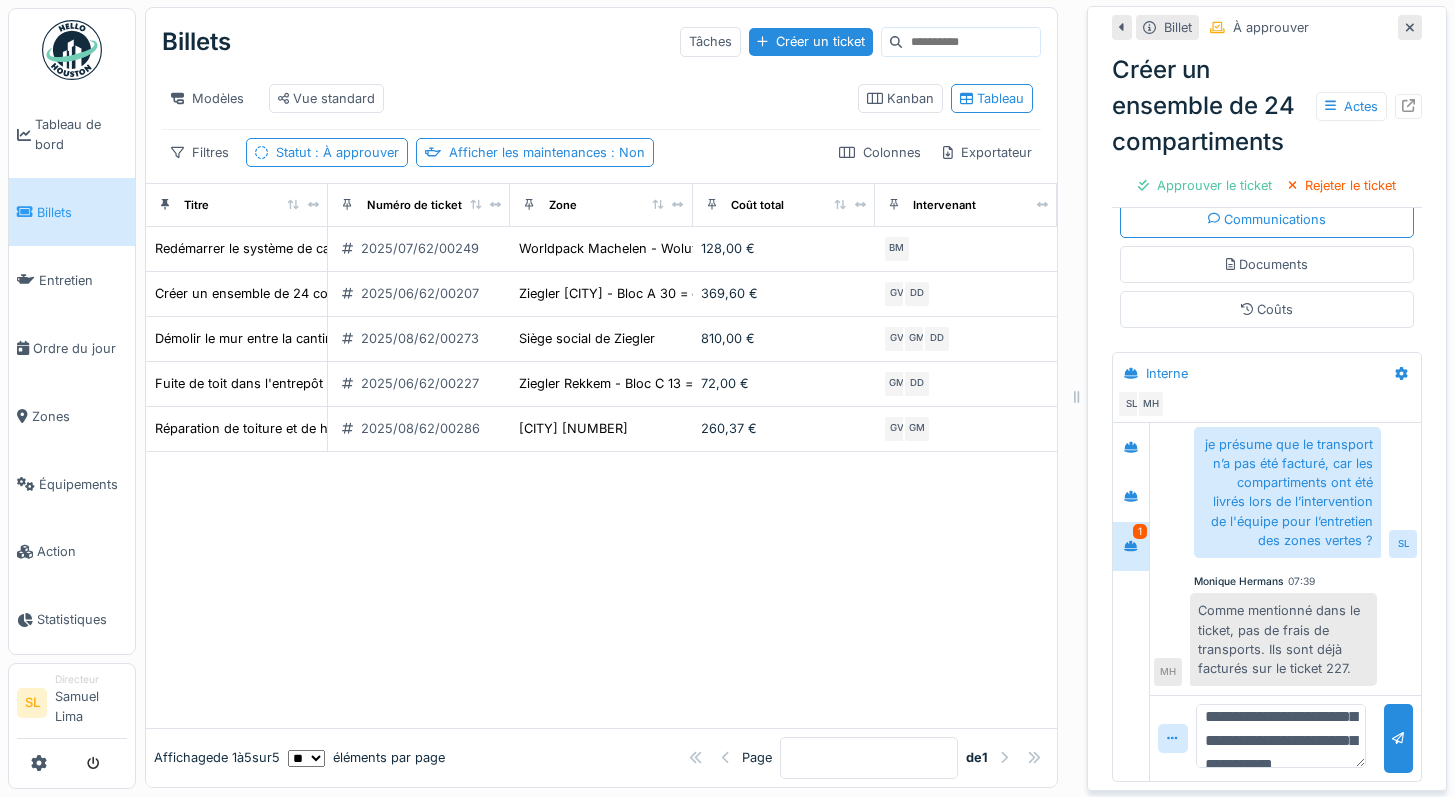 scroll, scrollTop: 86, scrollLeft: 0, axis: vertical 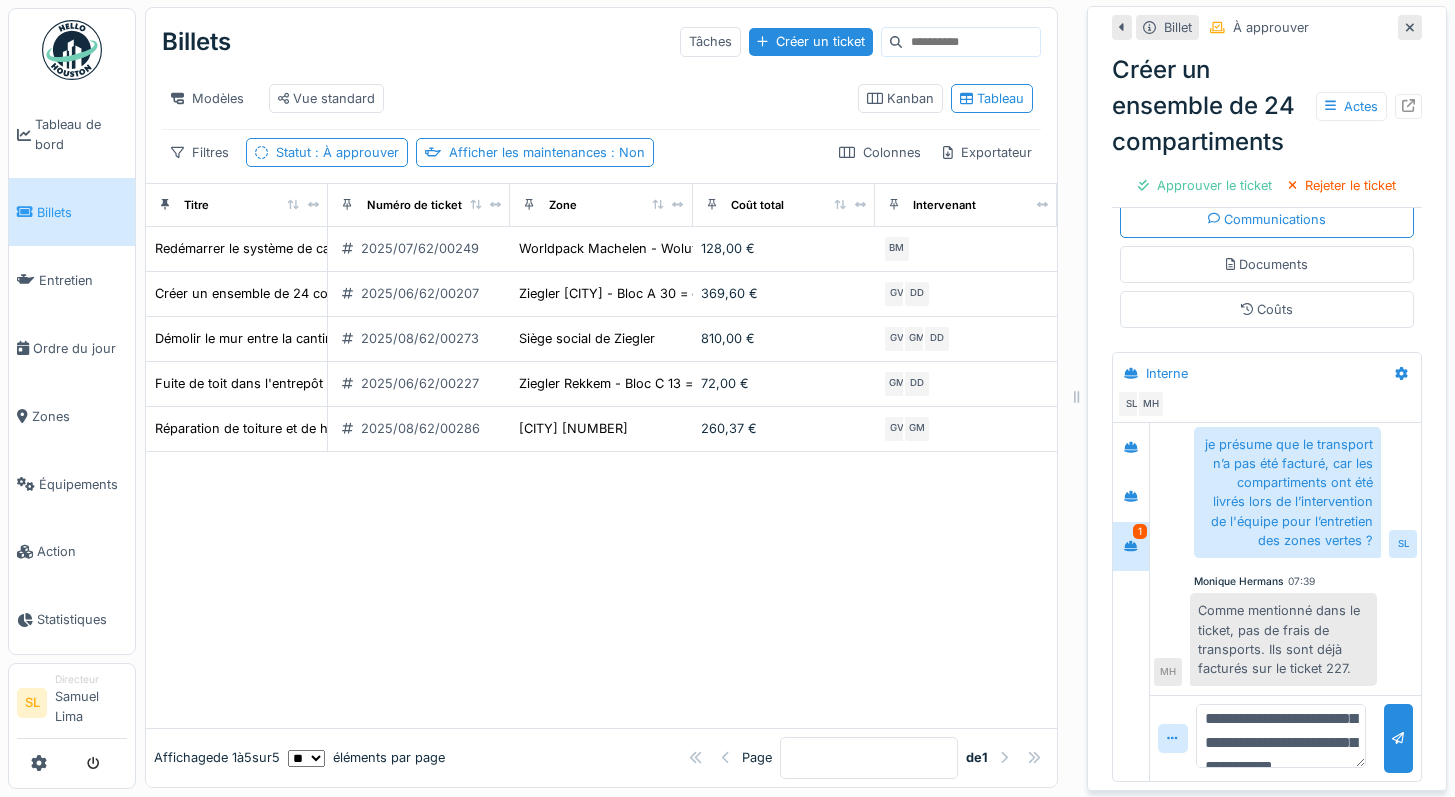 click on "**********" at bounding box center [1281, 736] 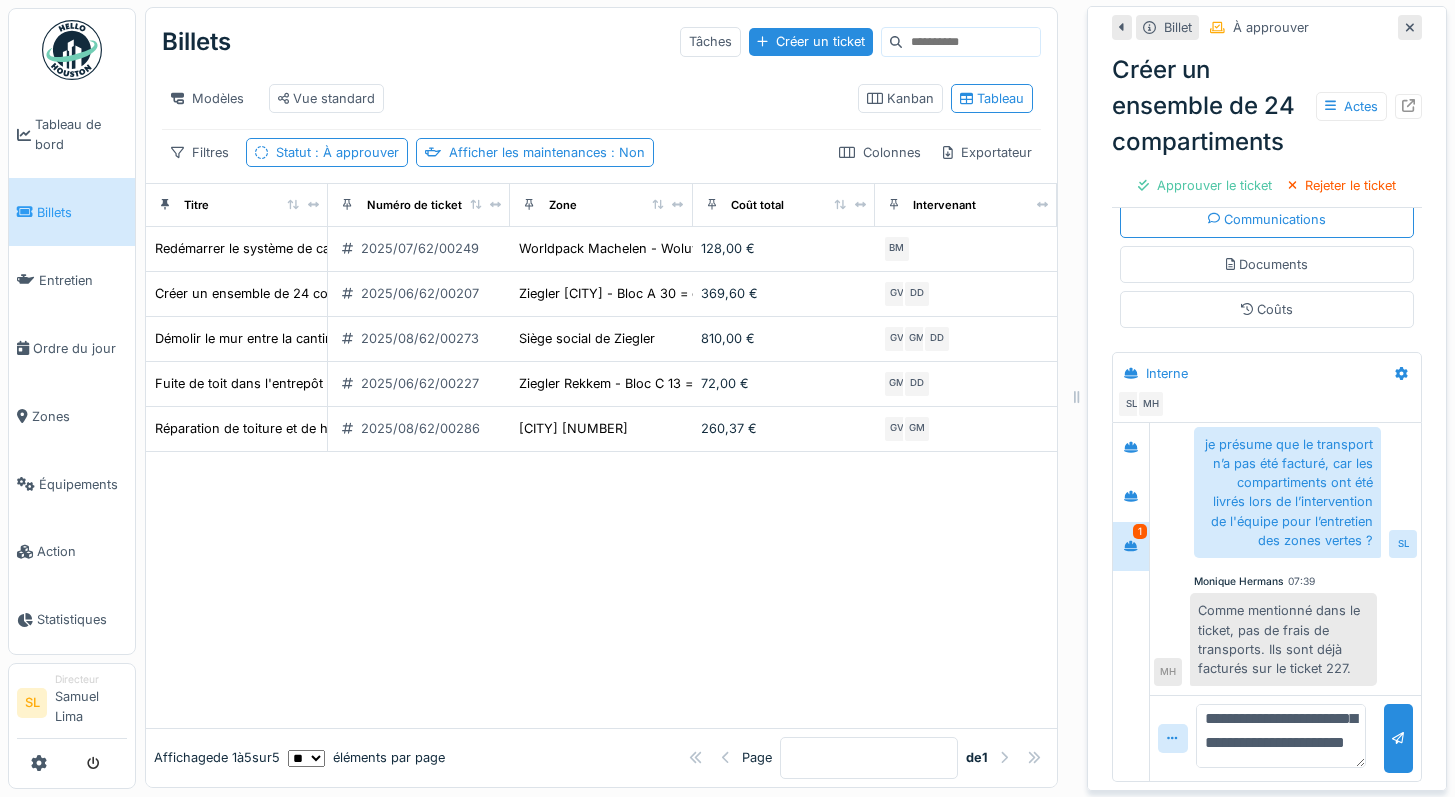 scroll, scrollTop: 65, scrollLeft: 0, axis: vertical 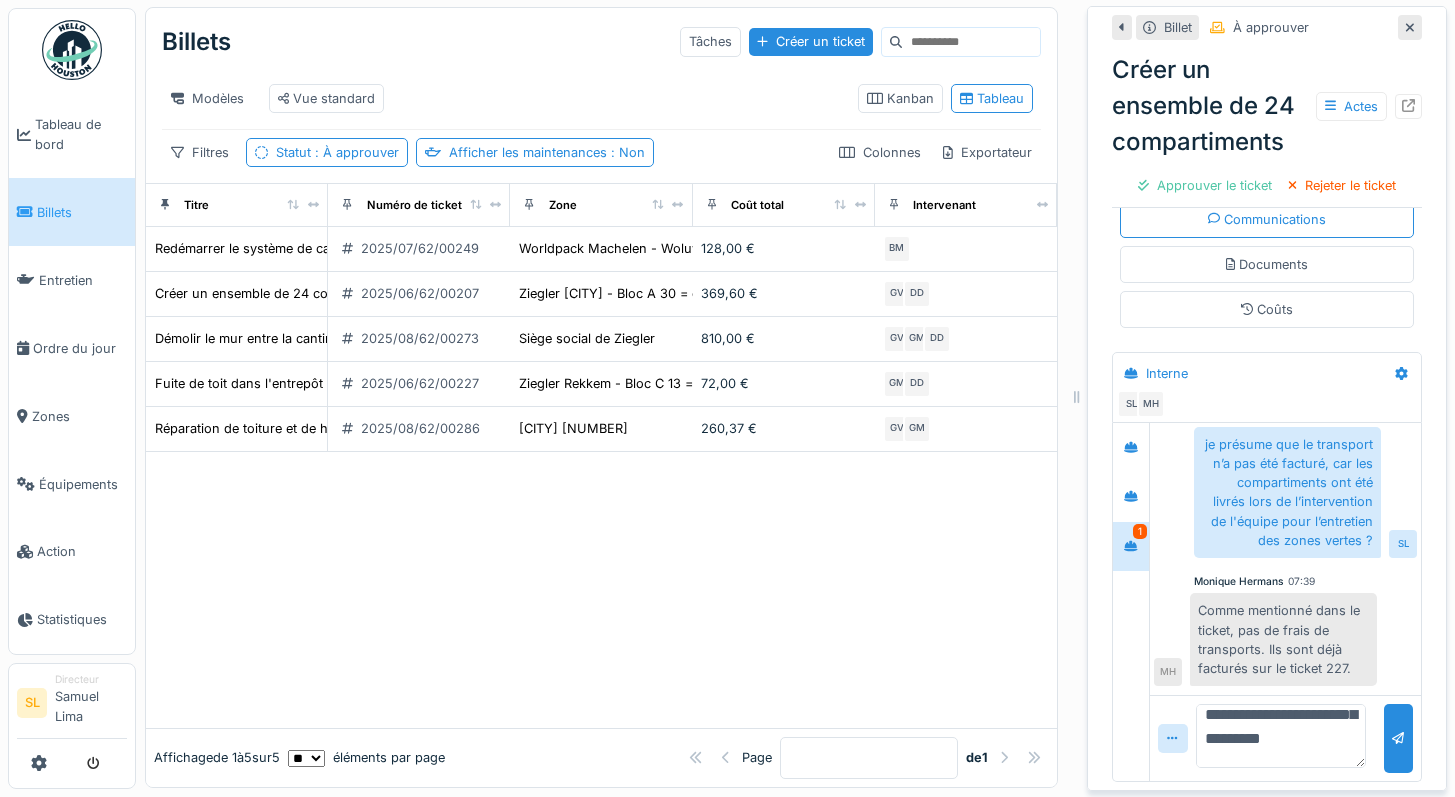 click on "**********" at bounding box center [1281, 736] 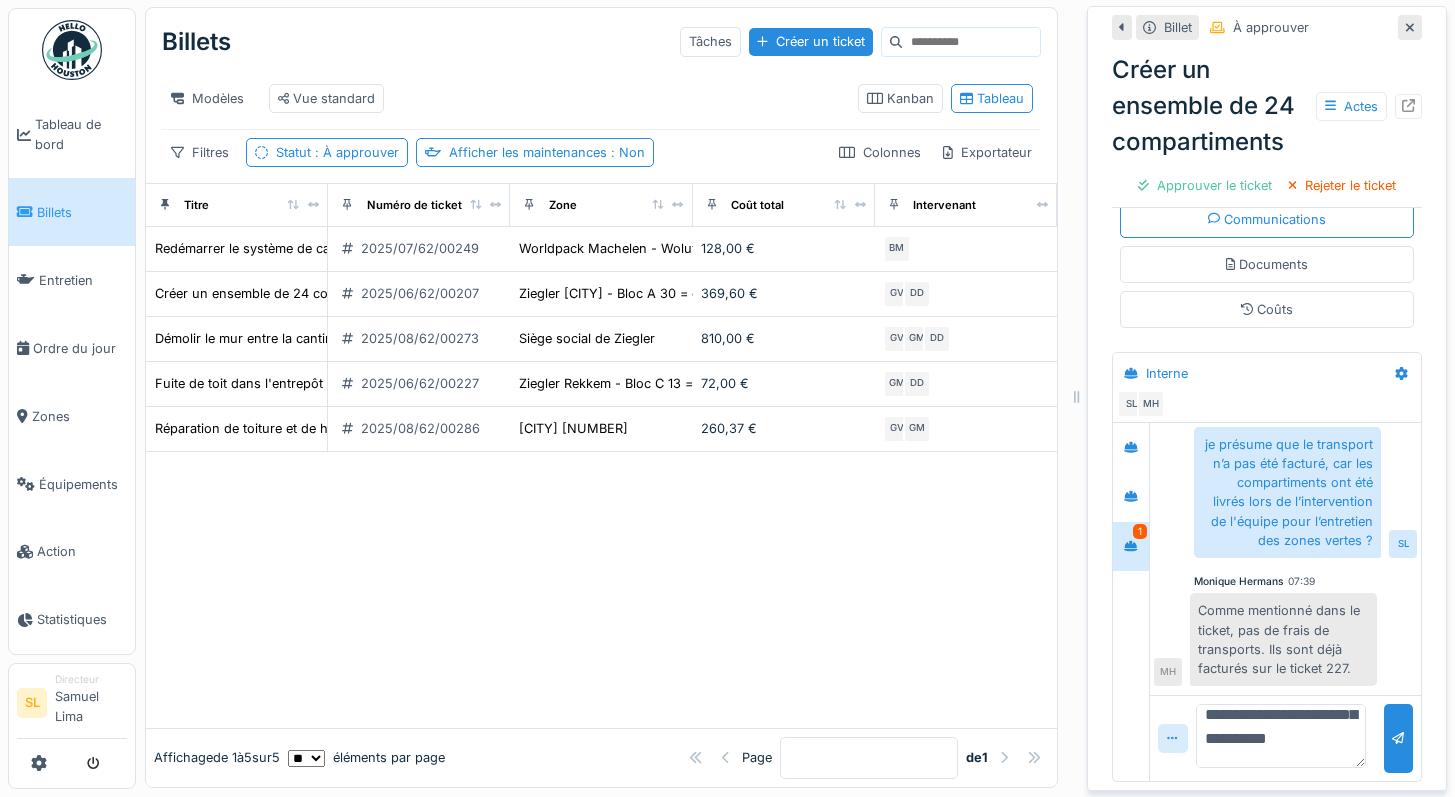 click at bounding box center (1172, 738) 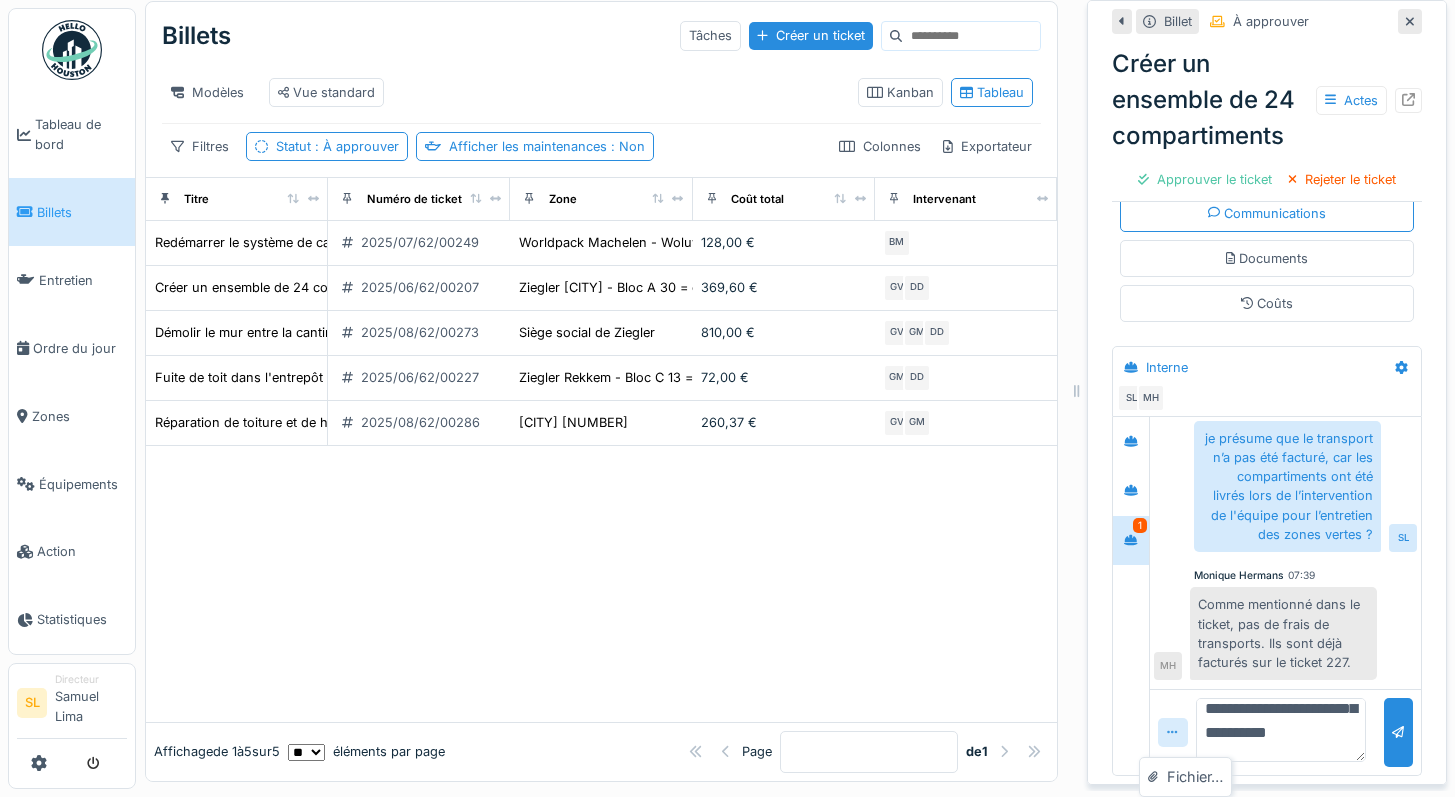 click at bounding box center (1172, 732) 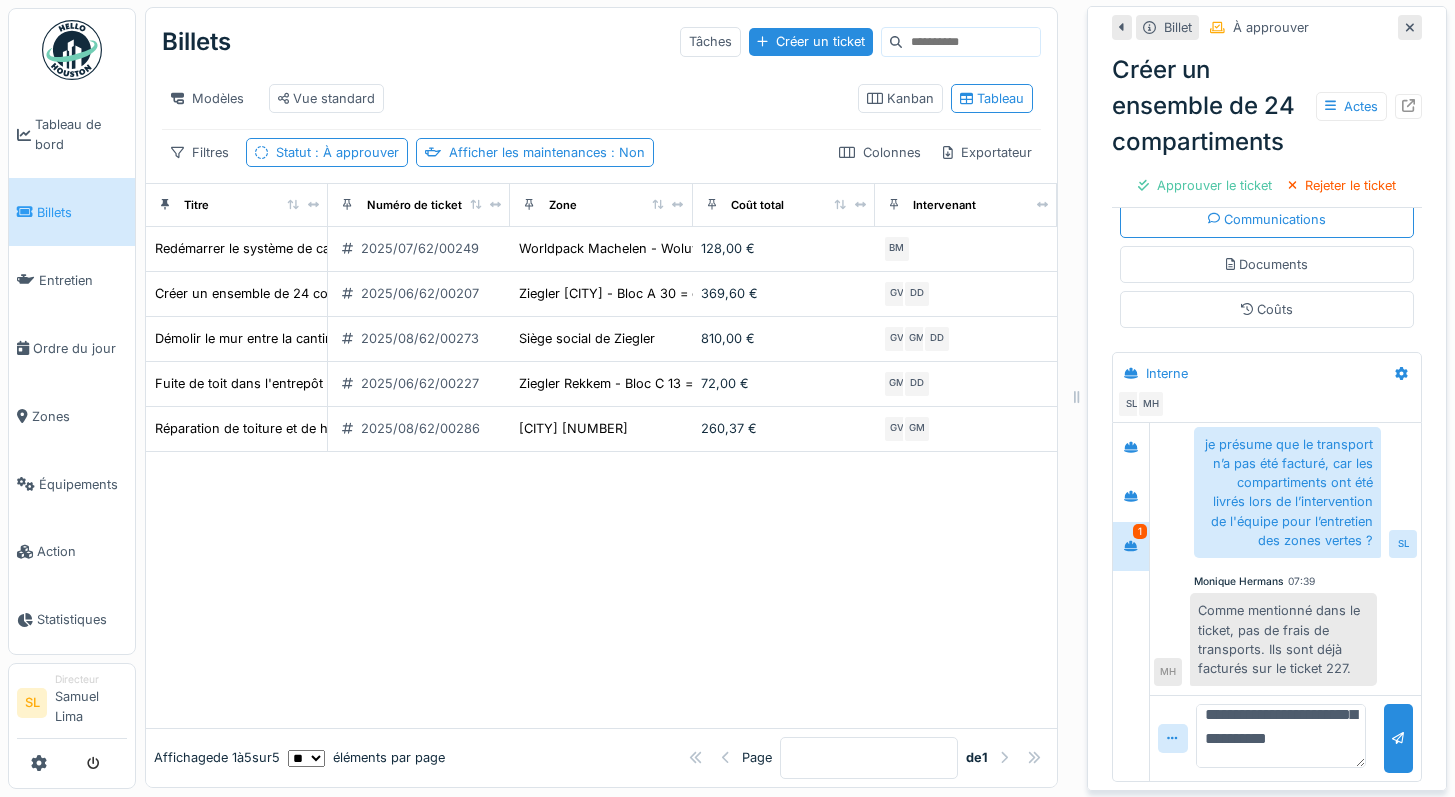 click on "**********" at bounding box center (1281, 736) 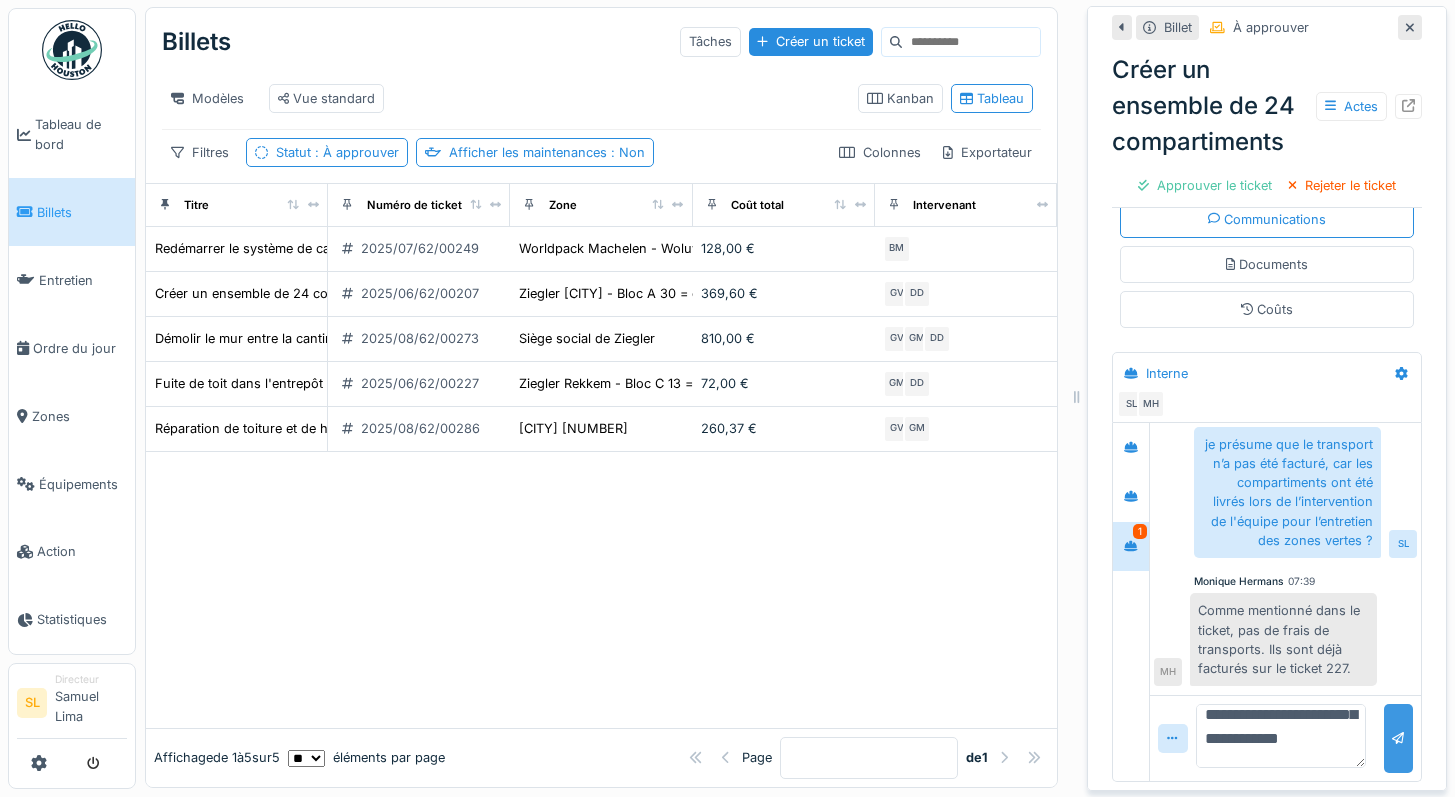 type on "**********" 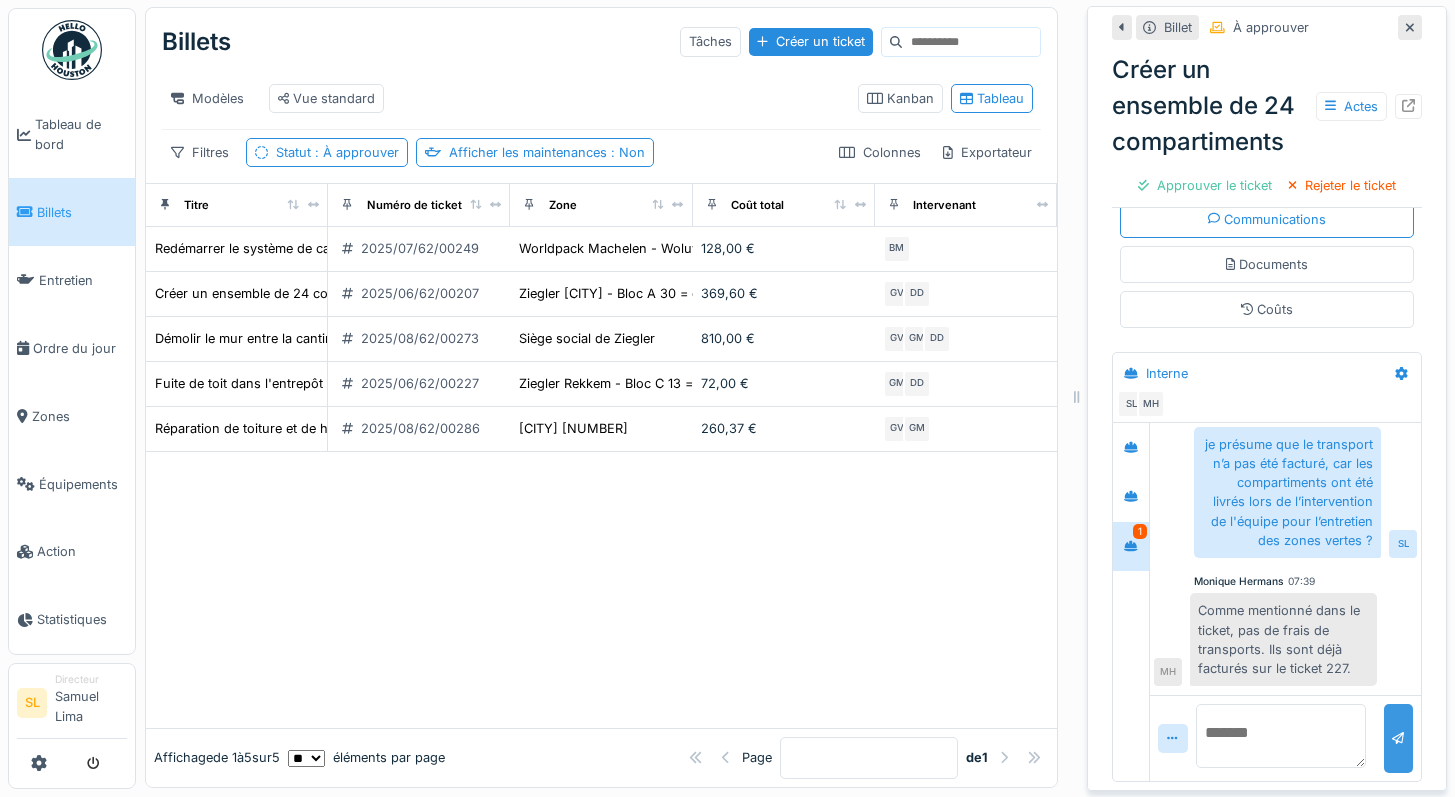 scroll, scrollTop: 0, scrollLeft: 0, axis: both 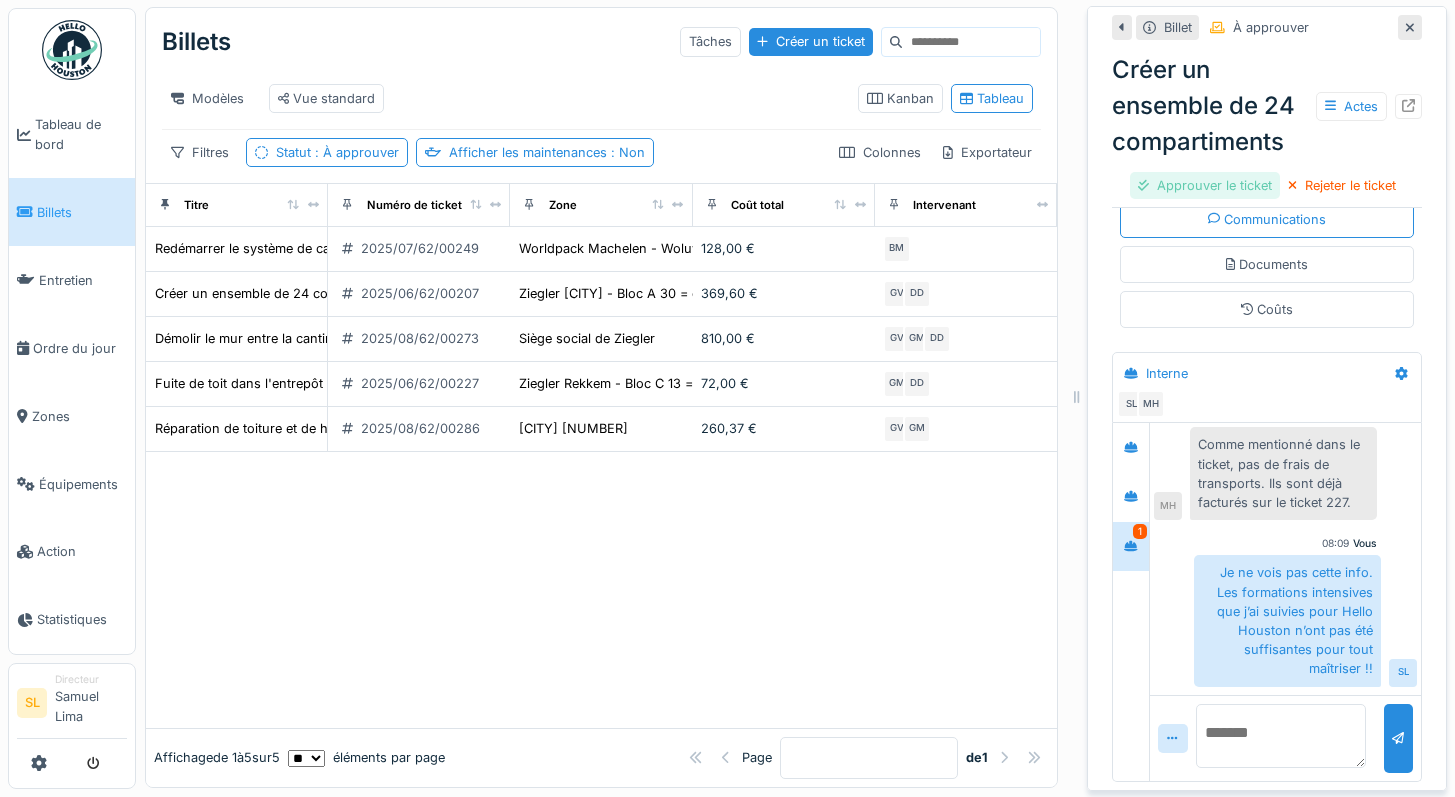 click on "Approuver le ticket" at bounding box center (1205, 185) 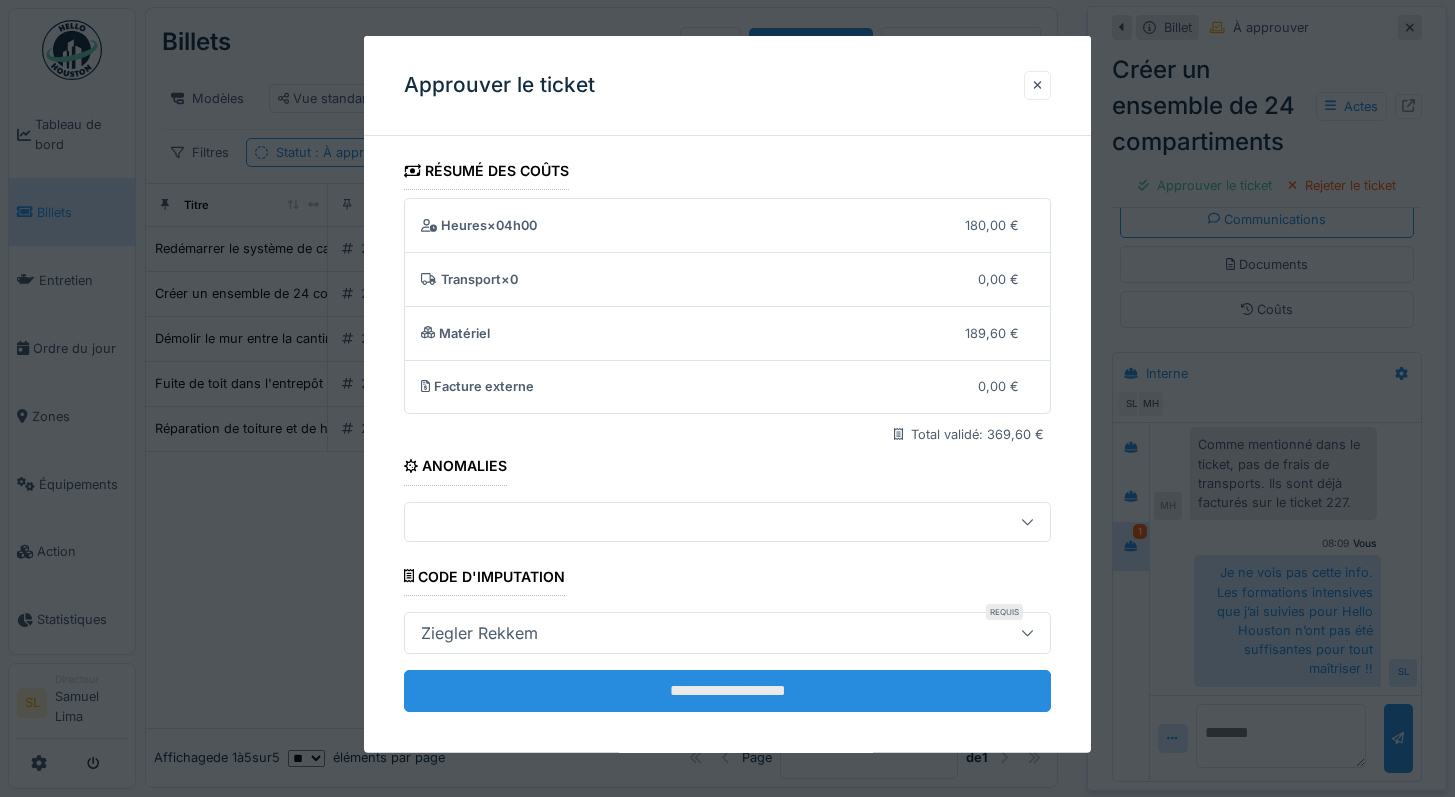 click on "**********" at bounding box center (728, 691) 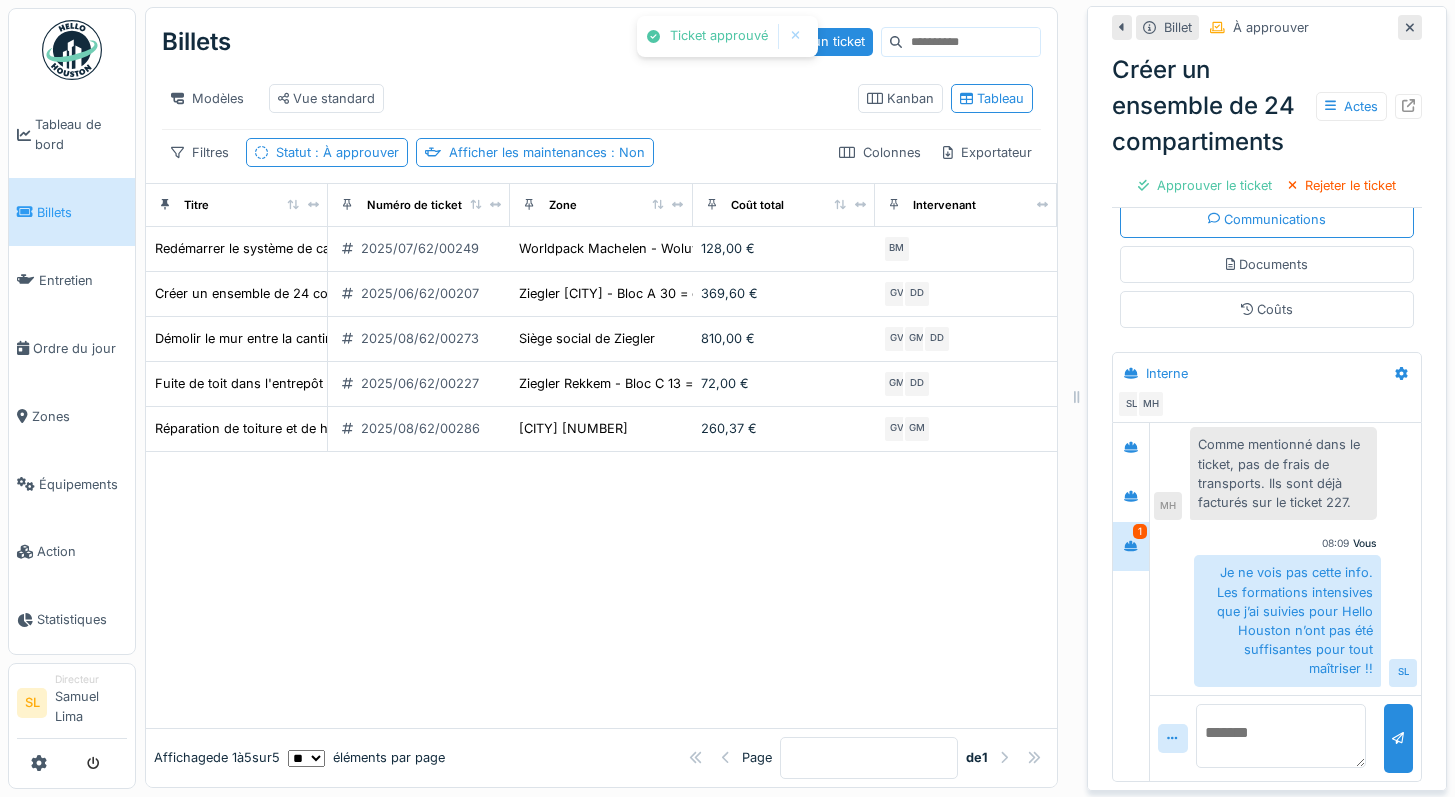 scroll, scrollTop: 539, scrollLeft: 0, axis: vertical 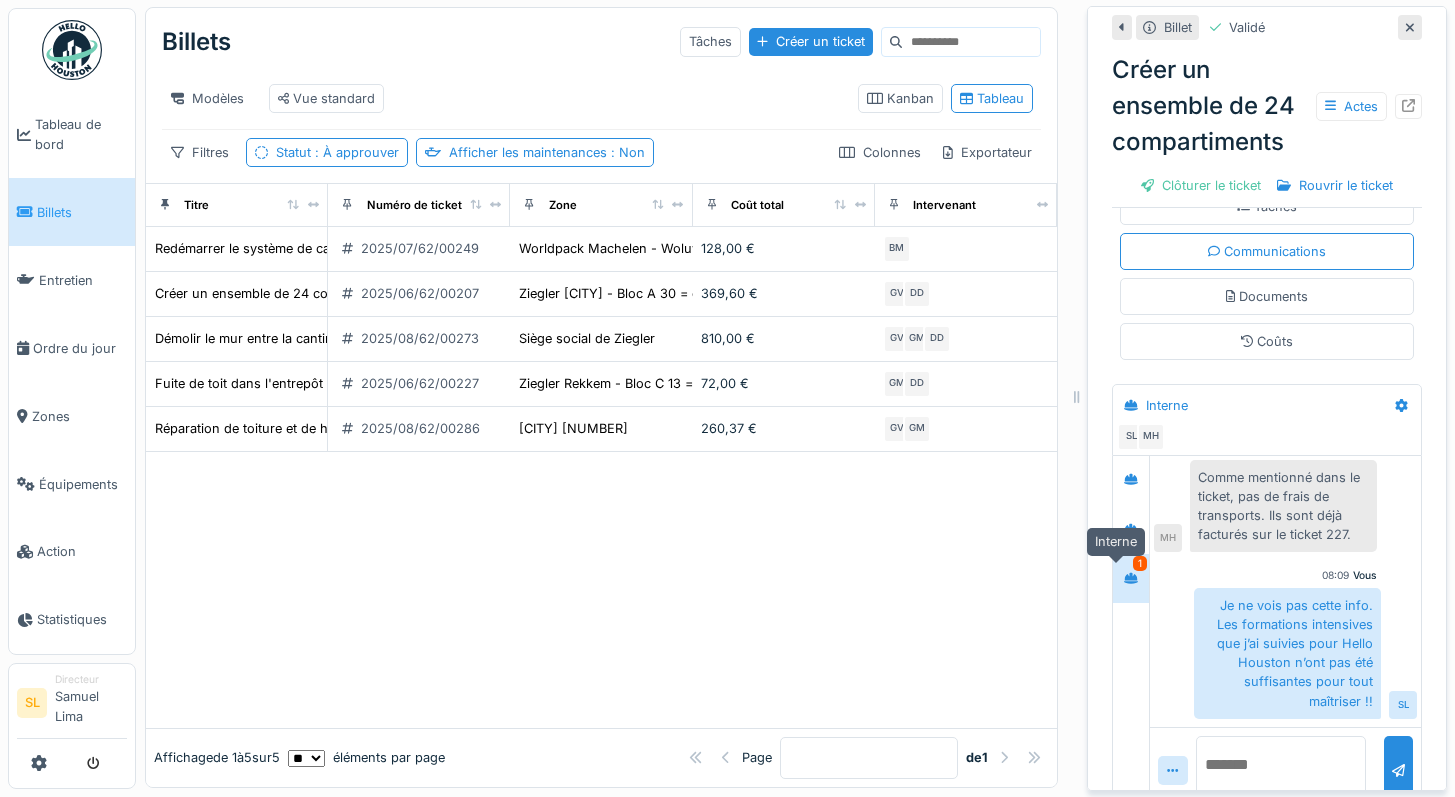 click 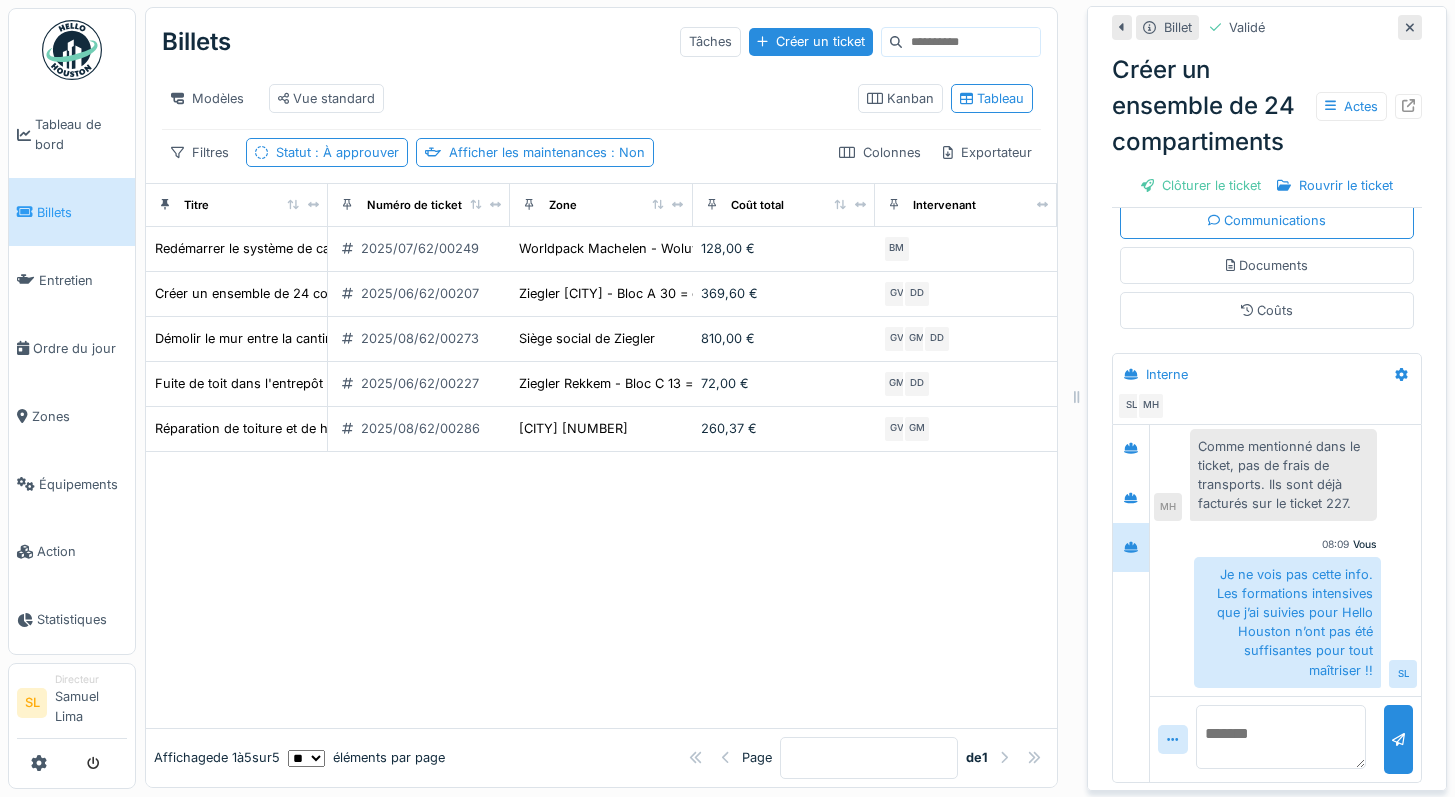 scroll, scrollTop: 571, scrollLeft: 0, axis: vertical 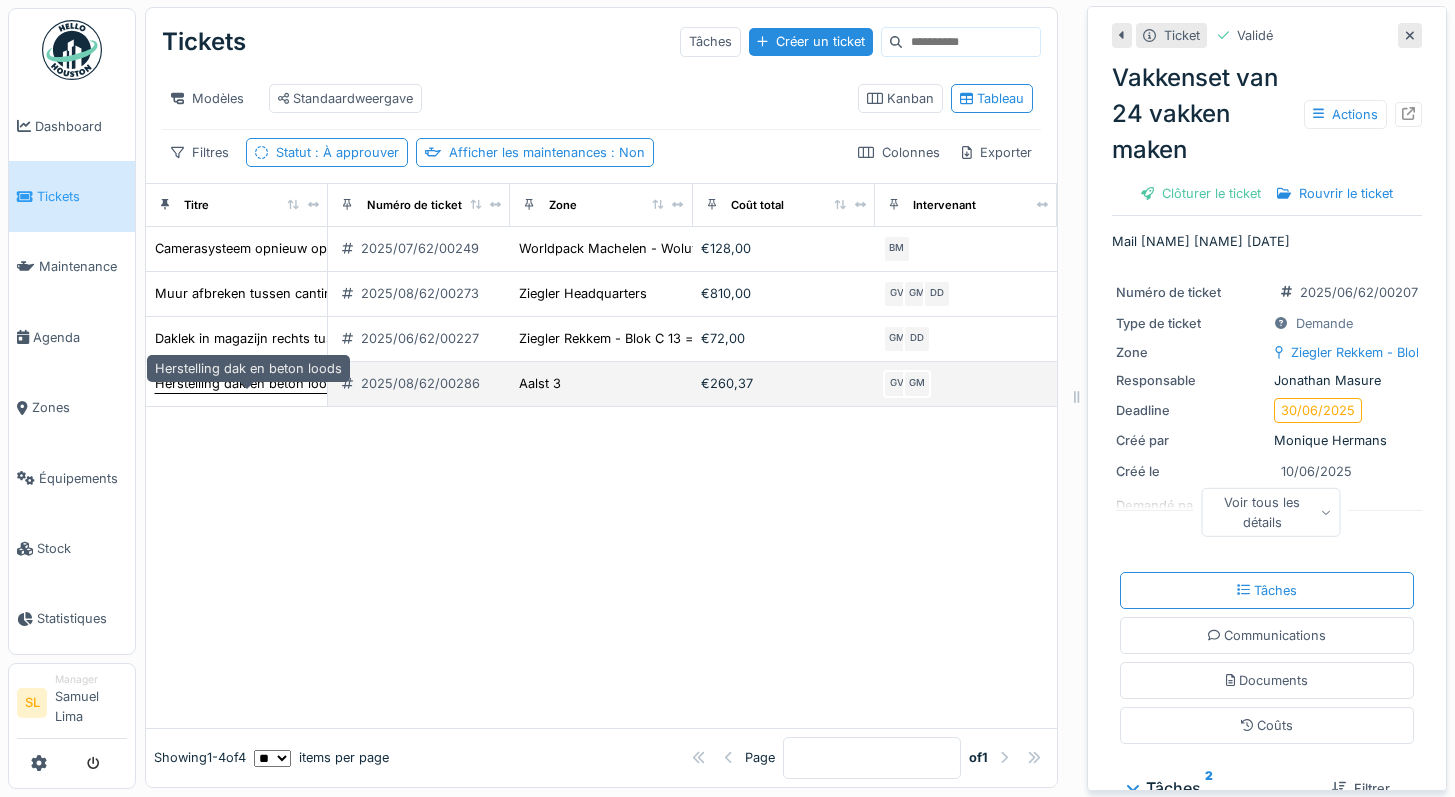 click on "Herstelling dak en beton loods" at bounding box center (248, 383) 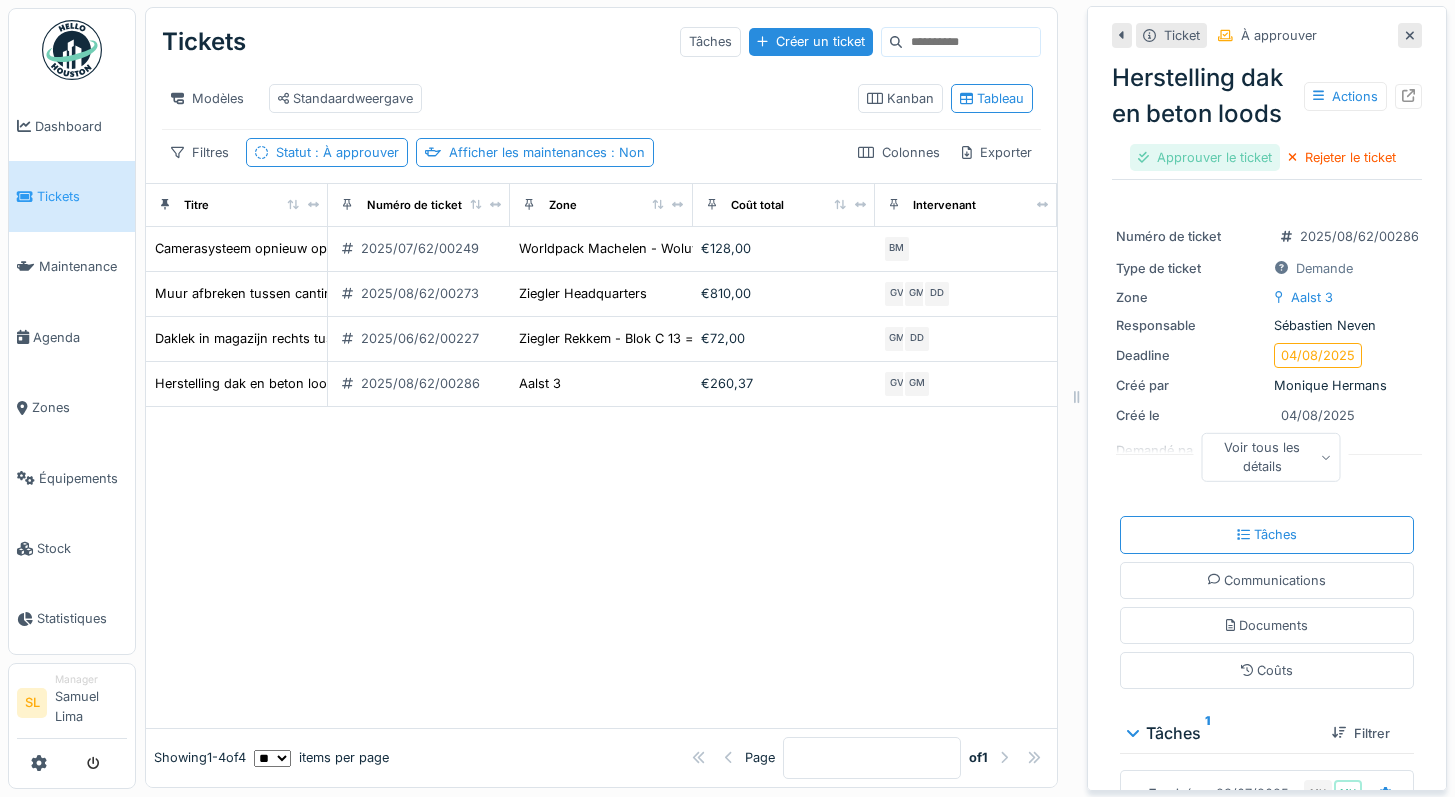 click on "Approuver le ticket" at bounding box center [1205, 157] 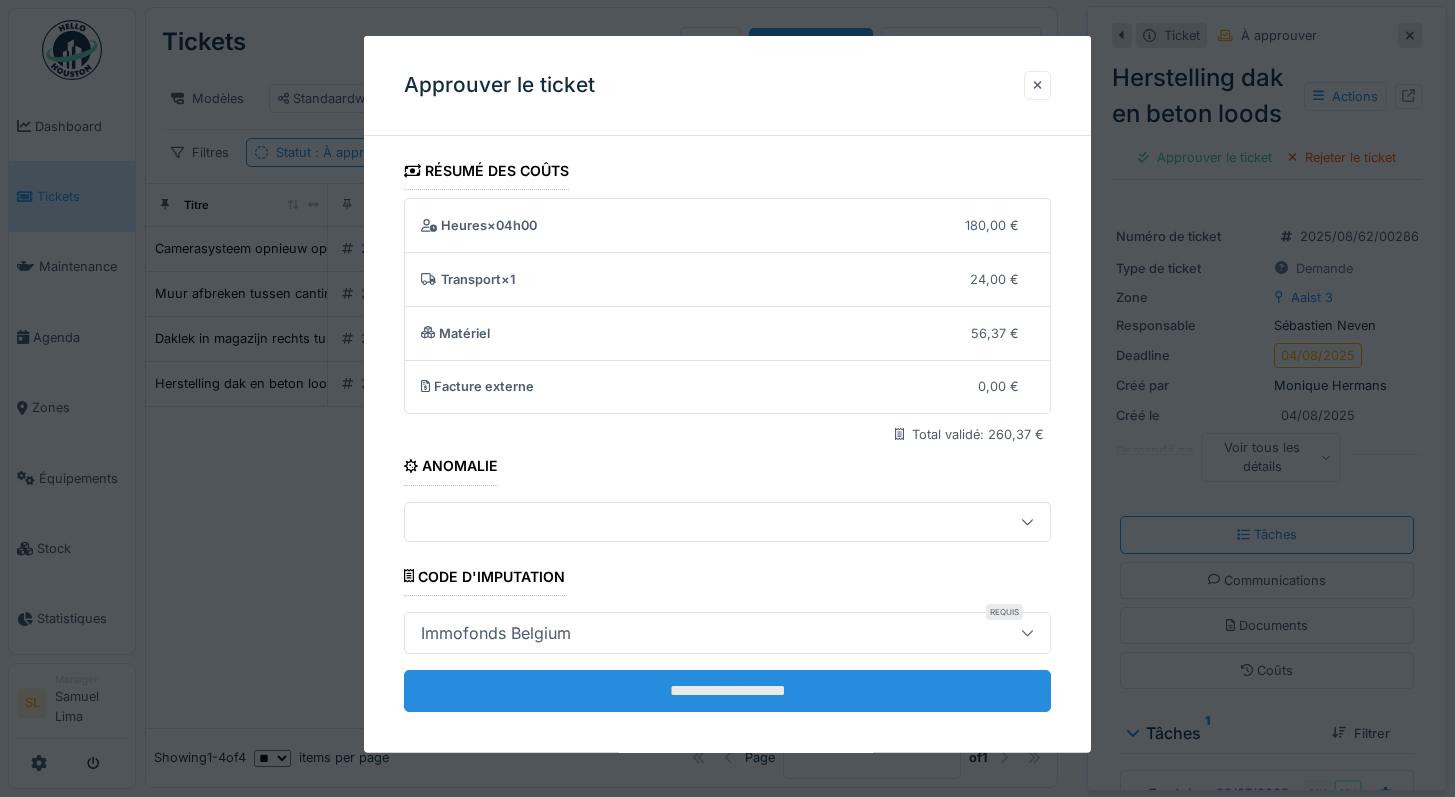 click on "**********" at bounding box center (728, 691) 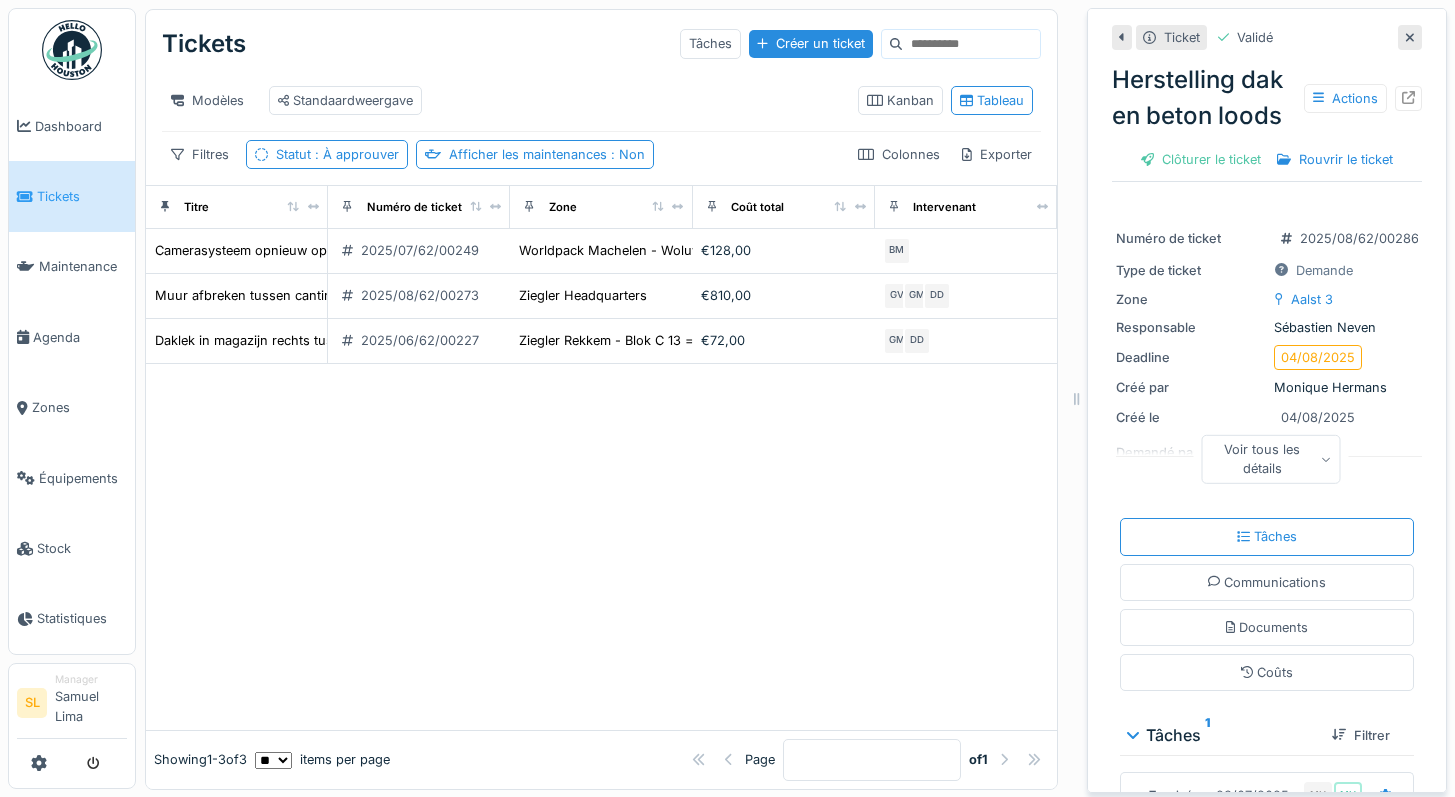 scroll, scrollTop: 17, scrollLeft: 0, axis: vertical 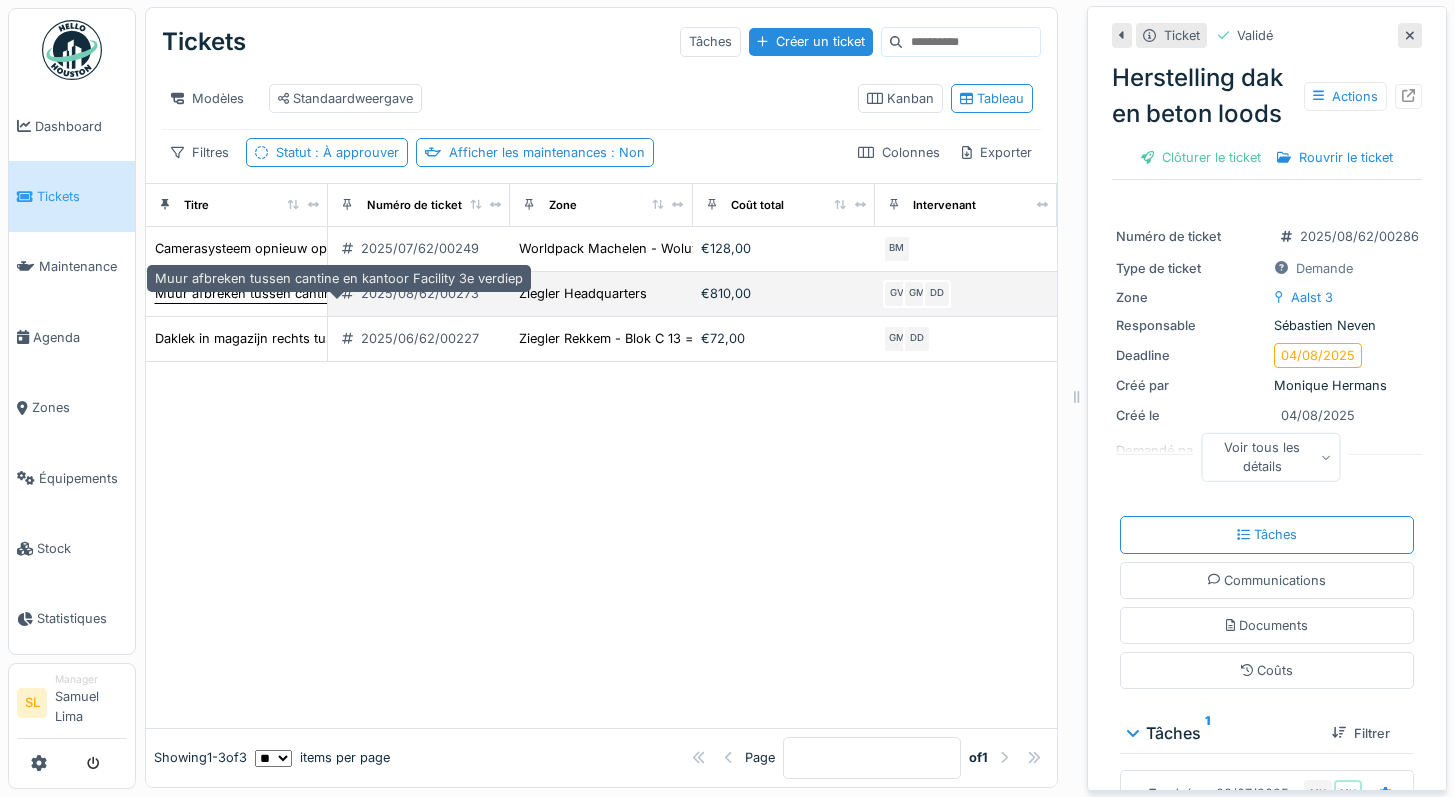 click on "Muur afbreken tussen cantine en kantoor Facility 3e verdiep" at bounding box center [339, 293] 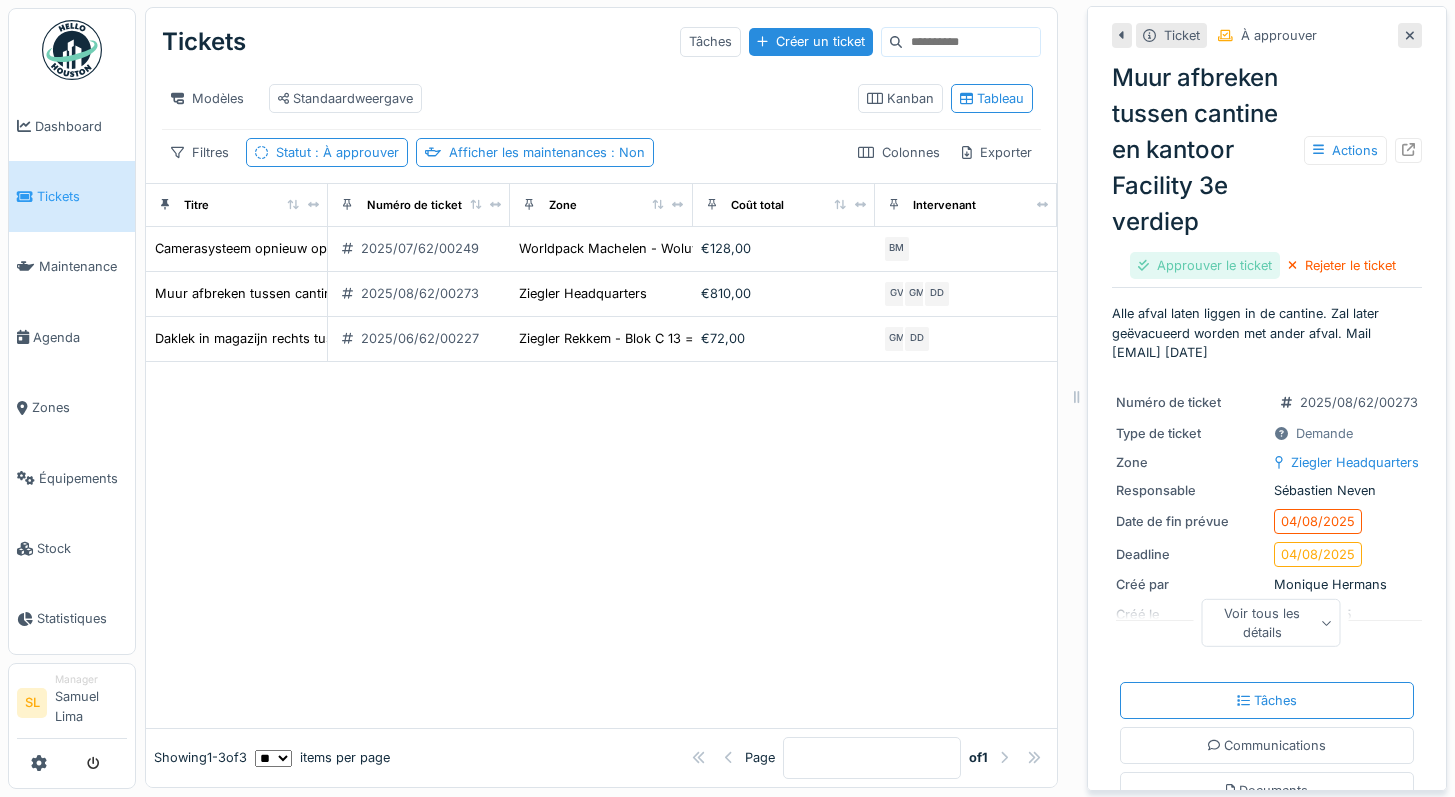 click on "Approuver le ticket" at bounding box center [1205, 265] 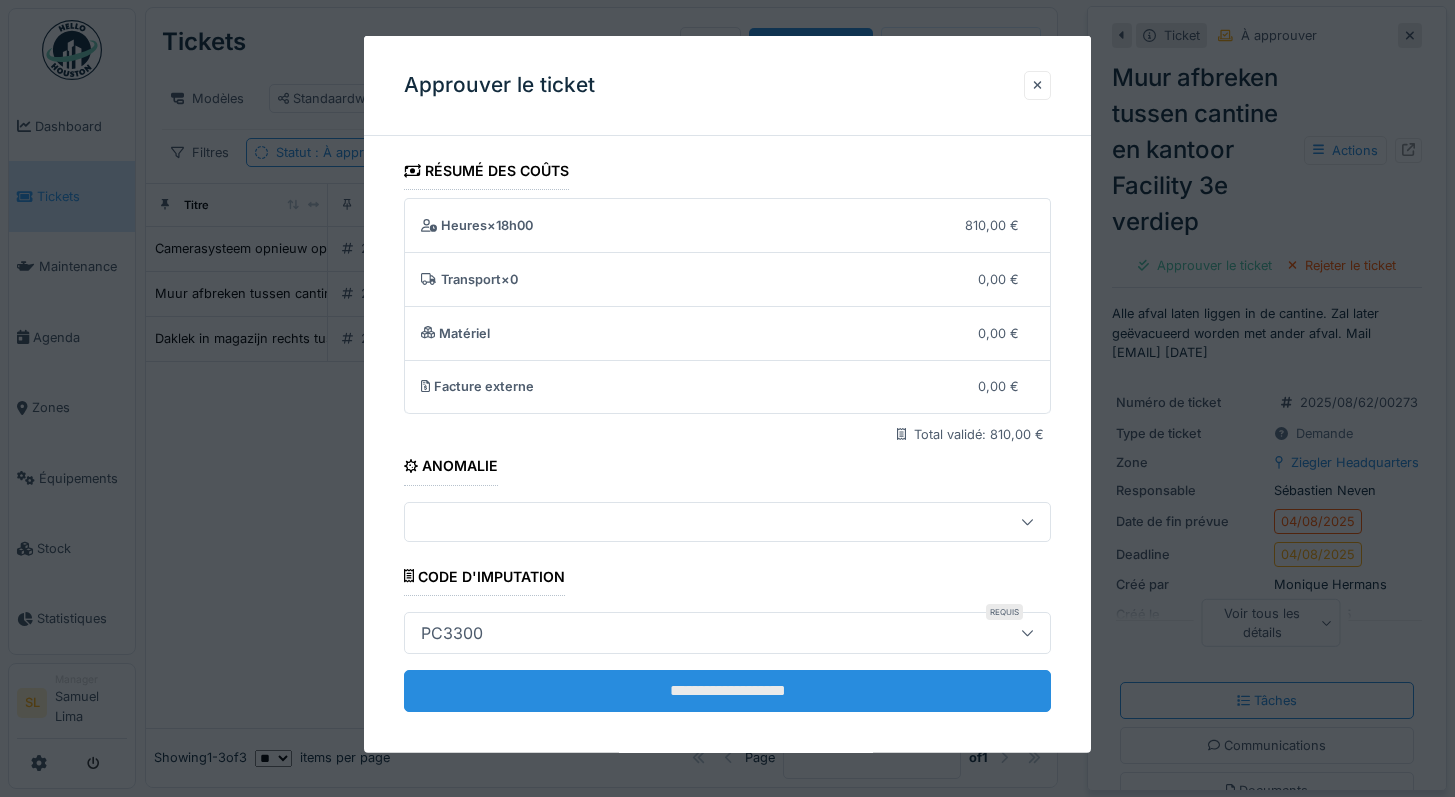 click on "**********" at bounding box center [728, 691] 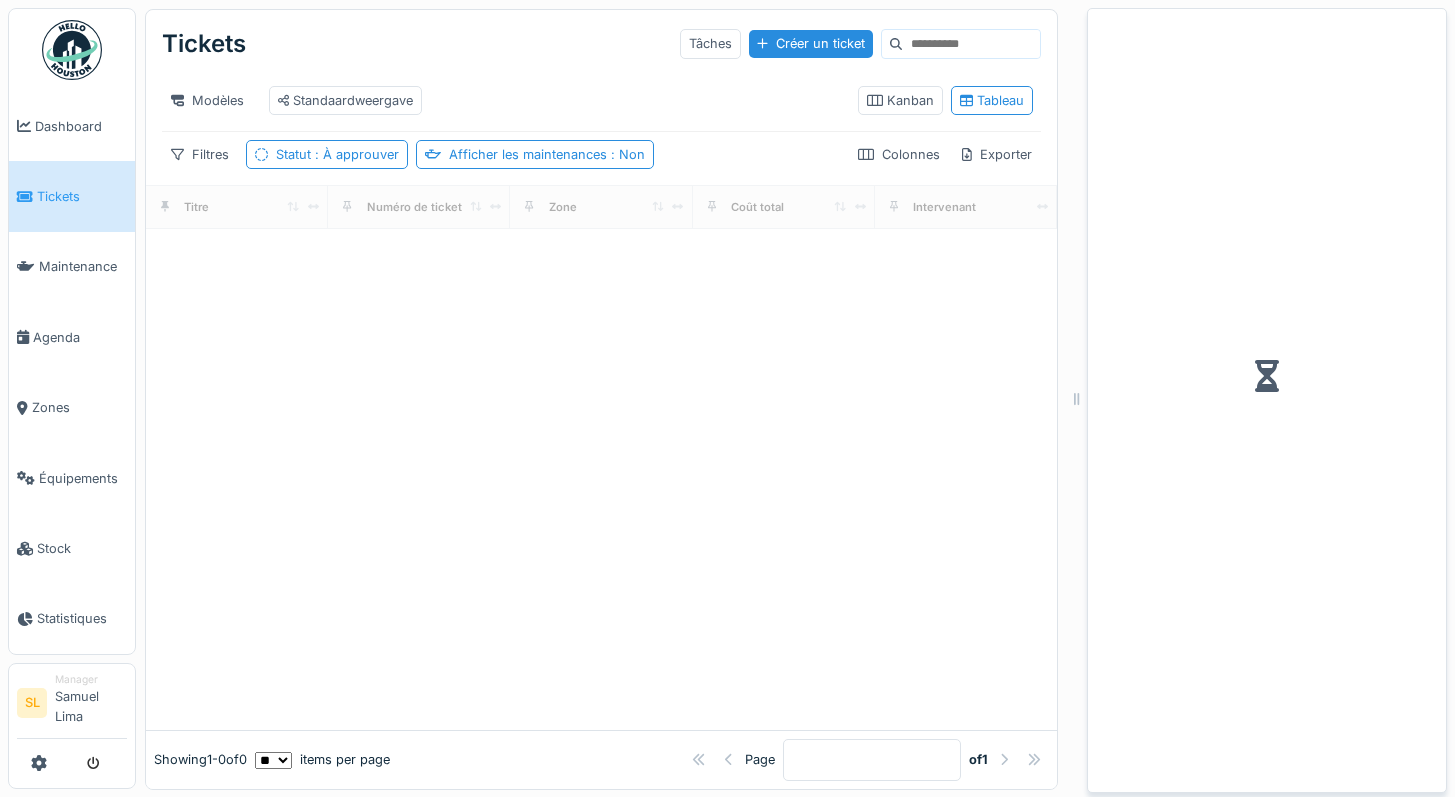 scroll, scrollTop: 17, scrollLeft: 0, axis: vertical 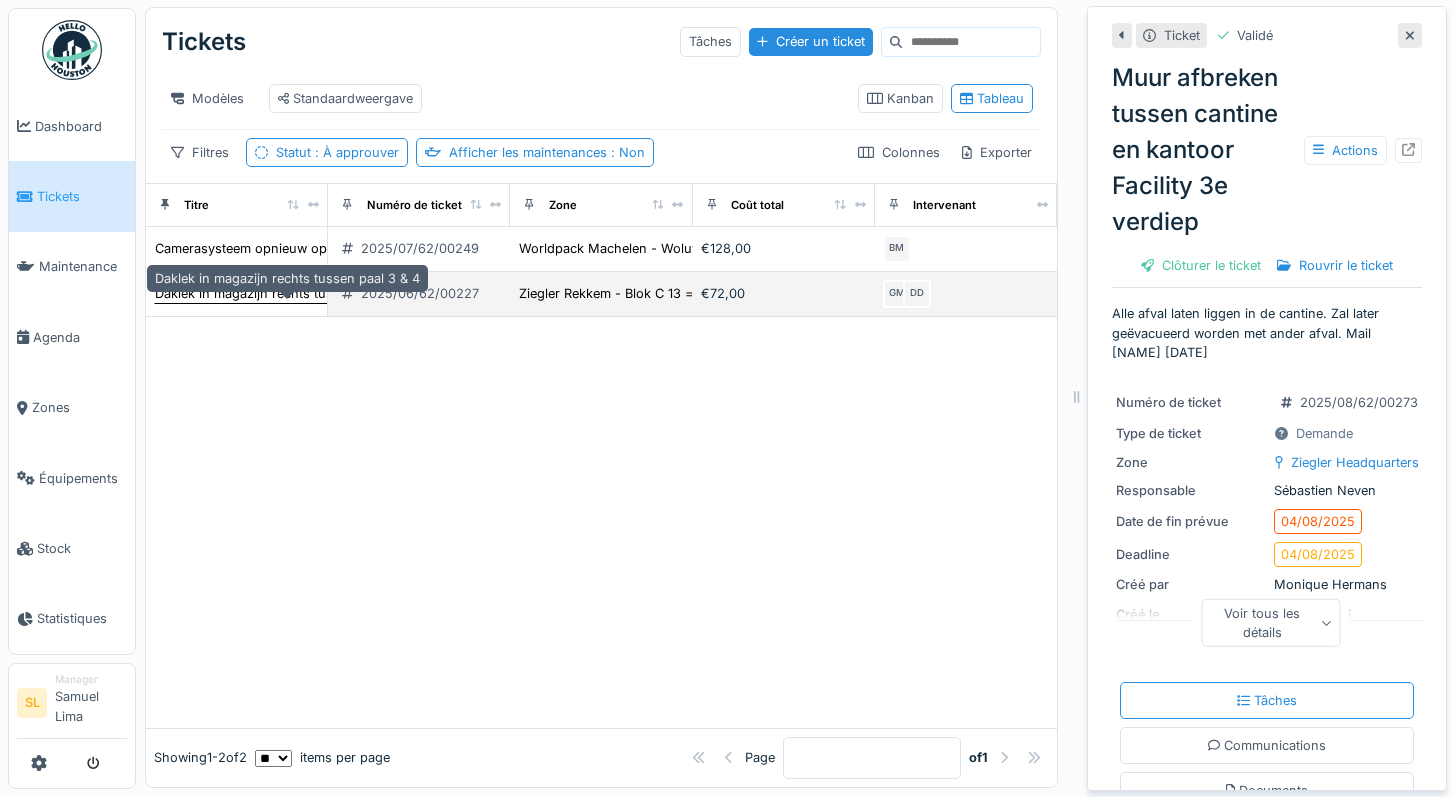 click on "Daklek in magazijn rechts tussen paal 3 & 4" at bounding box center [287, 293] 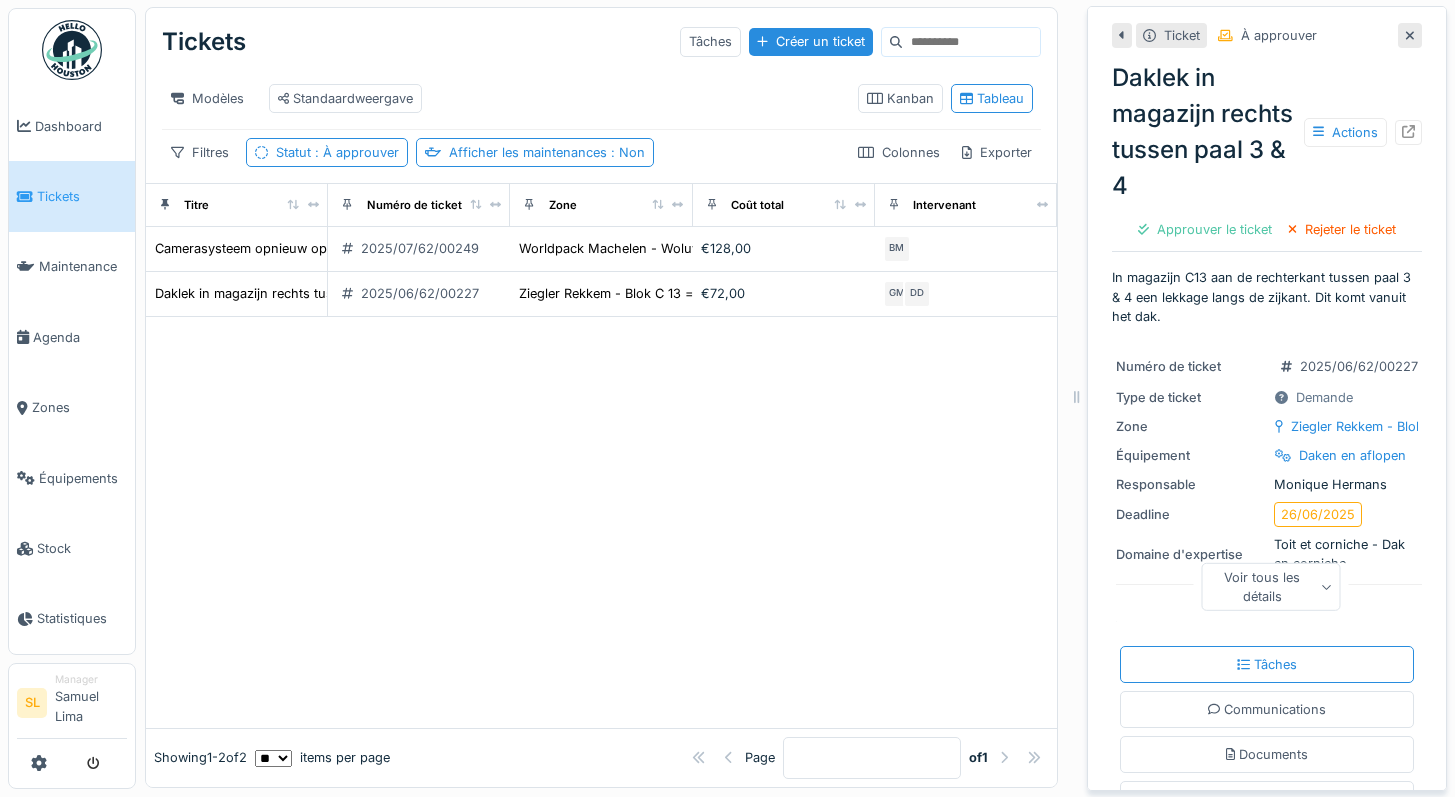 scroll, scrollTop: 0, scrollLeft: 0, axis: both 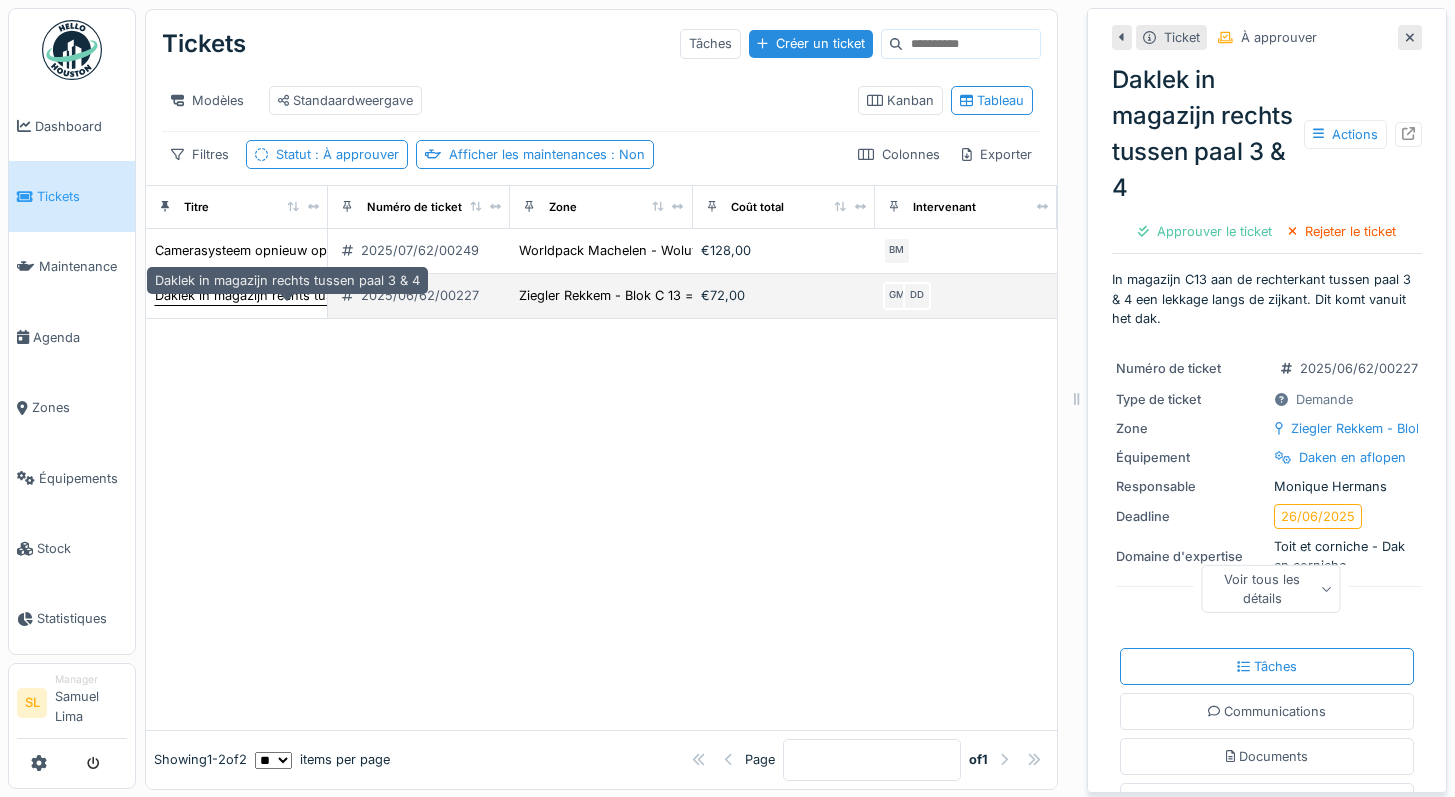click on "Daklek in magazijn rechts tussen paal 3 & 4" at bounding box center (287, 295) 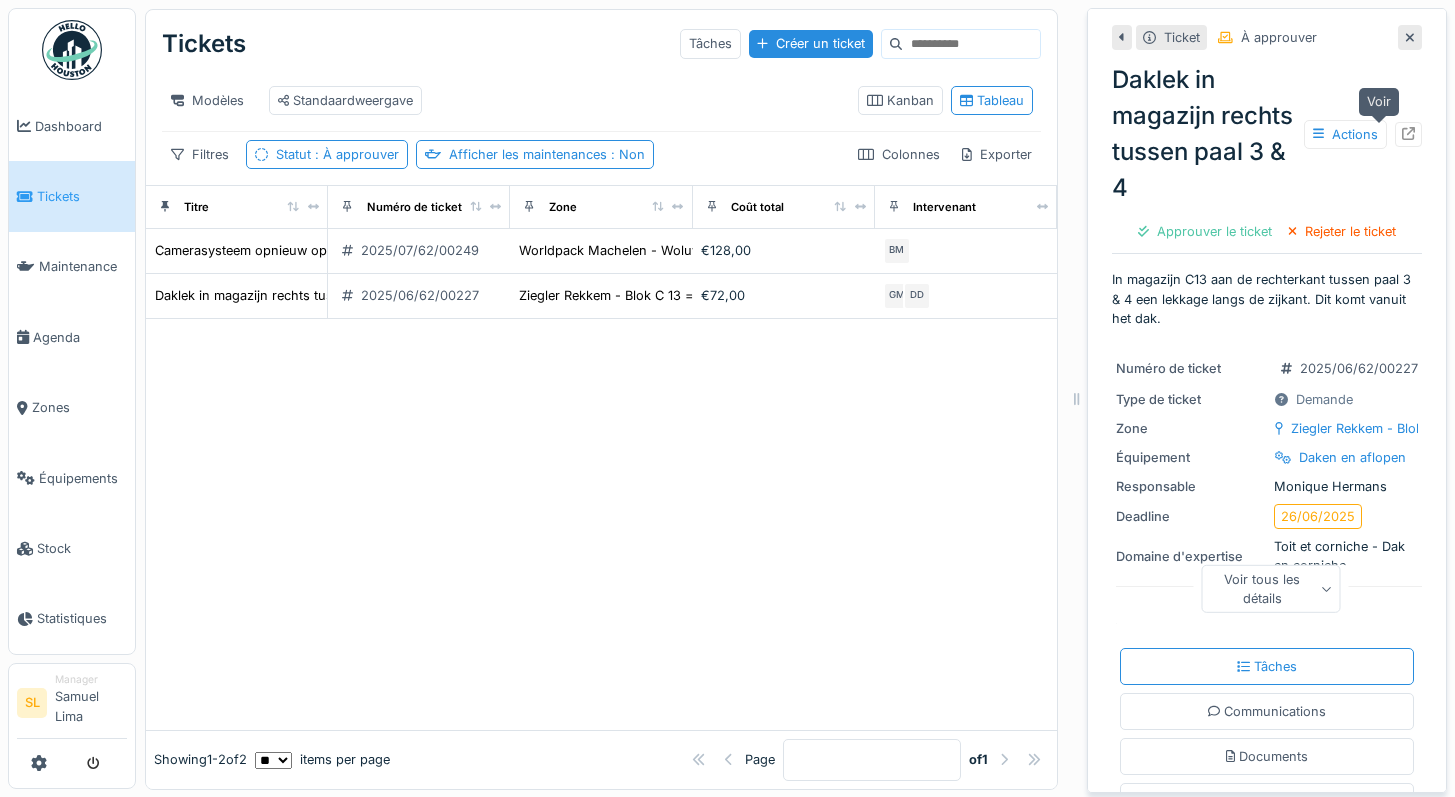 click at bounding box center [1408, 134] 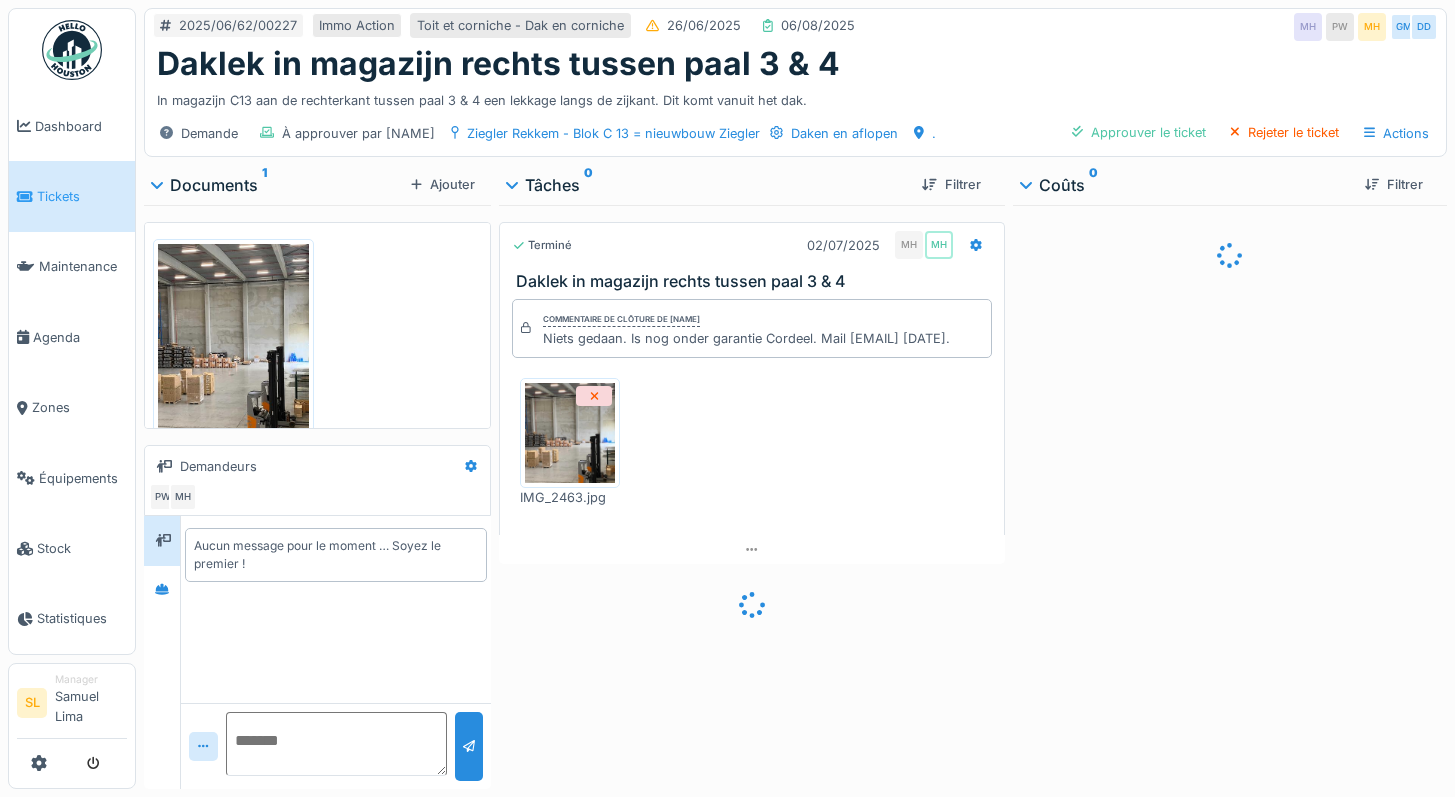 scroll, scrollTop: 0, scrollLeft: 0, axis: both 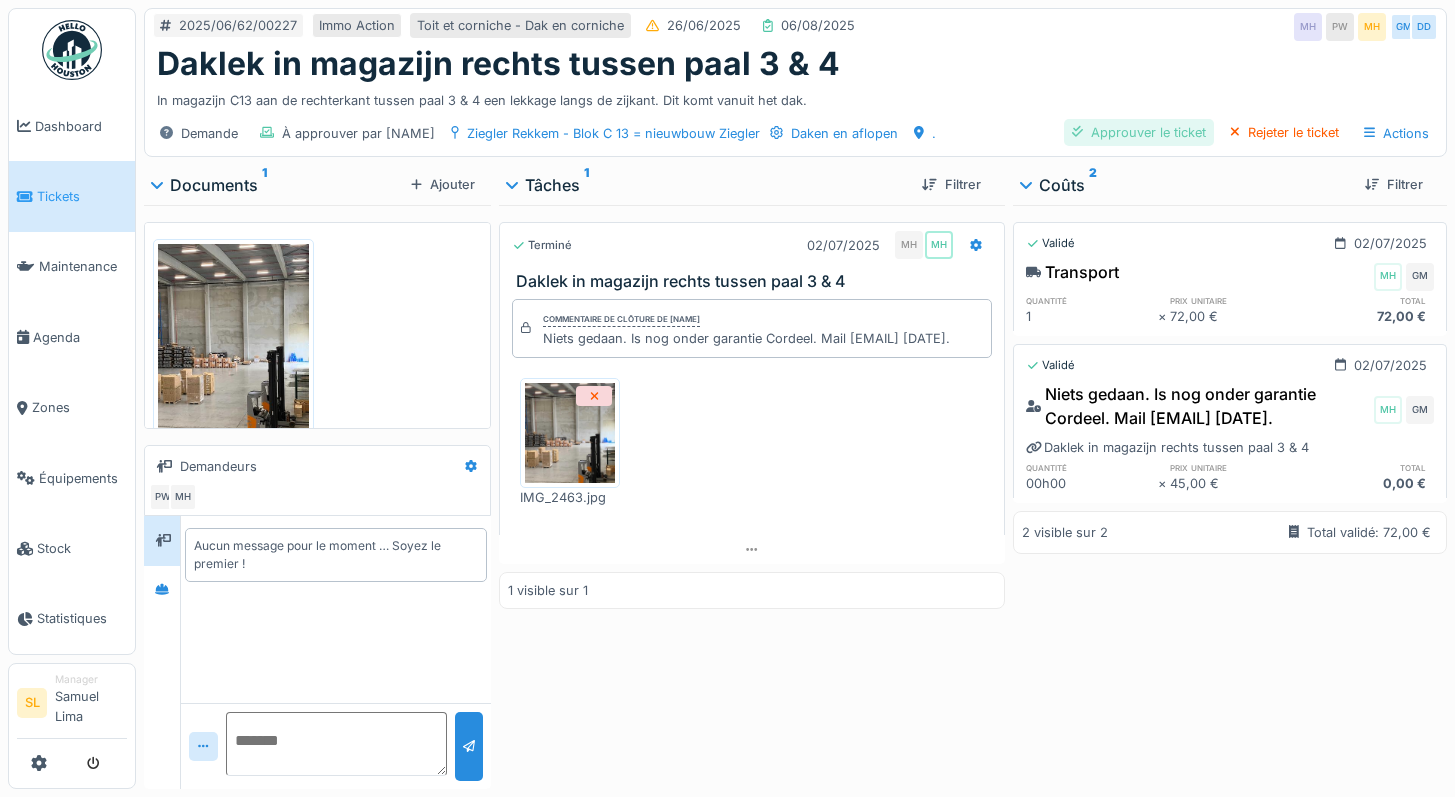 click on "Approuver le ticket" at bounding box center [1139, 132] 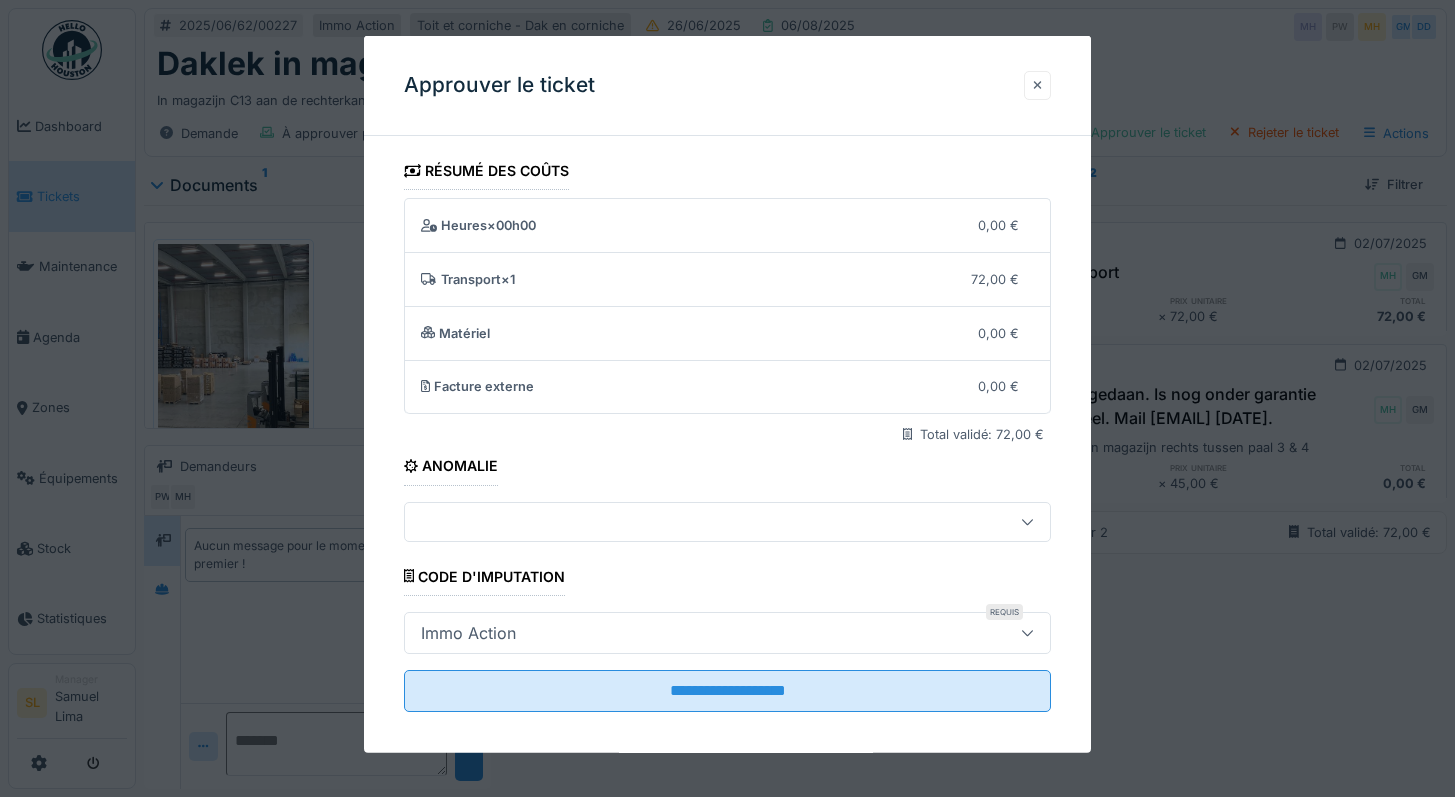 click at bounding box center [1038, 85] 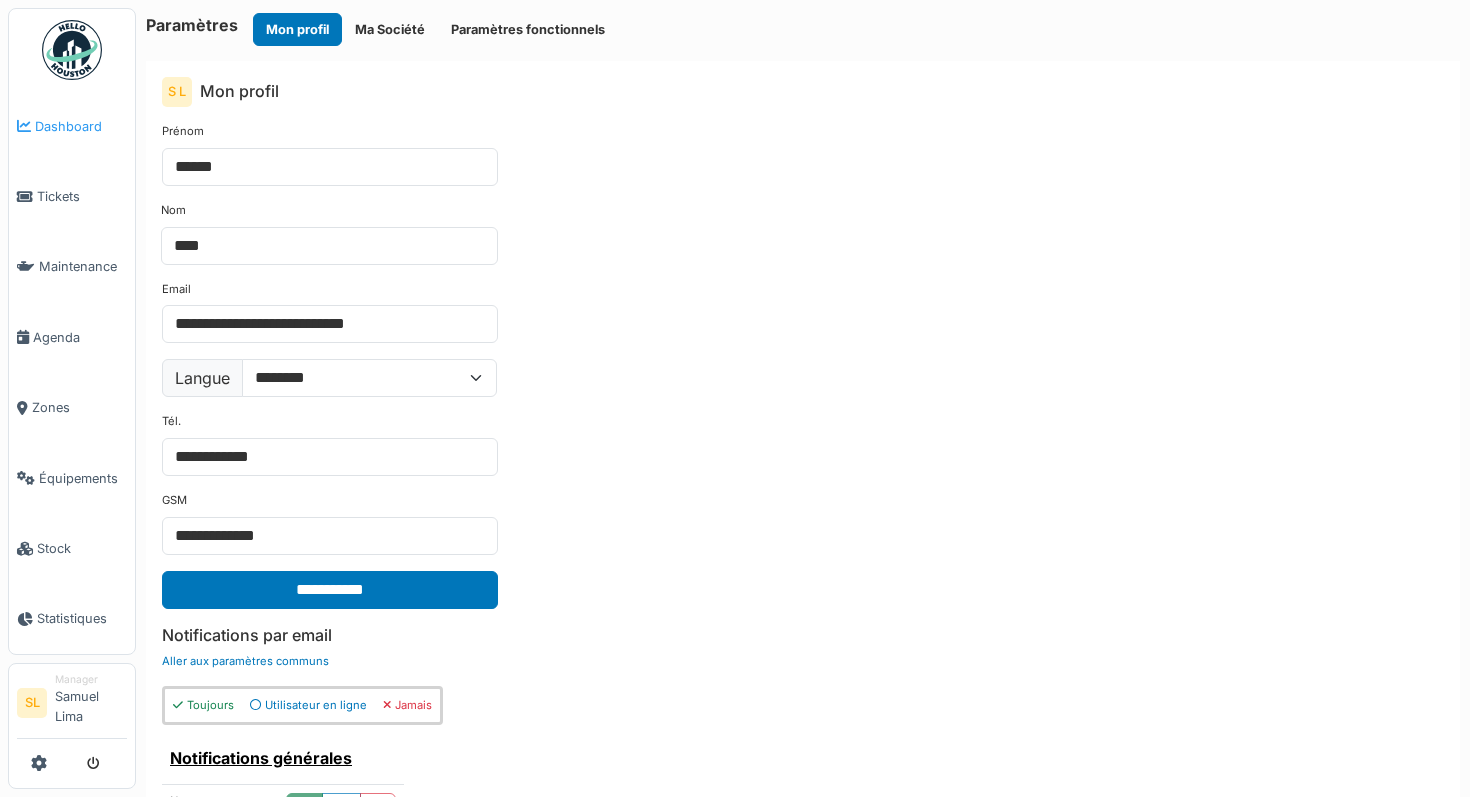 scroll, scrollTop: 0, scrollLeft: 0, axis: both 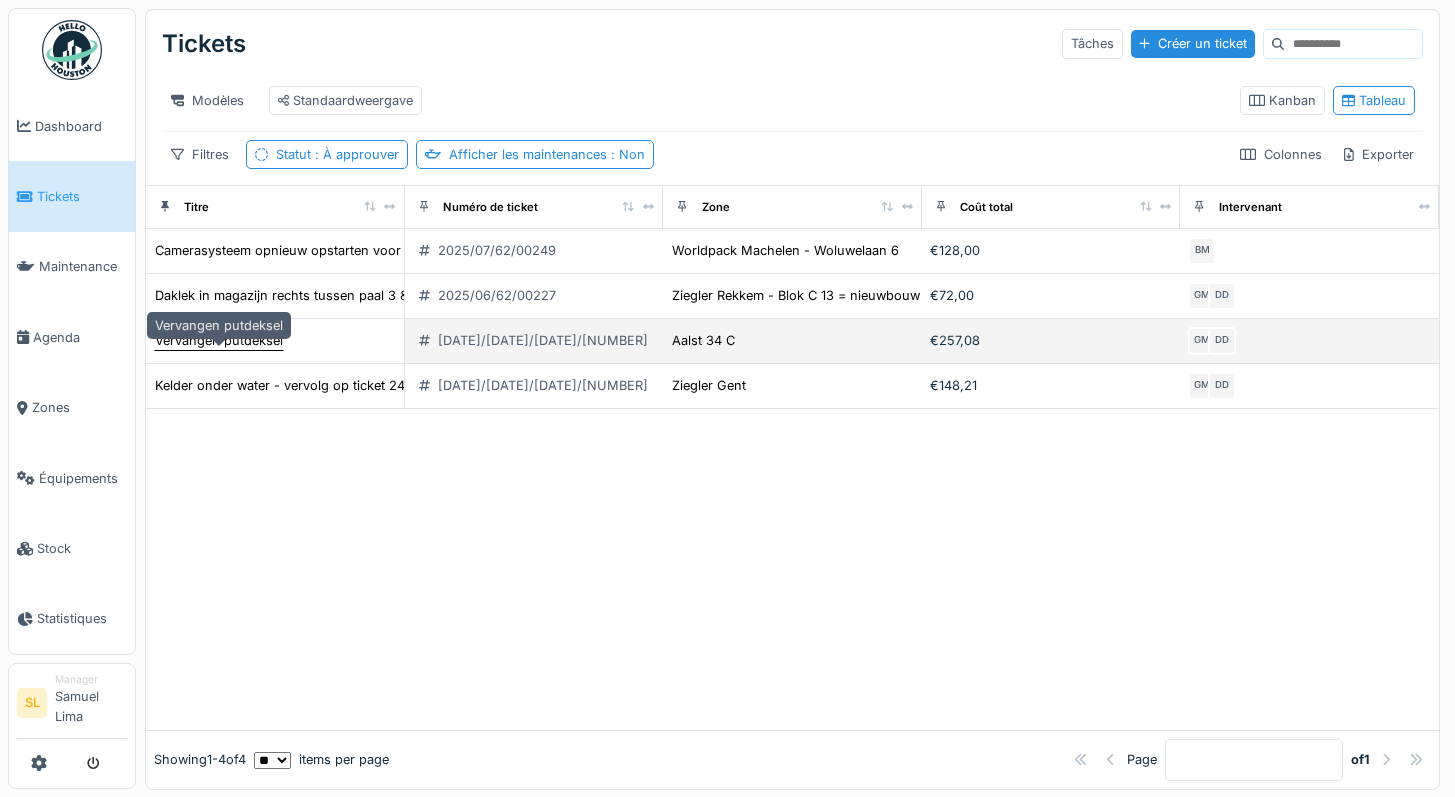 click on "Vervangen putdeksel" at bounding box center (219, 340) 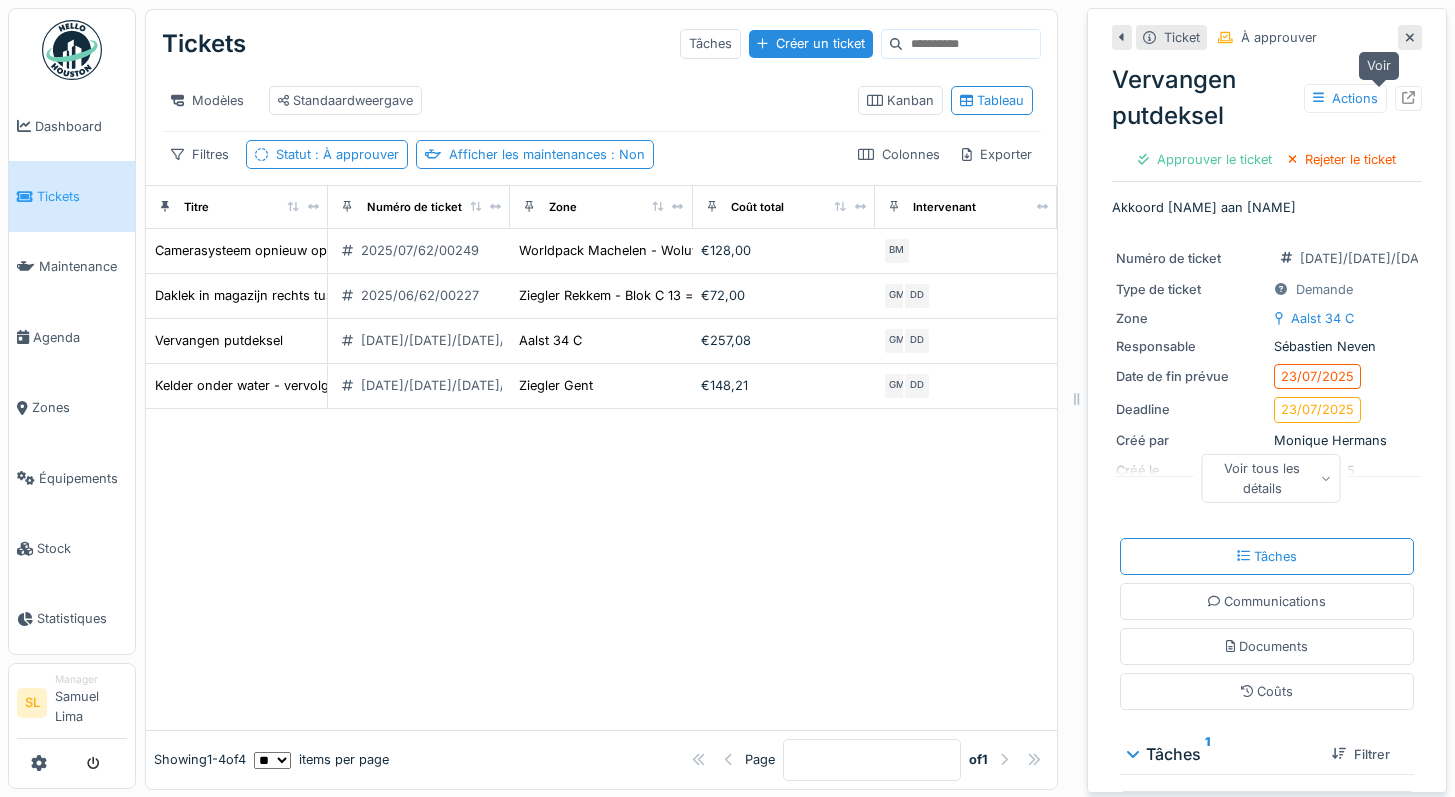 click 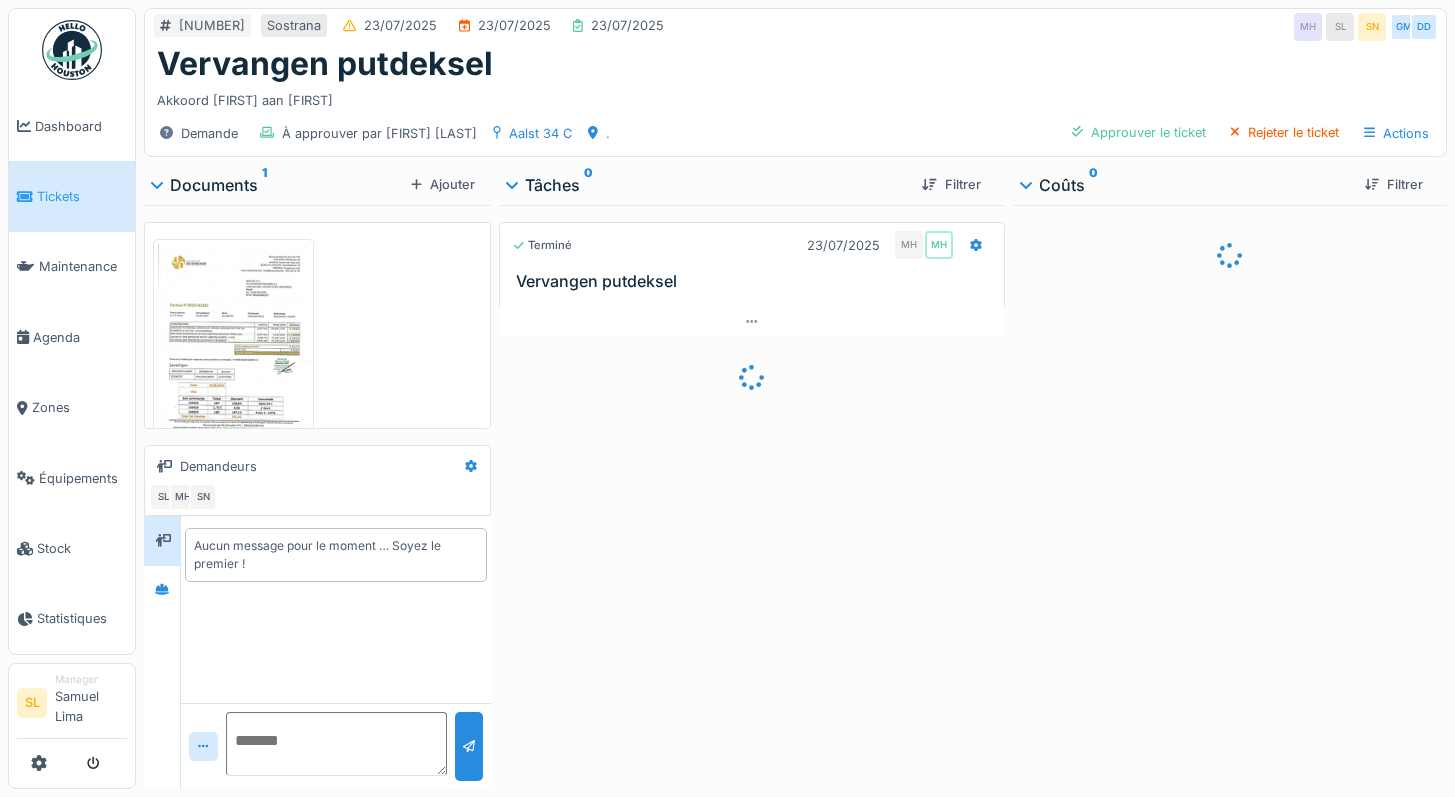 scroll, scrollTop: 0, scrollLeft: 0, axis: both 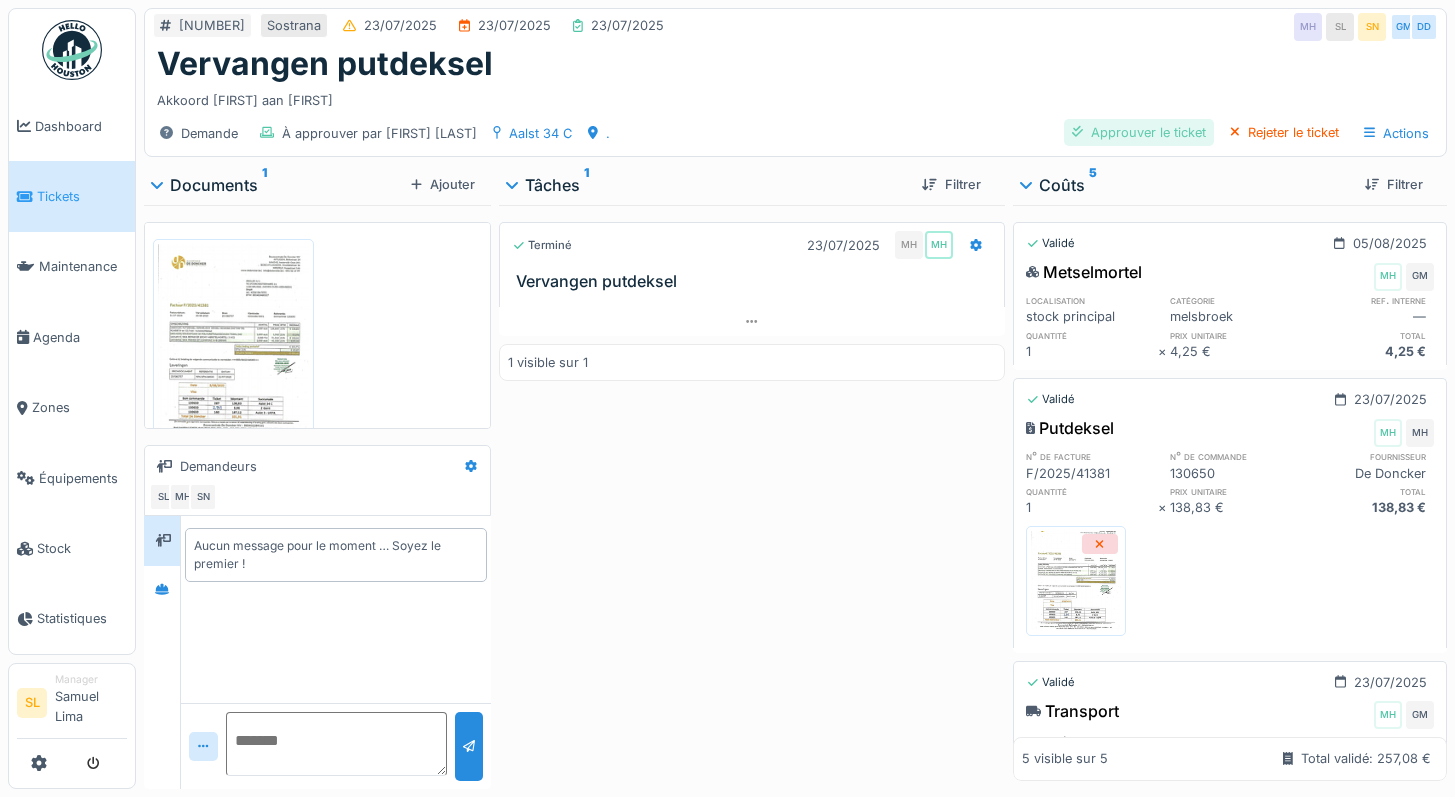 click on "Approuver le ticket" at bounding box center (1139, 132) 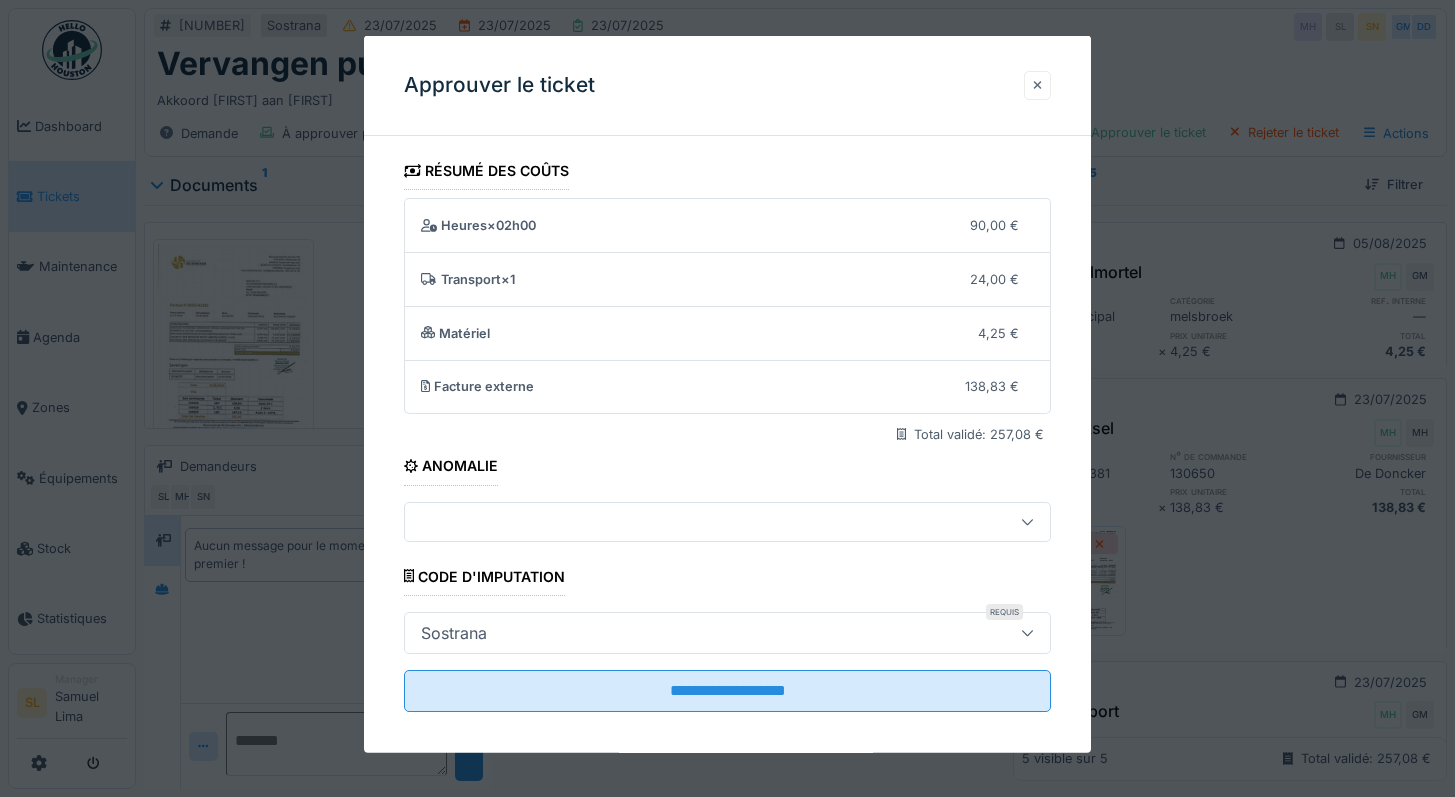 click at bounding box center [1038, 85] 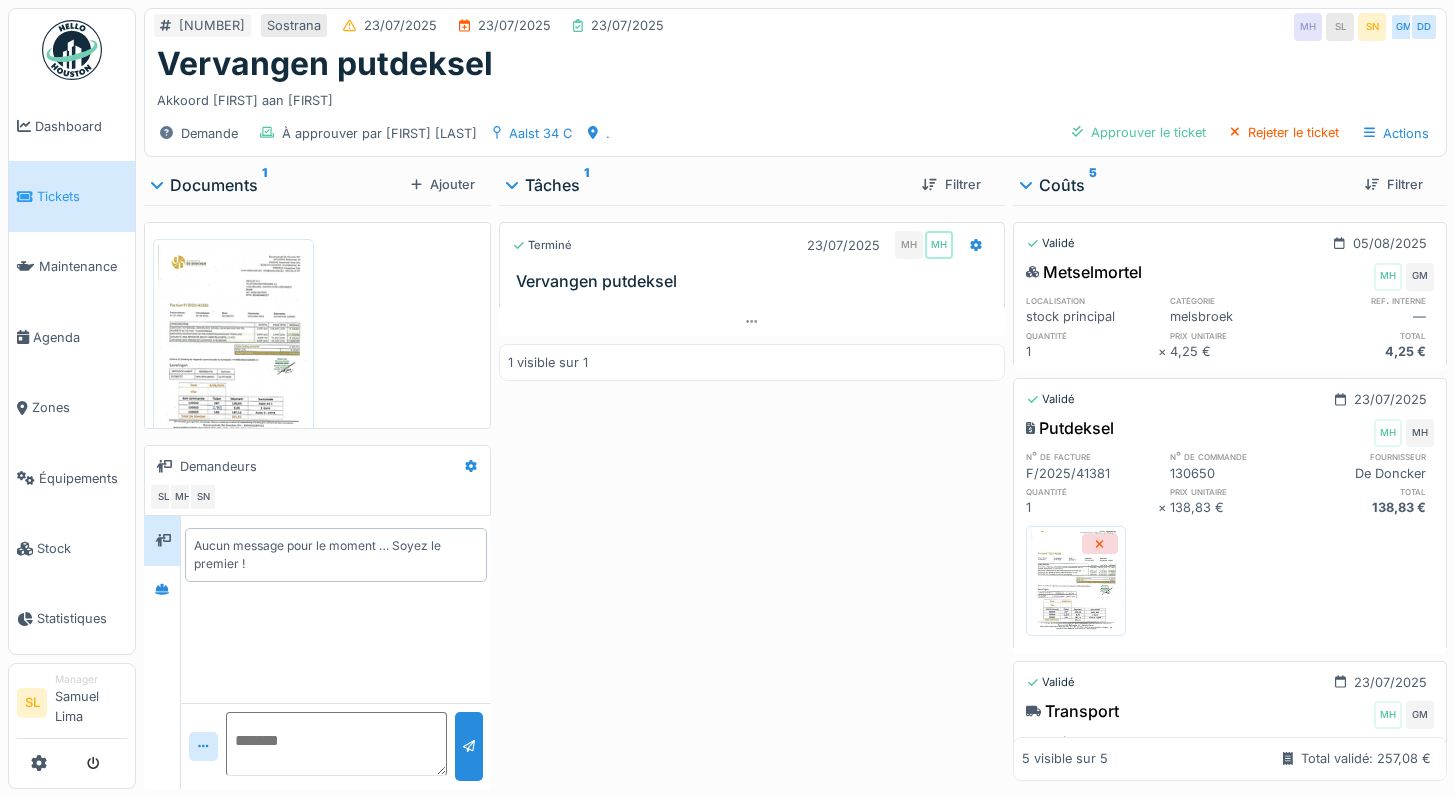 scroll, scrollTop: 15, scrollLeft: 0, axis: vertical 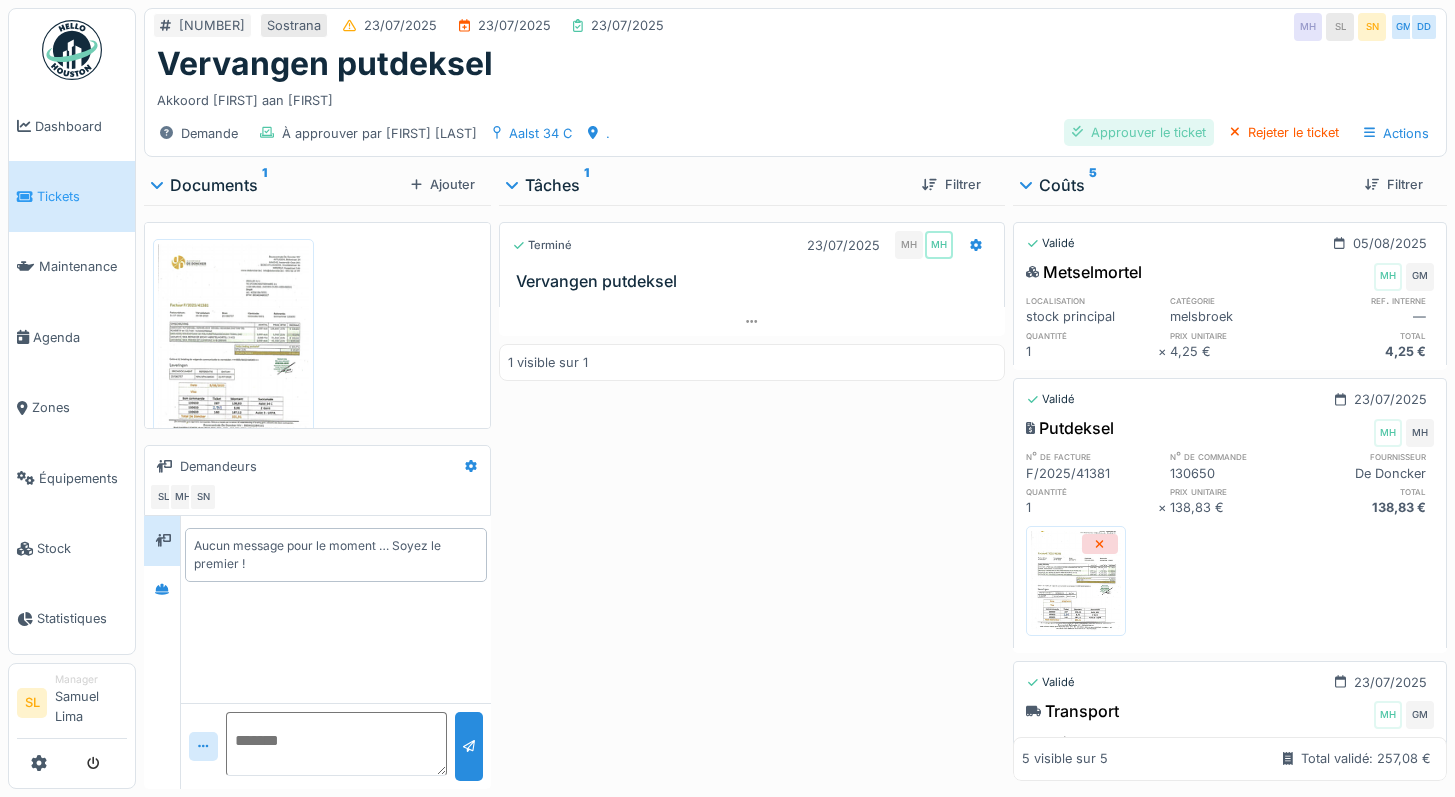 click on "Approuver le ticket" at bounding box center [1139, 132] 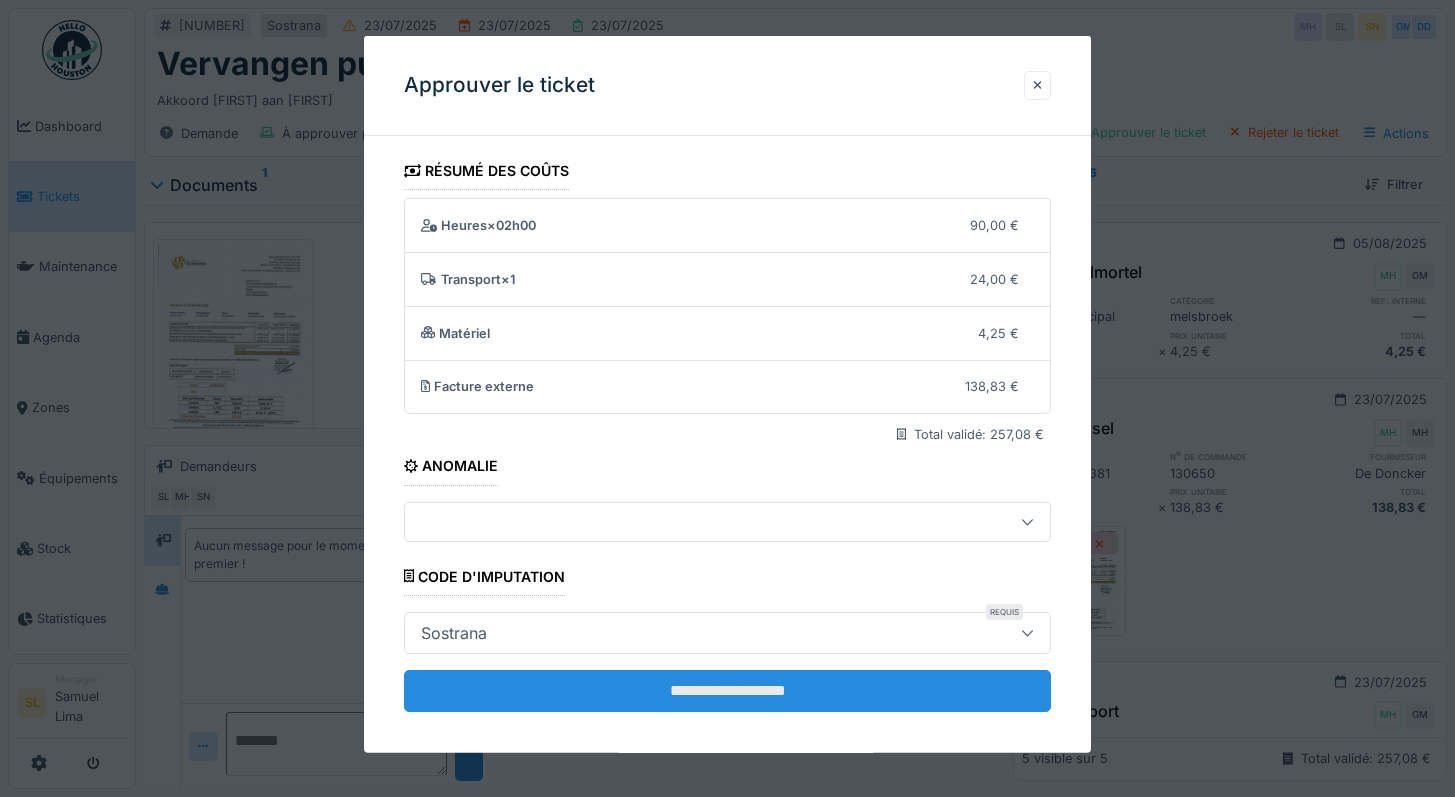 click on "**********" at bounding box center (728, 691) 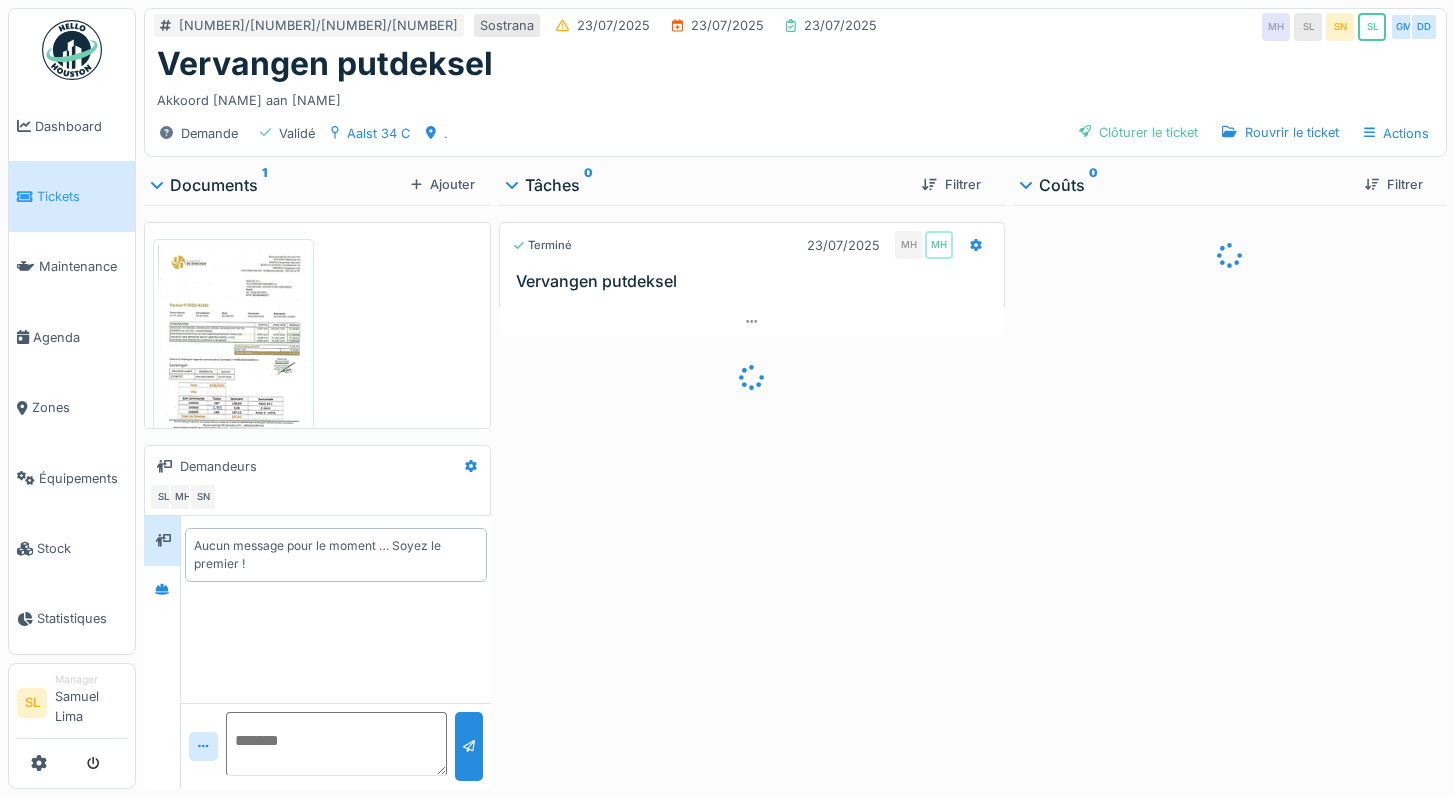 scroll, scrollTop: 0, scrollLeft: 0, axis: both 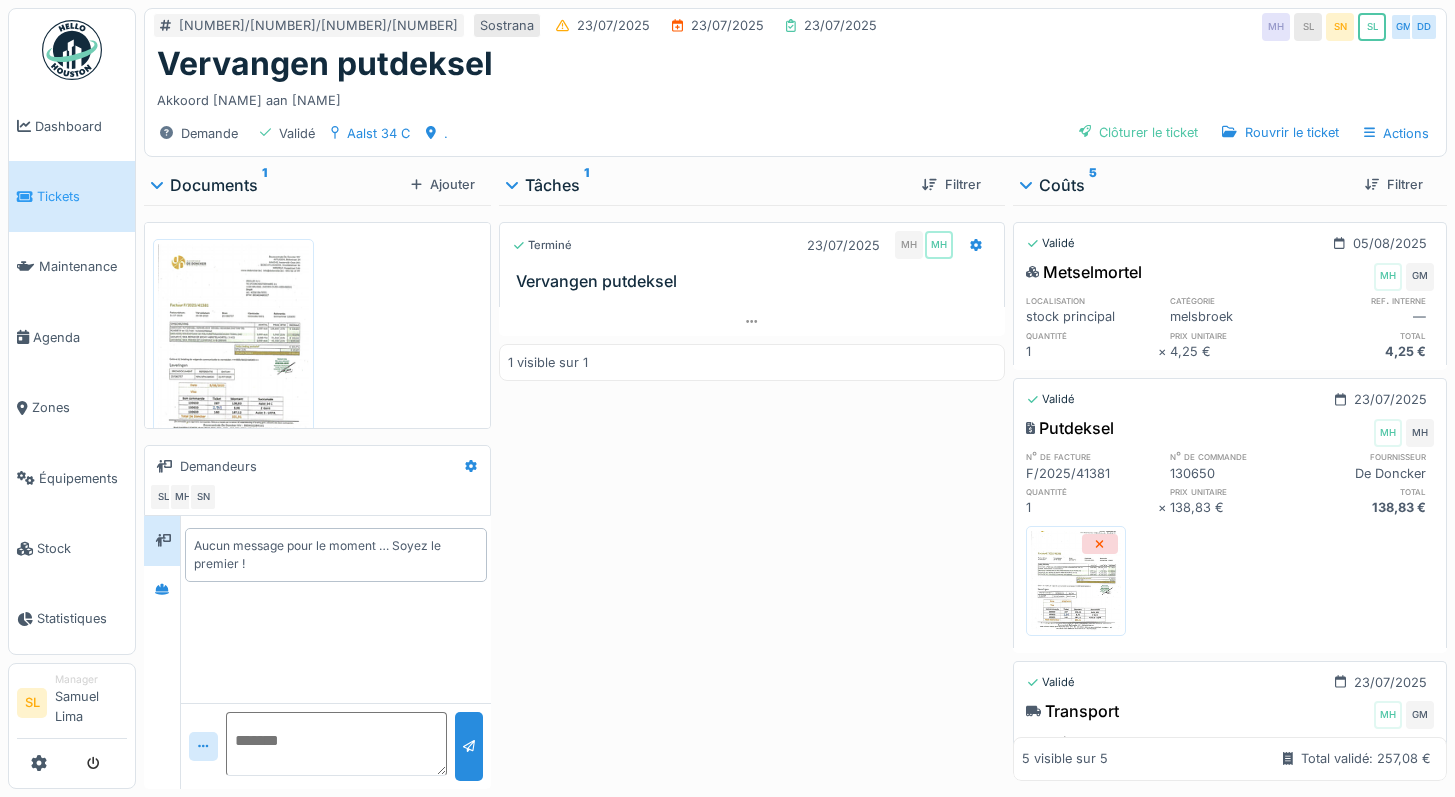 click on "Tickets" at bounding box center [72, 196] 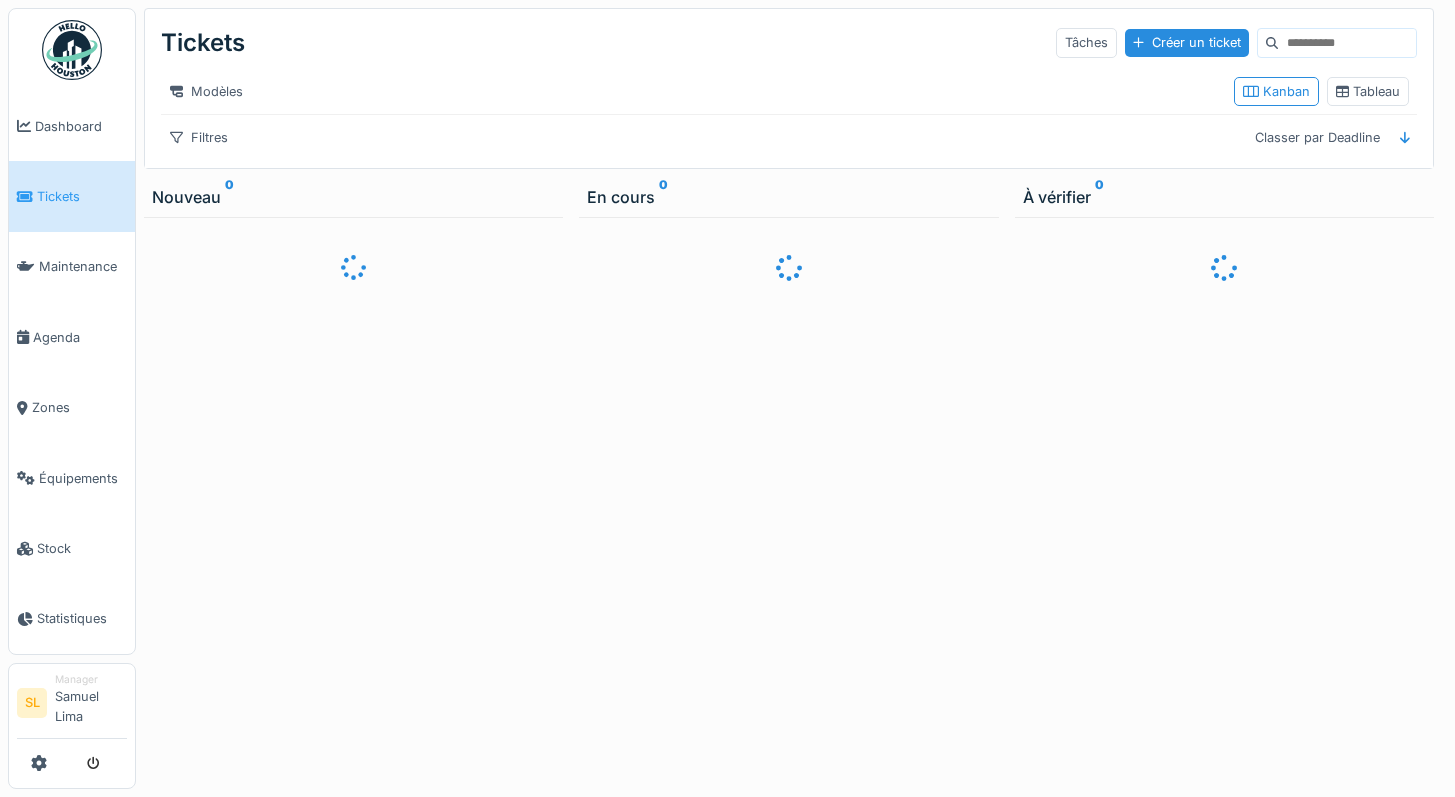 scroll, scrollTop: 0, scrollLeft: 0, axis: both 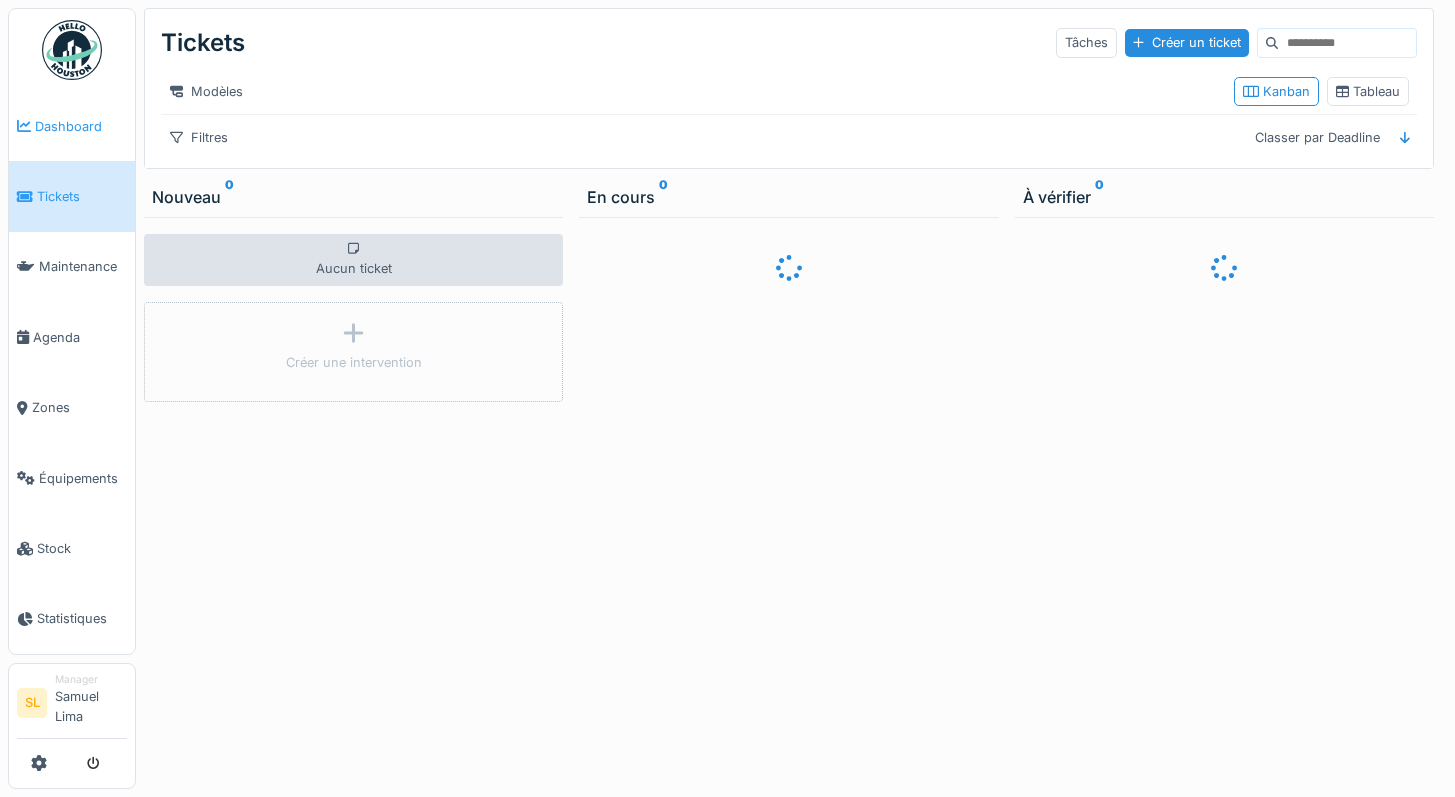 click on "Dashboard" at bounding box center (72, 126) 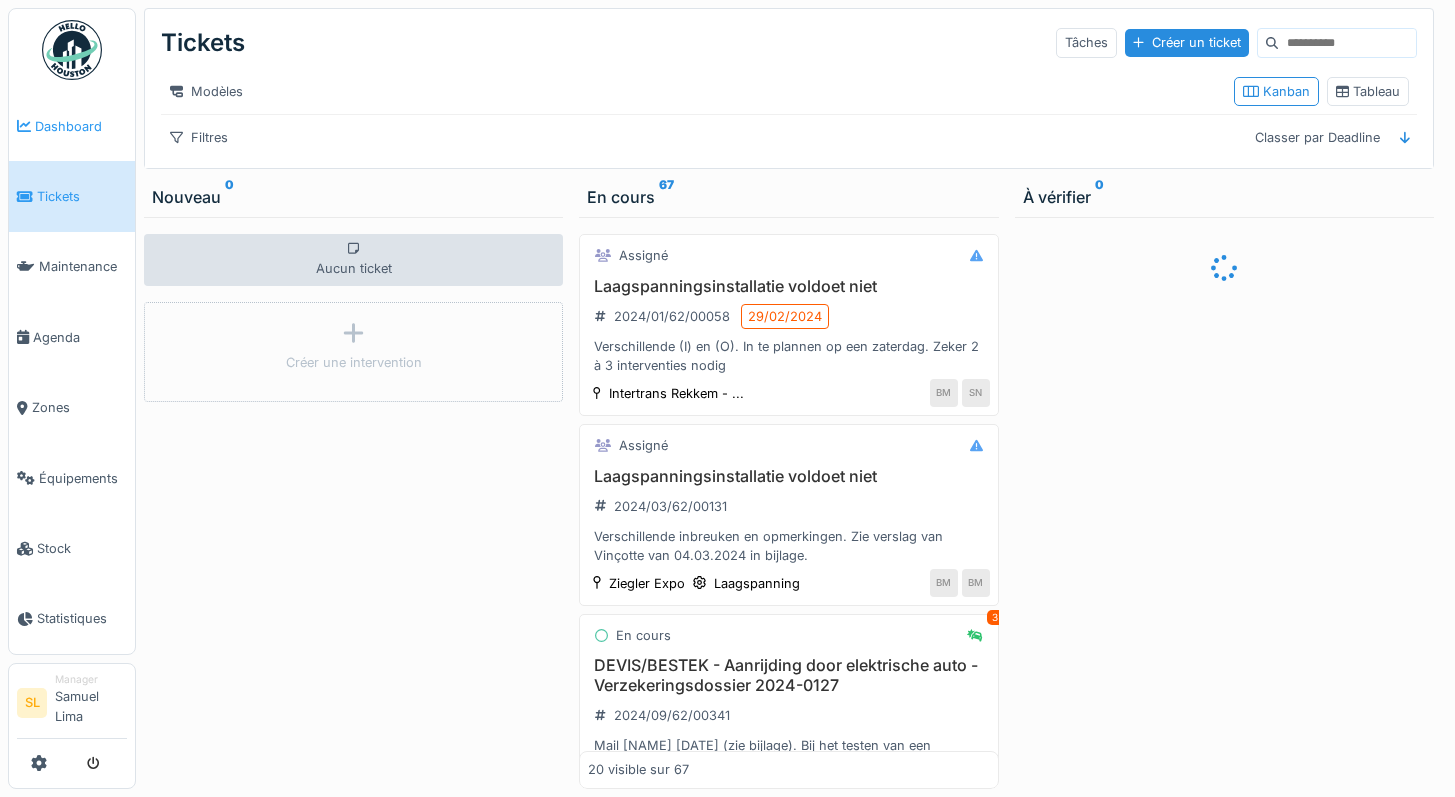 click on "Dashboard" at bounding box center [81, 126] 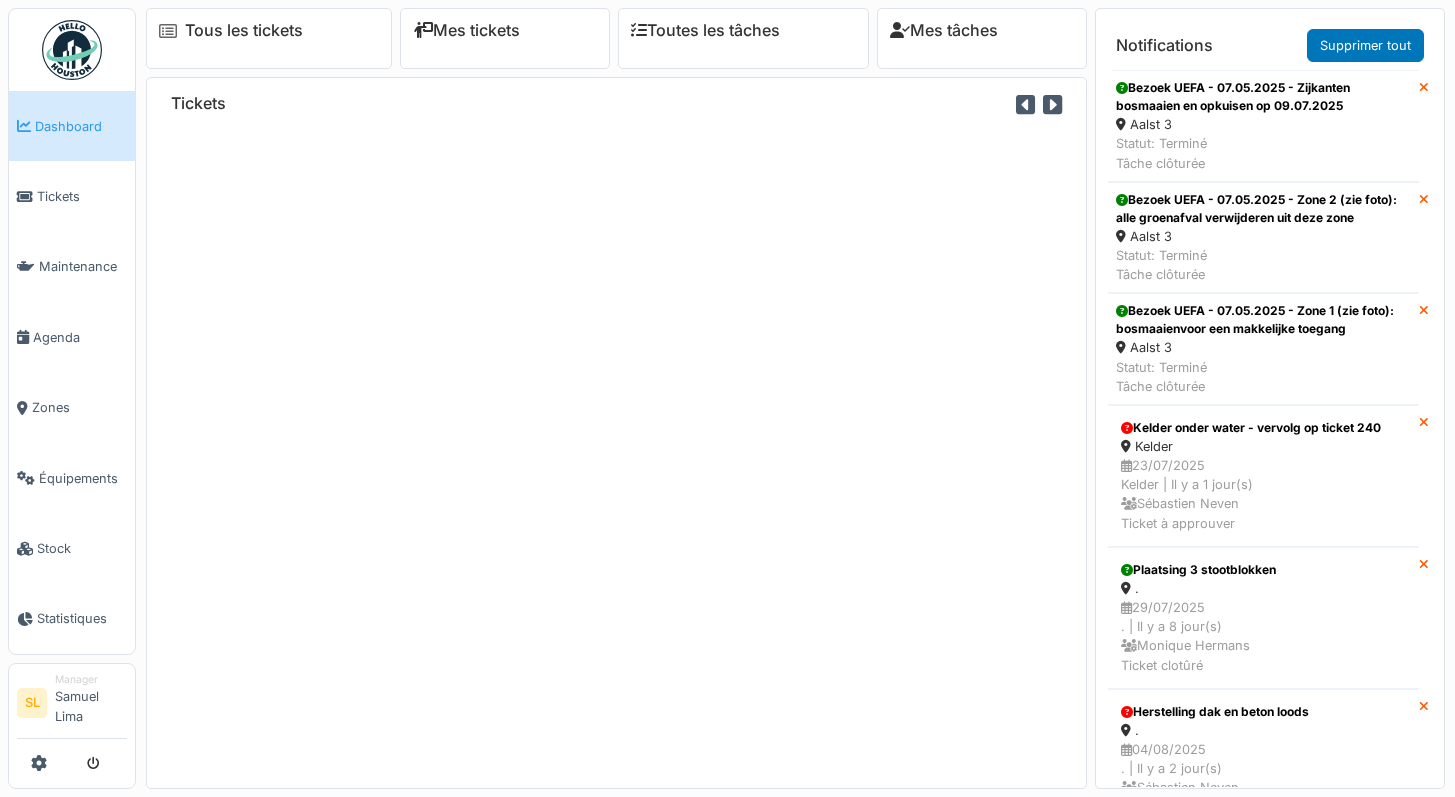 scroll, scrollTop: 0, scrollLeft: 0, axis: both 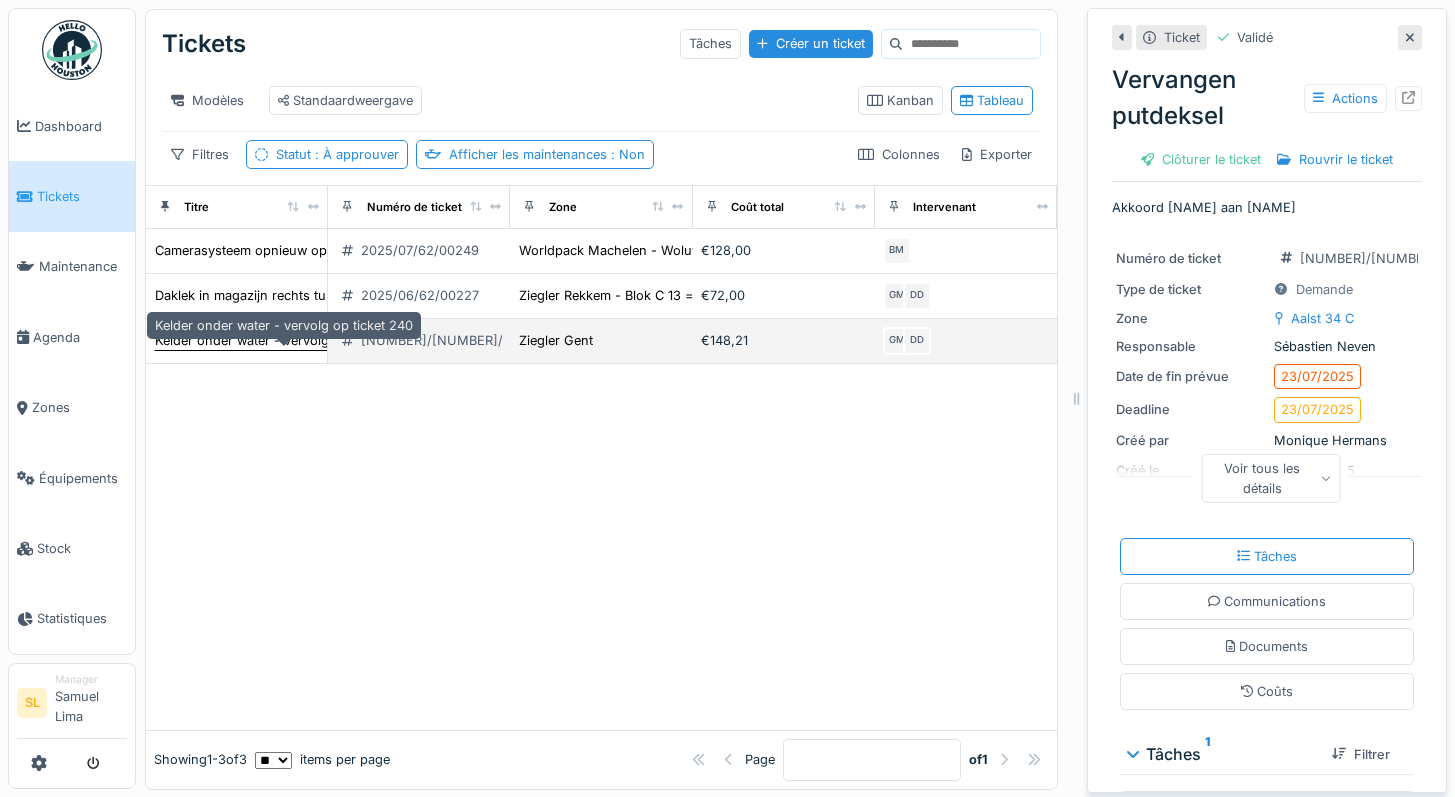 click on "Kelder onder water - vervolg op ticket 240" at bounding box center [284, 340] 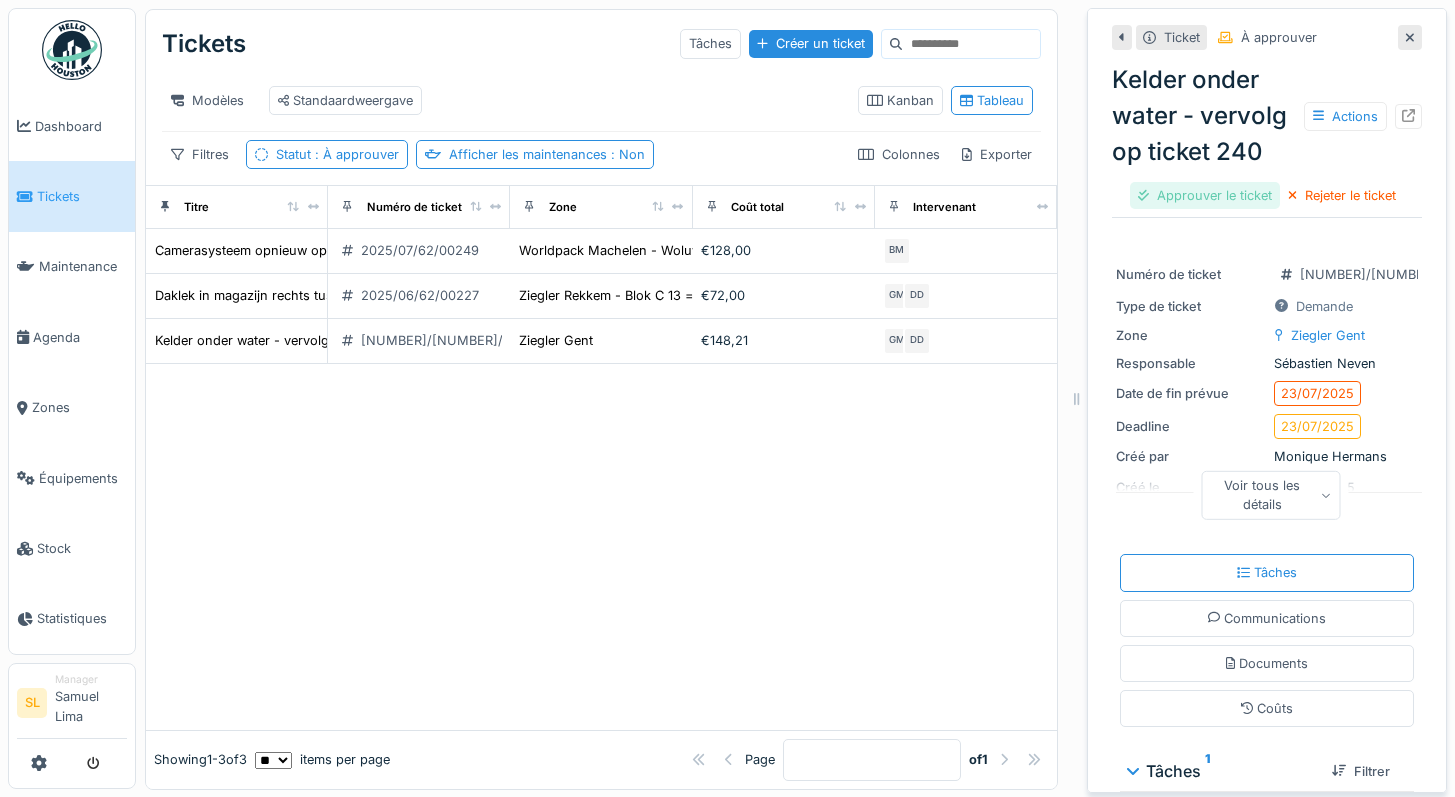 click on "Approuver le ticket" at bounding box center [1205, 195] 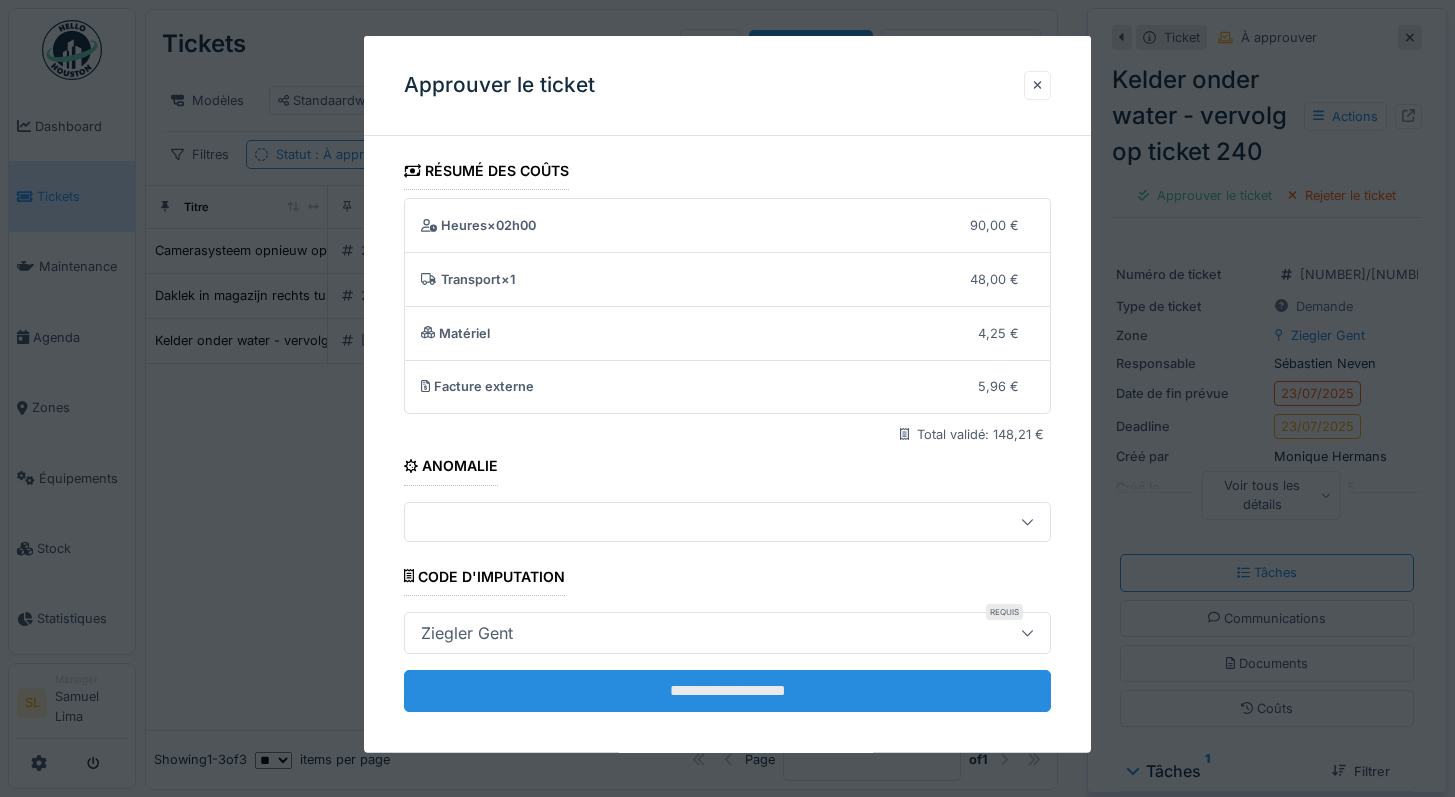 click on "**********" at bounding box center [728, 691] 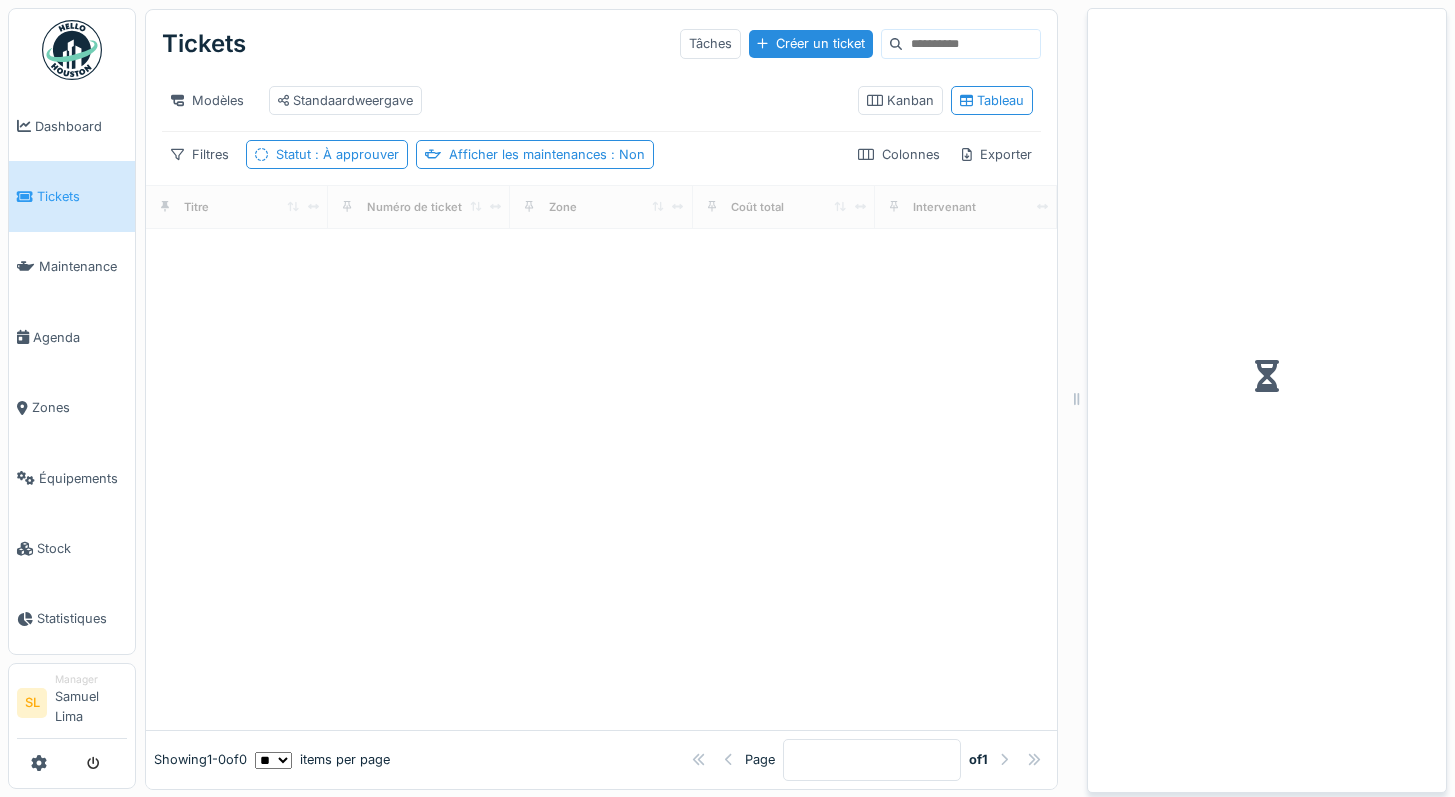 scroll, scrollTop: 0, scrollLeft: 0, axis: both 